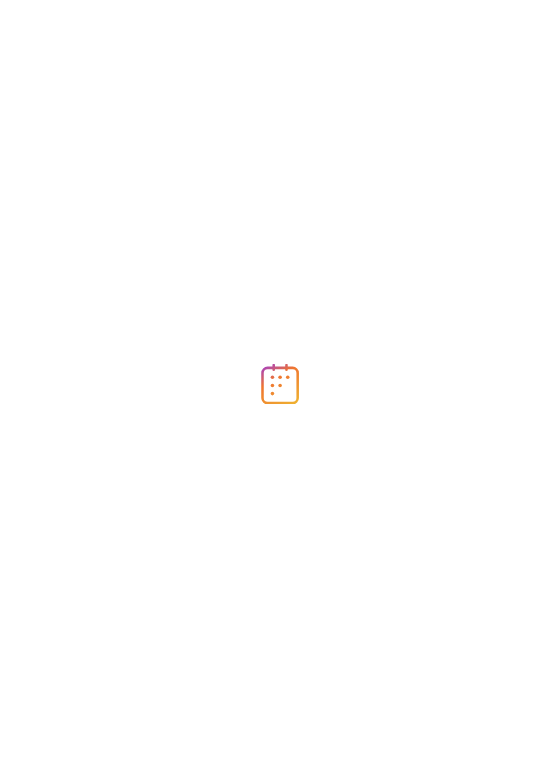 scroll, scrollTop: 0, scrollLeft: 0, axis: both 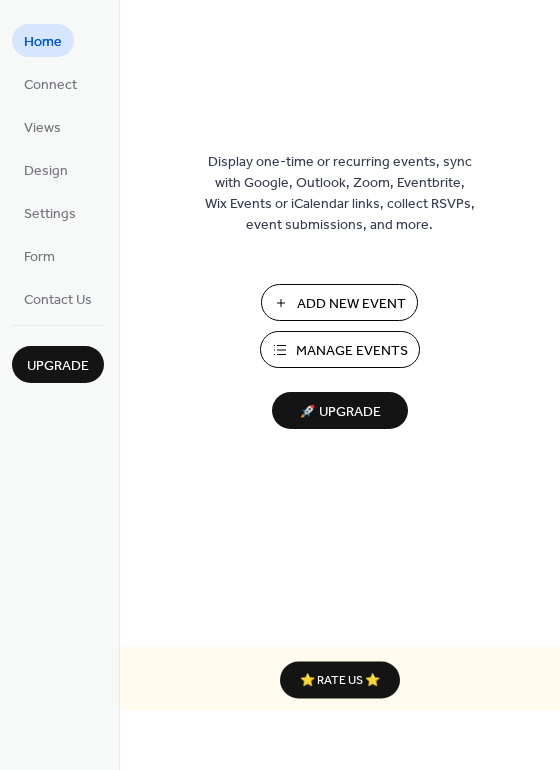 click on "Add New Event" at bounding box center [351, 304] 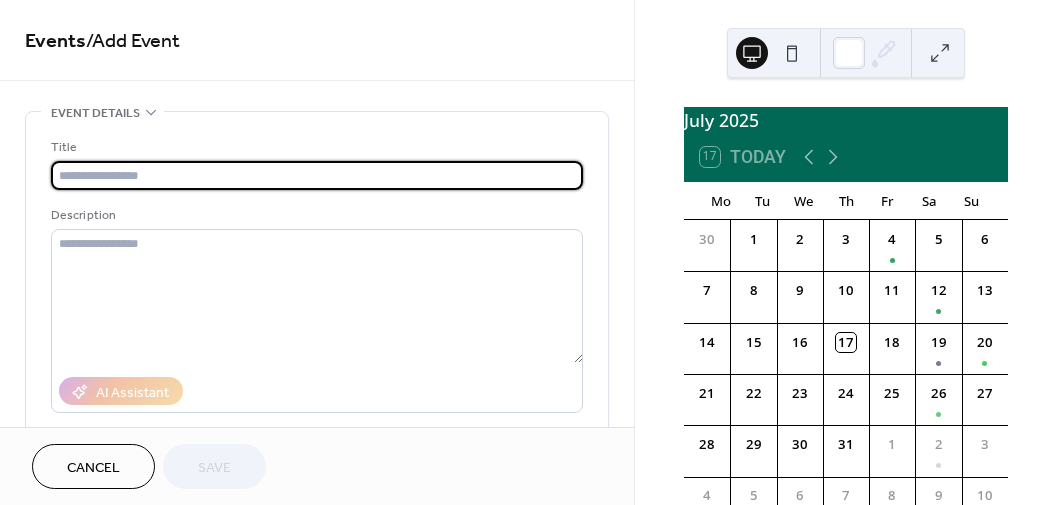 scroll, scrollTop: 0, scrollLeft: 0, axis: both 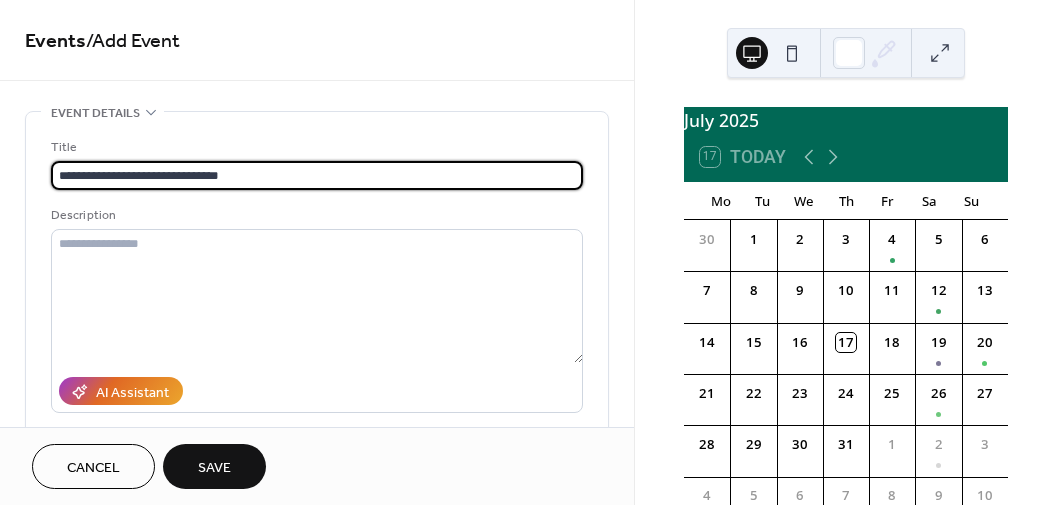 click on "**********" at bounding box center [317, 175] 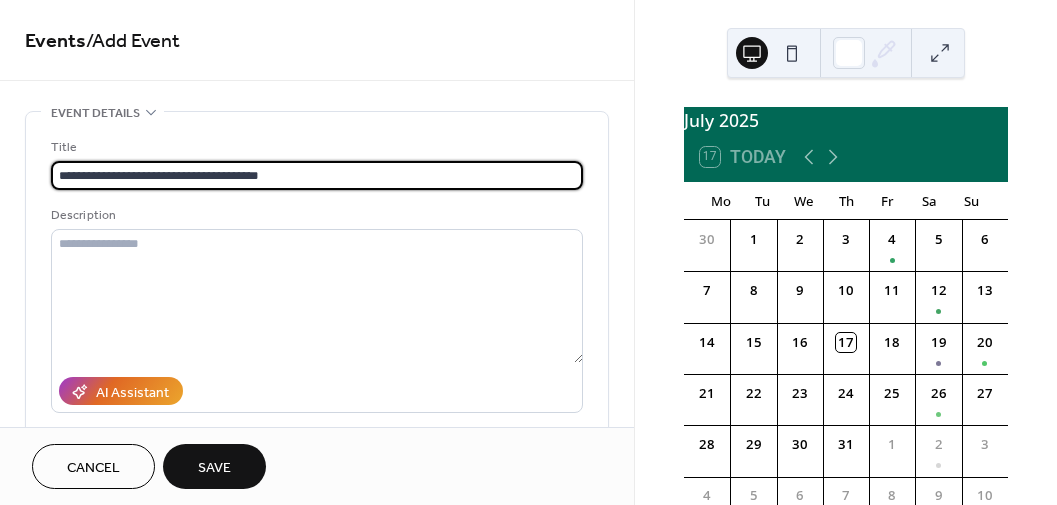 type on "**********" 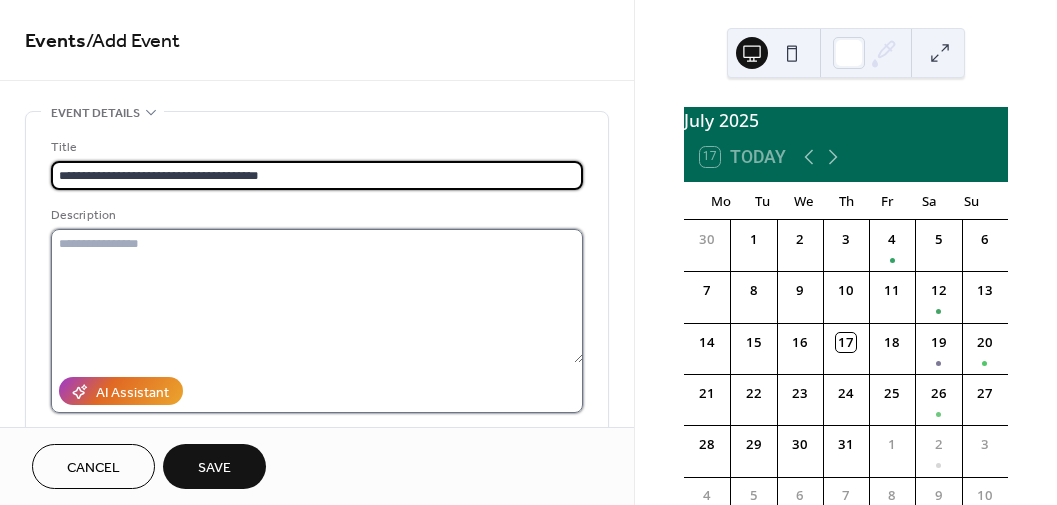 click at bounding box center (317, 296) 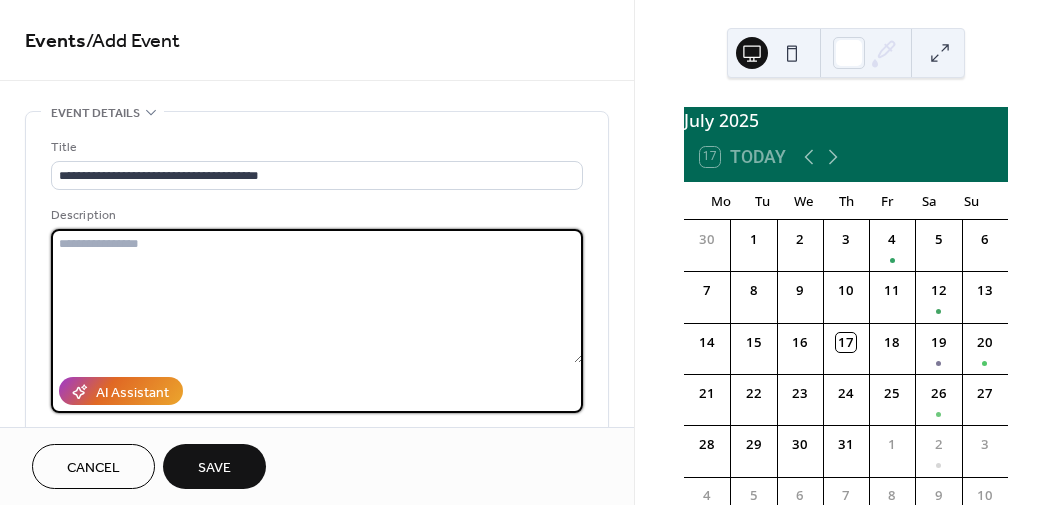 paste on "**********" 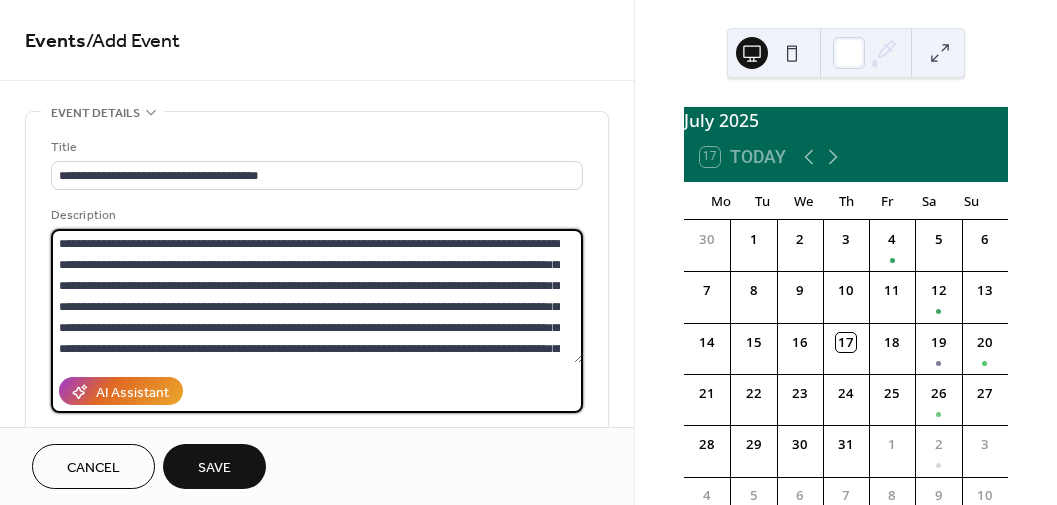 scroll, scrollTop: 60, scrollLeft: 0, axis: vertical 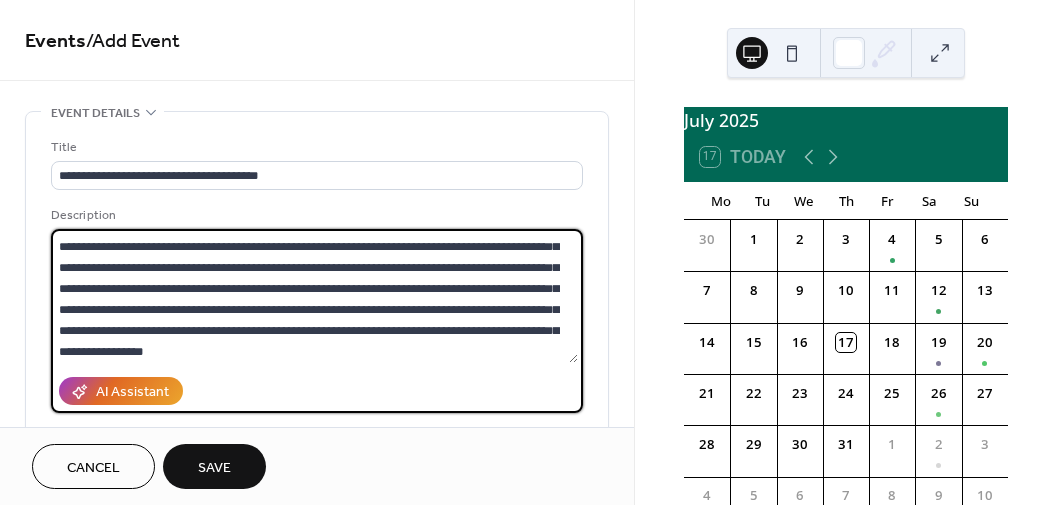 click on "**********" at bounding box center [314, 296] 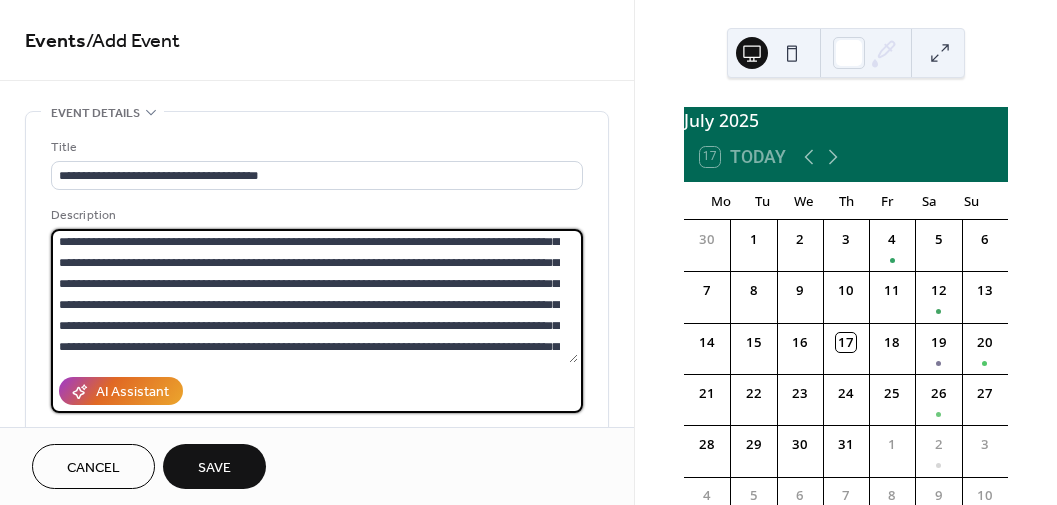 scroll, scrollTop: 2, scrollLeft: 0, axis: vertical 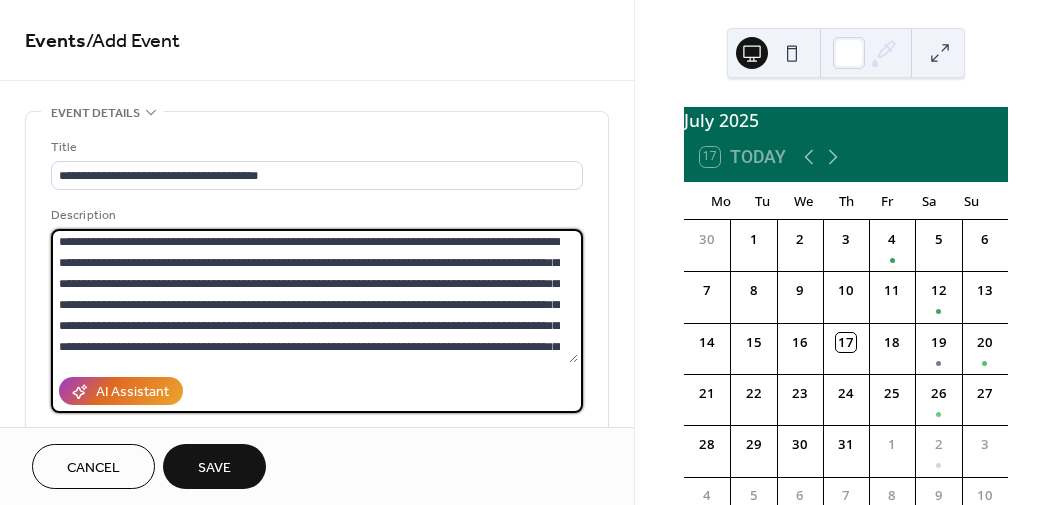 click on "**********" at bounding box center (314, 296) 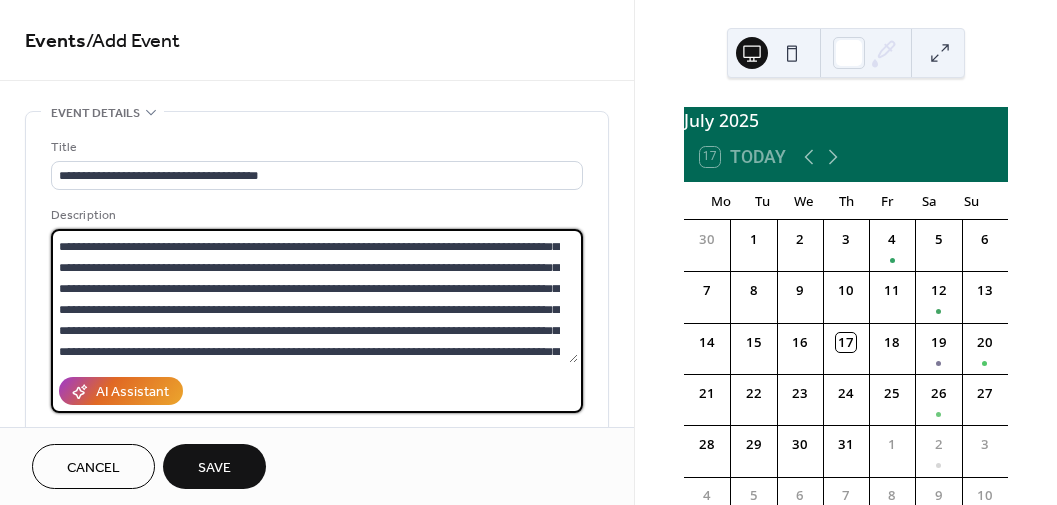 scroll, scrollTop: 60, scrollLeft: 0, axis: vertical 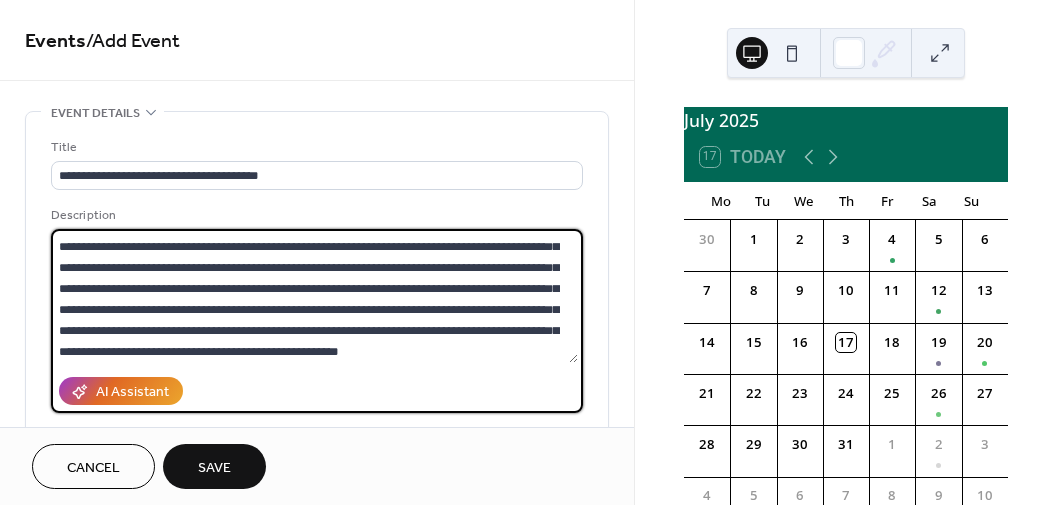 click on "**********" at bounding box center [314, 296] 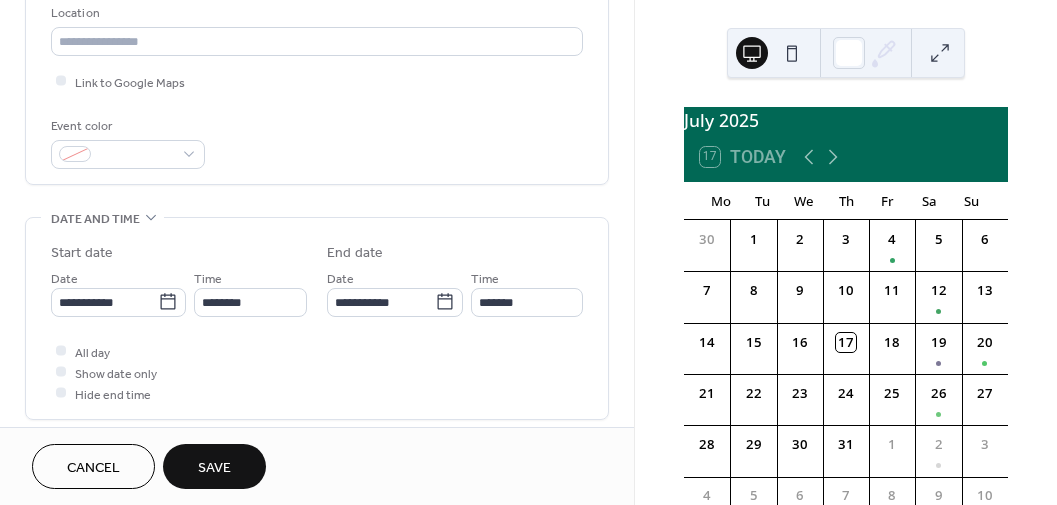 scroll, scrollTop: 437, scrollLeft: 0, axis: vertical 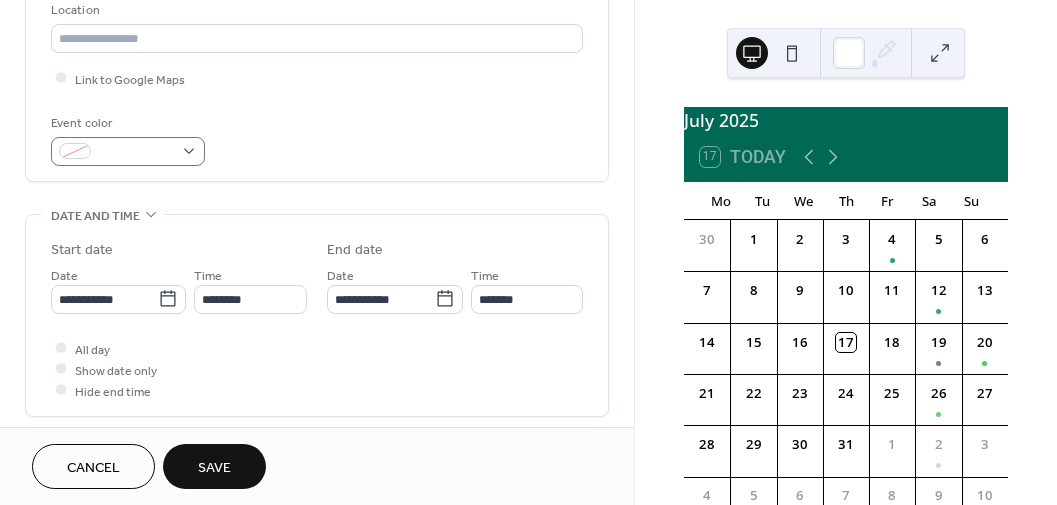 type on "**********" 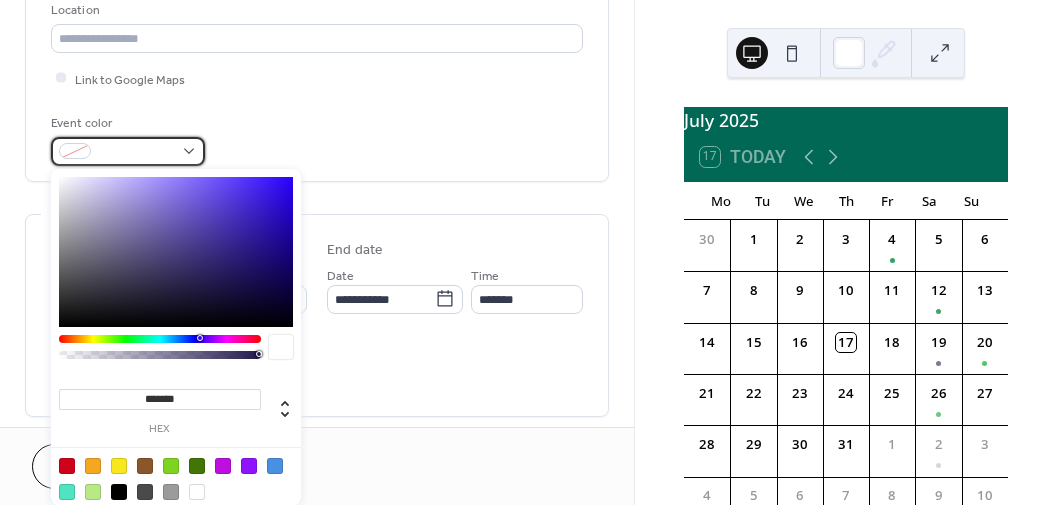click at bounding box center (128, 151) 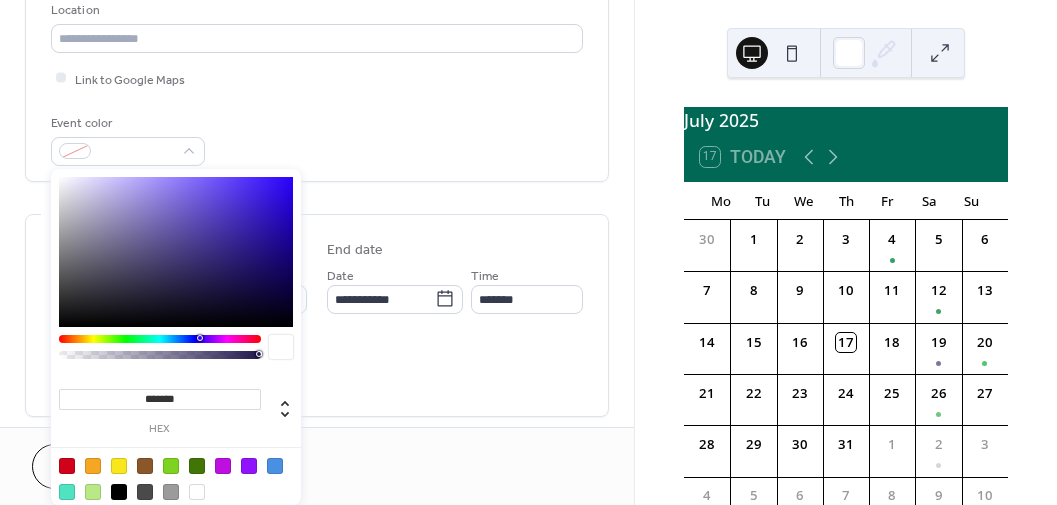 click at bounding box center [160, 339] 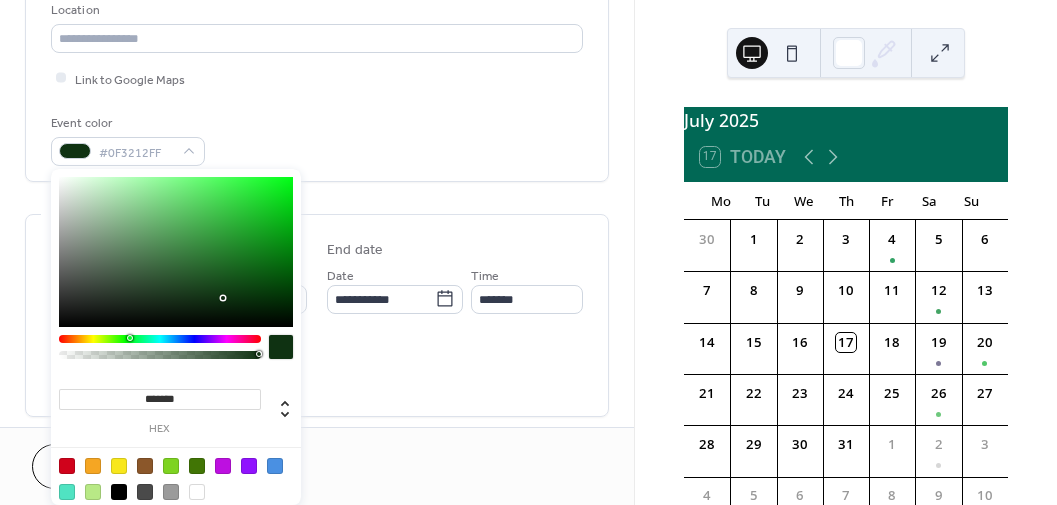 click at bounding box center (176, 252) 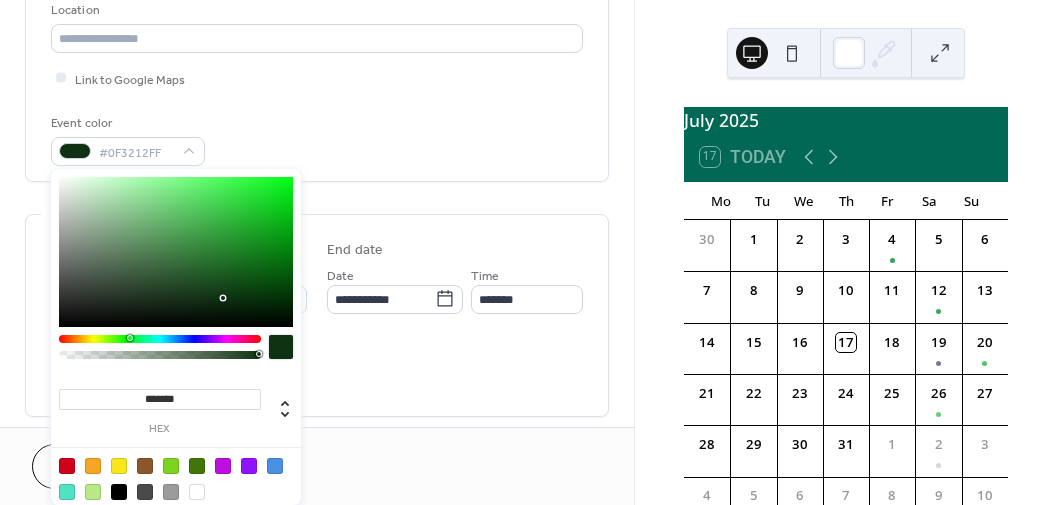 click at bounding box center (176, 252) 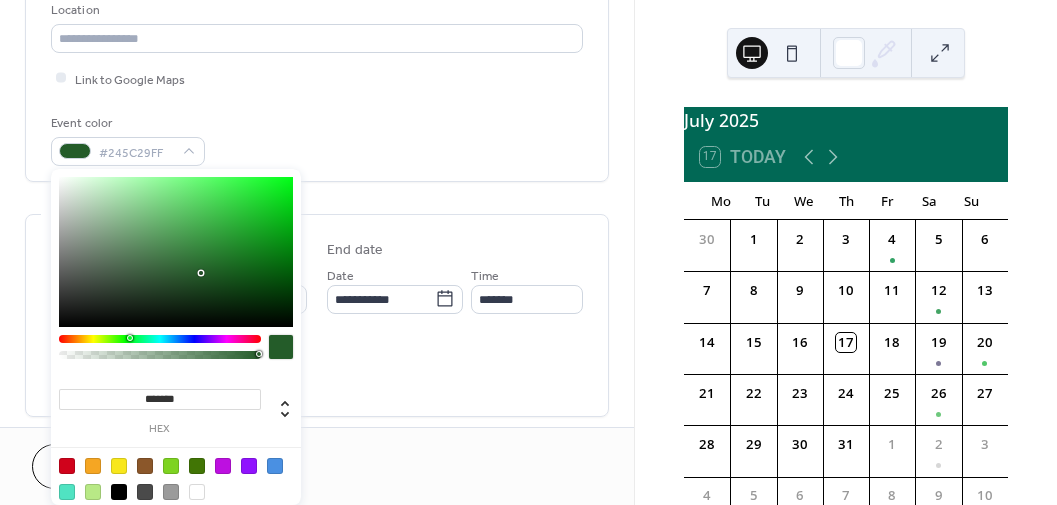 click at bounding box center [160, 339] 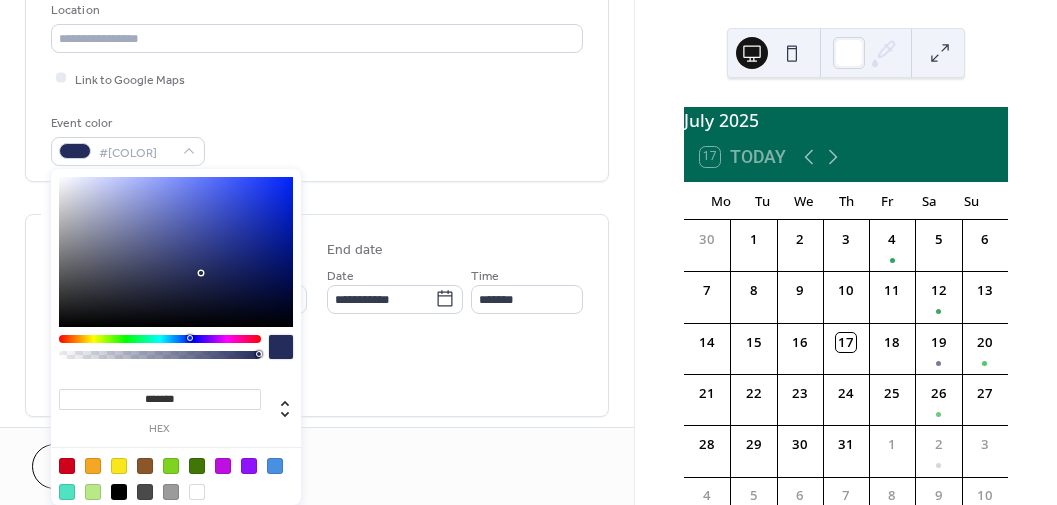 click at bounding box center [160, 339] 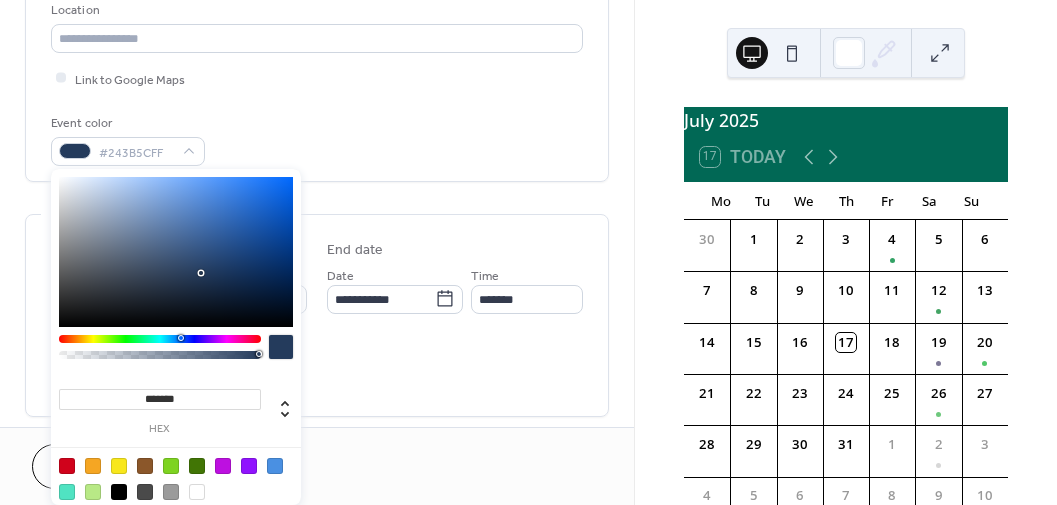 click at bounding box center [176, 252] 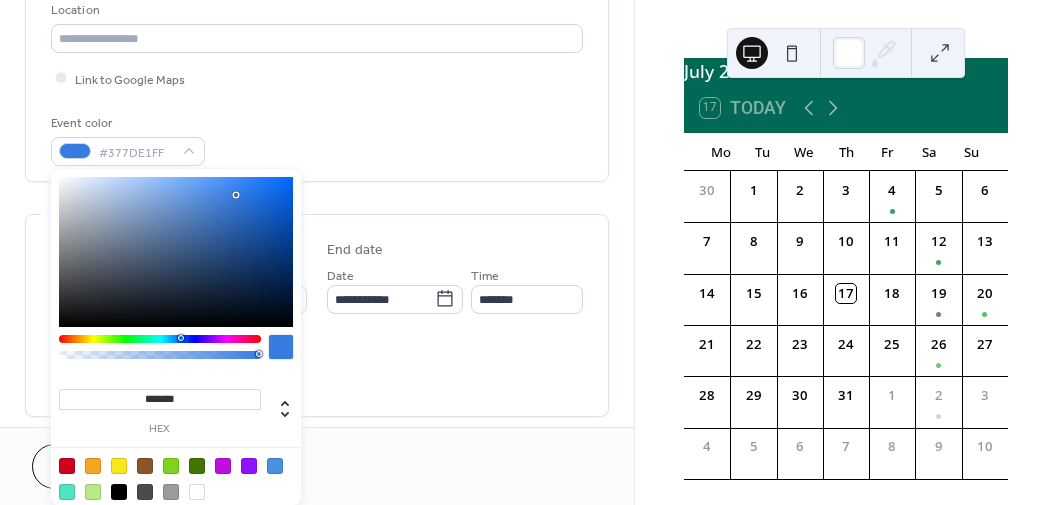 scroll, scrollTop: 76, scrollLeft: 0, axis: vertical 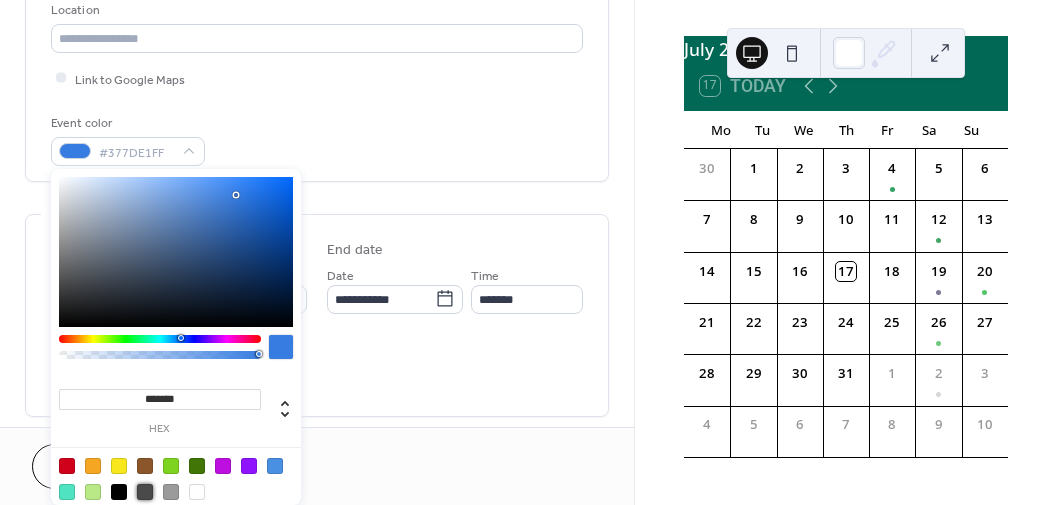 click at bounding box center (145, 492) 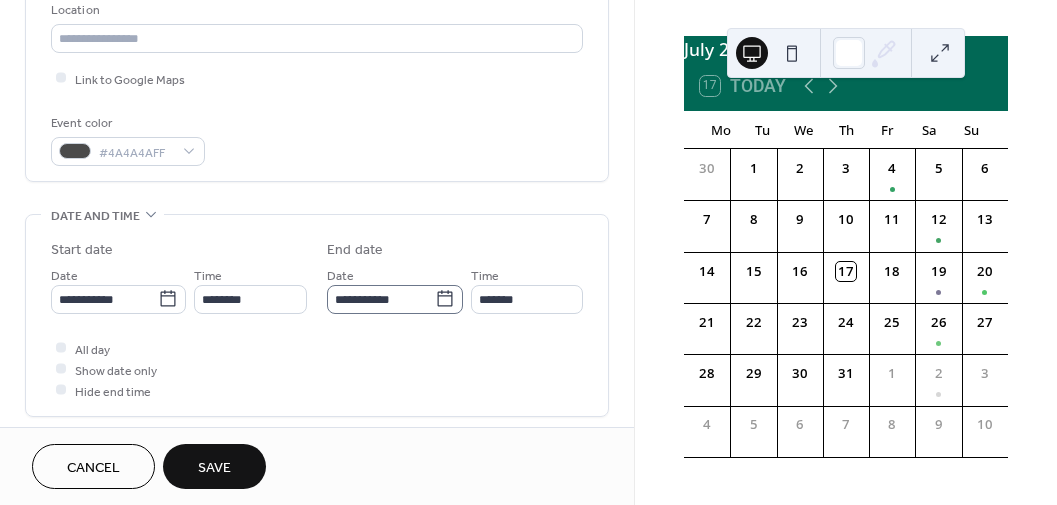 click 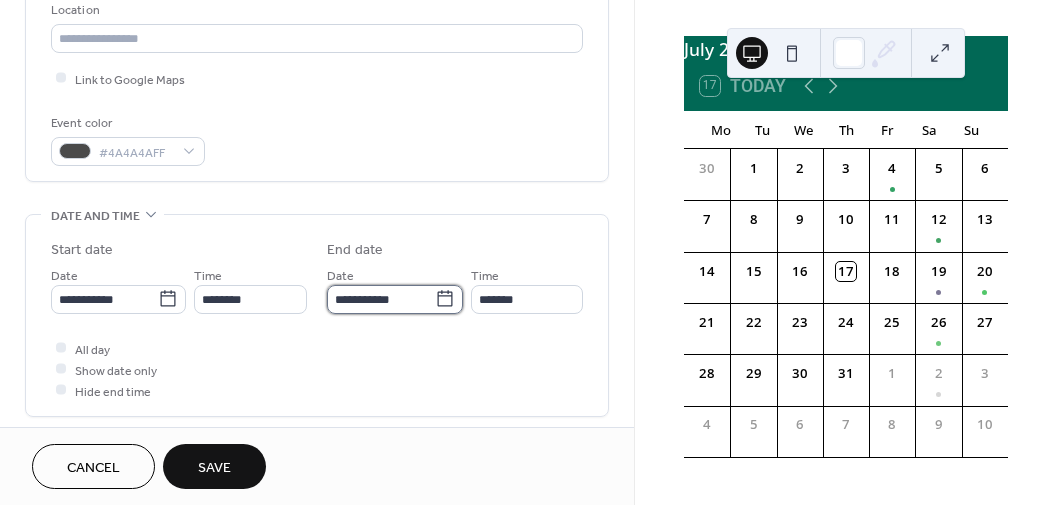 click on "**********" at bounding box center [380, 299] 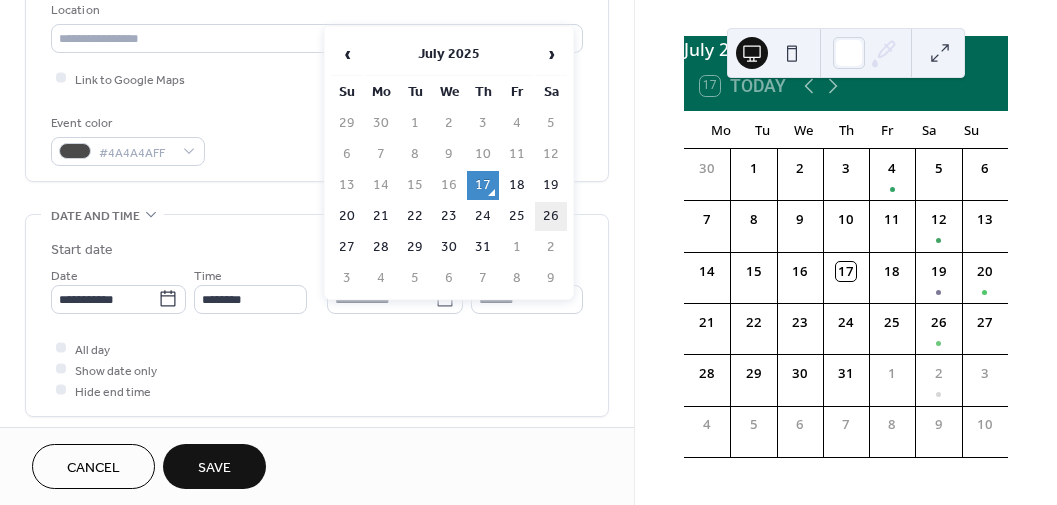 click on "26" at bounding box center (551, 216) 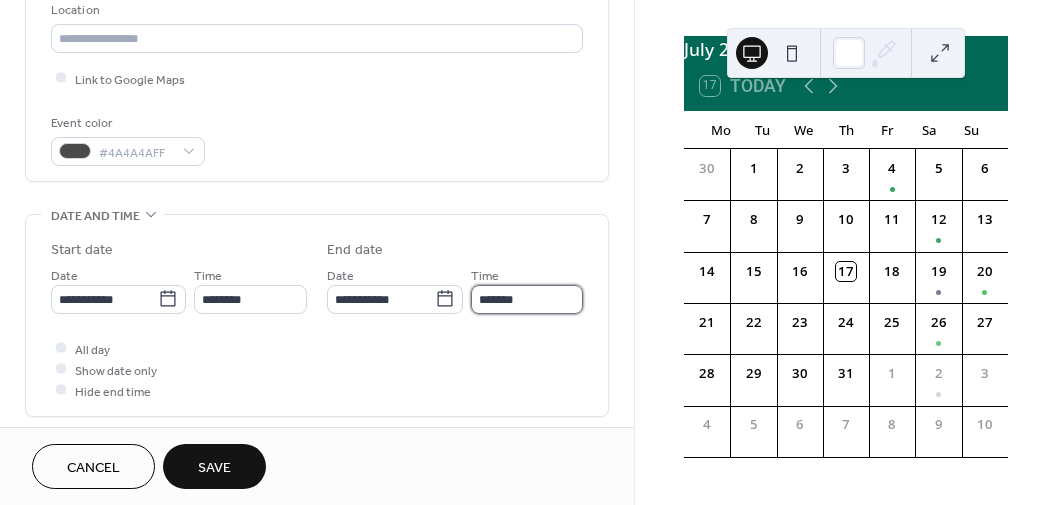 click on "*******" at bounding box center (527, 299) 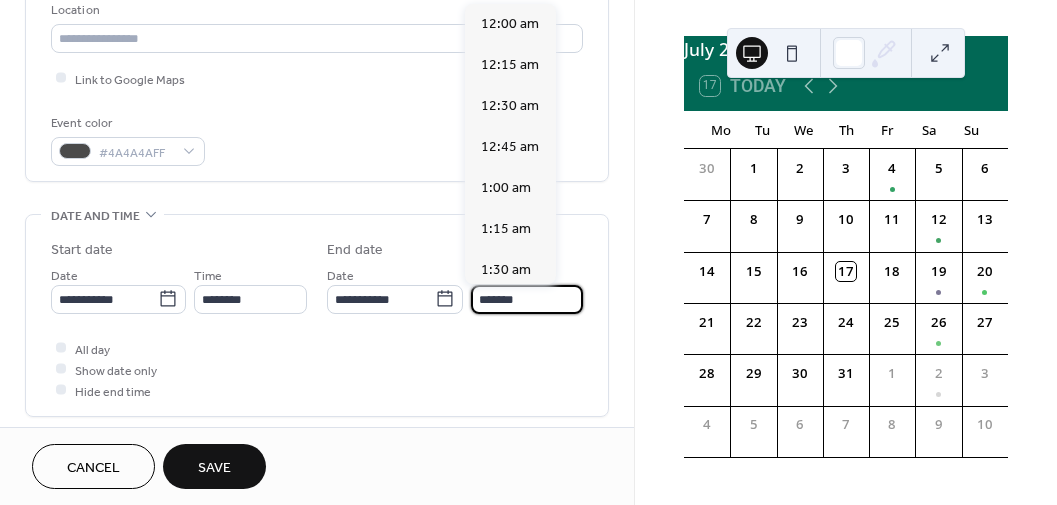 scroll, scrollTop: 2112, scrollLeft: 0, axis: vertical 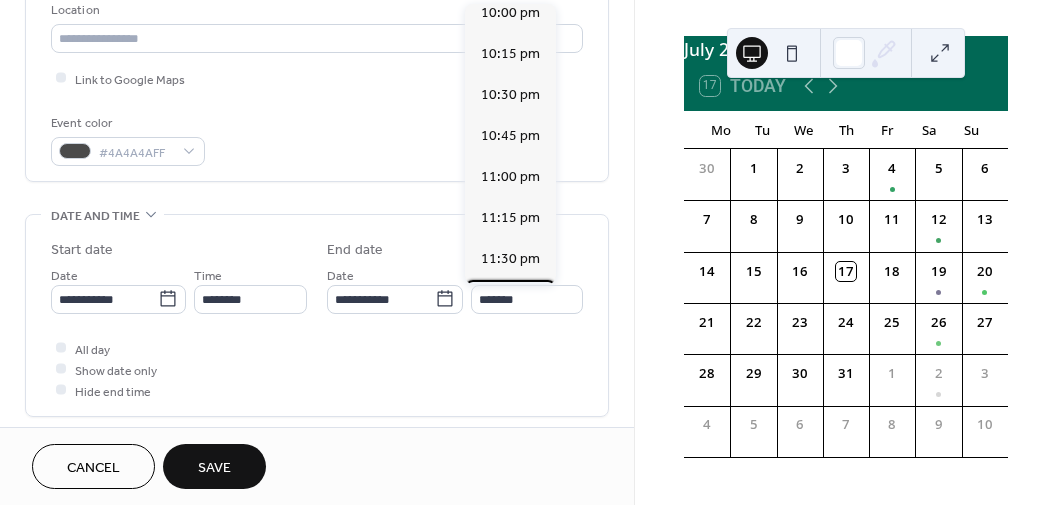 click on "11:45 pm" at bounding box center (510, 300) 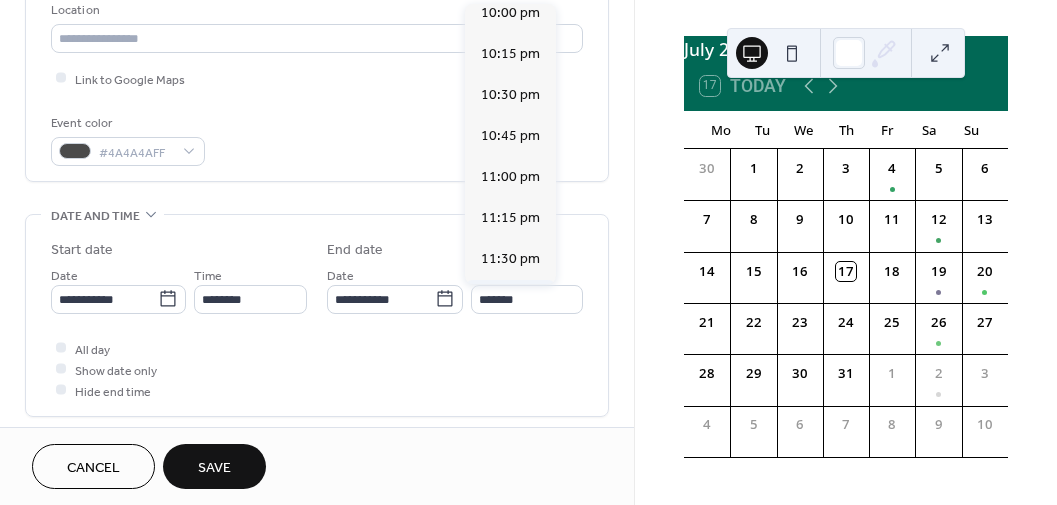 type on "********" 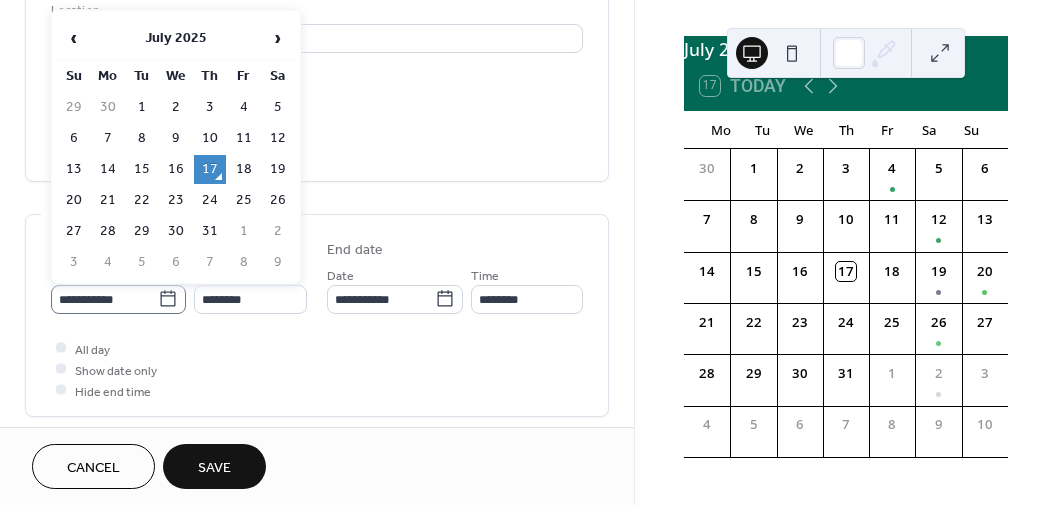 click 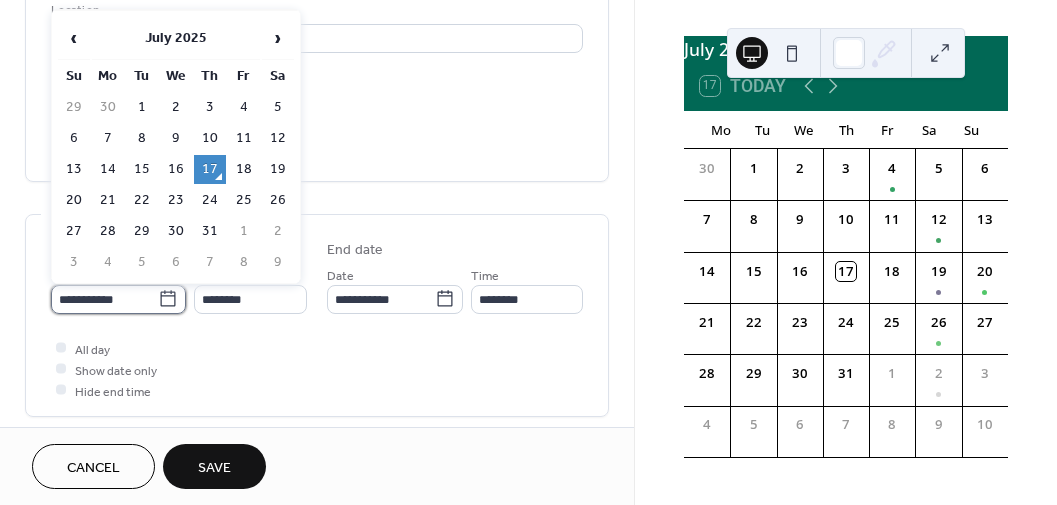 click on "**********" at bounding box center (104, 299) 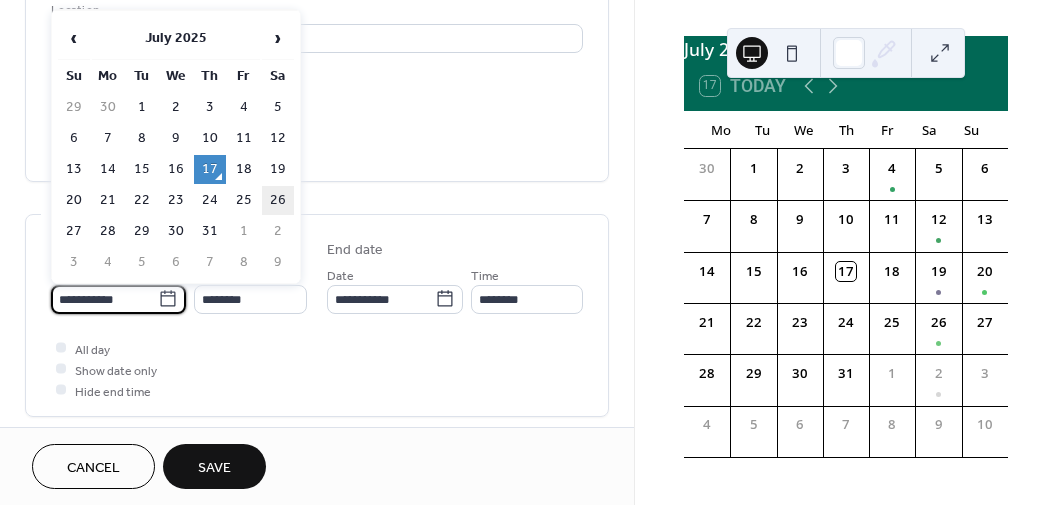click on "26" at bounding box center [278, 200] 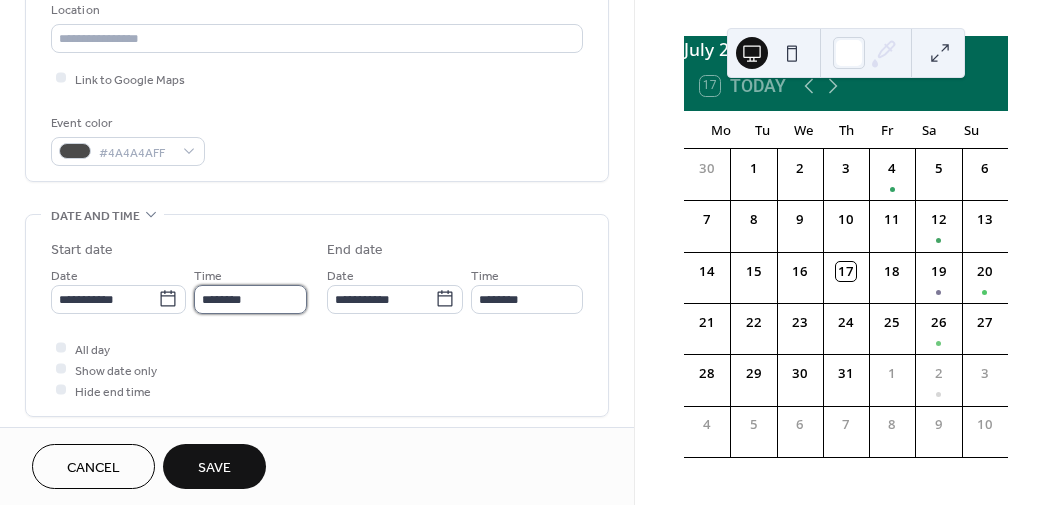 click on "********" at bounding box center (250, 299) 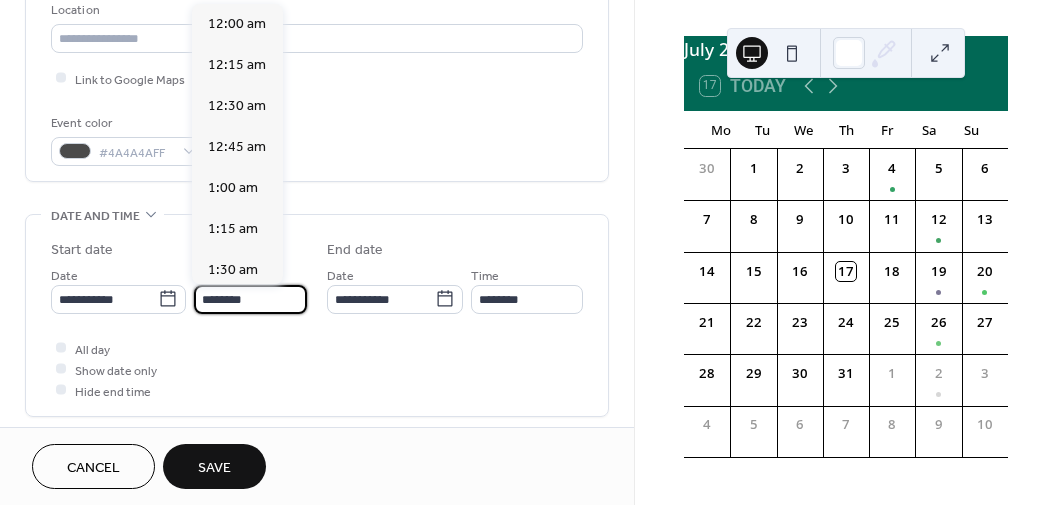 scroll, scrollTop: 1950, scrollLeft: 0, axis: vertical 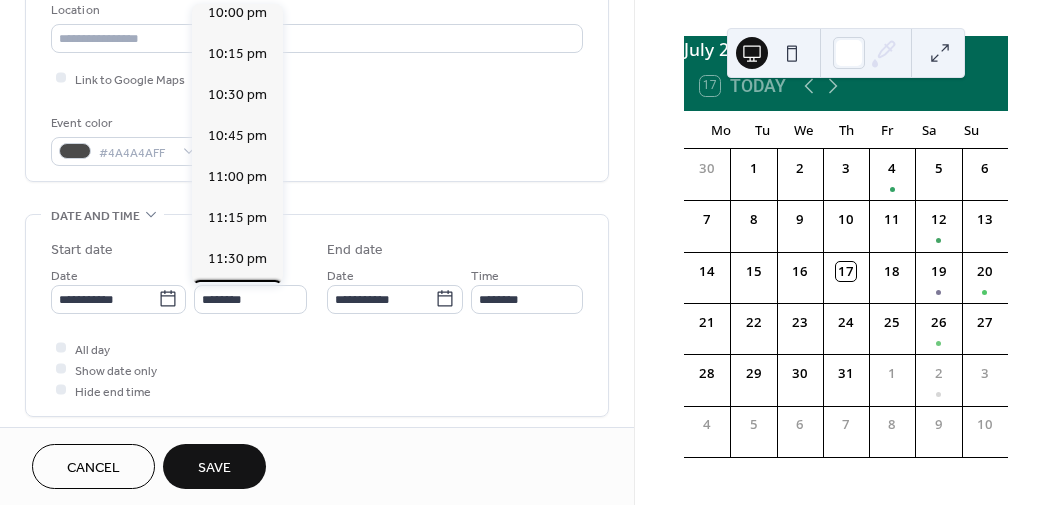 click on "11:45 pm" at bounding box center (237, 300) 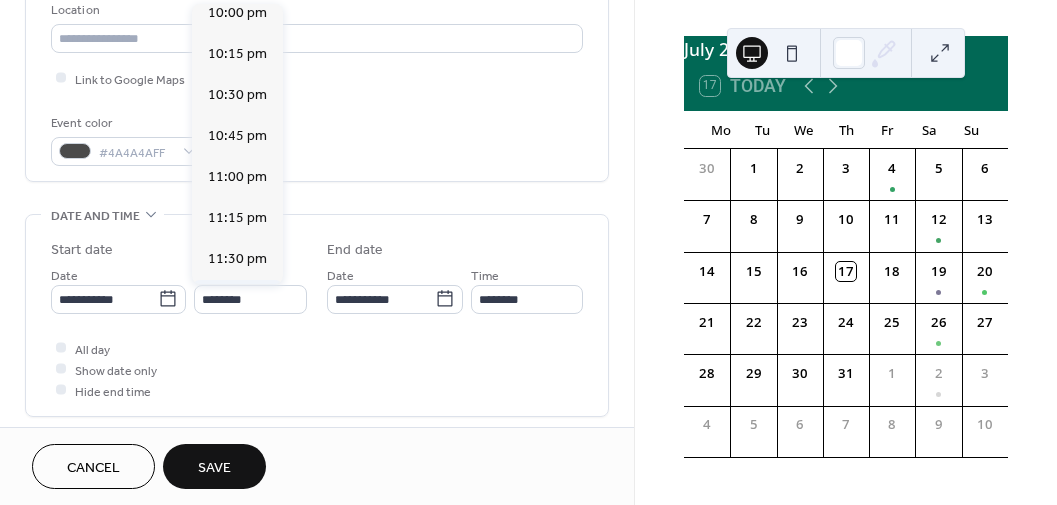 type on "********" 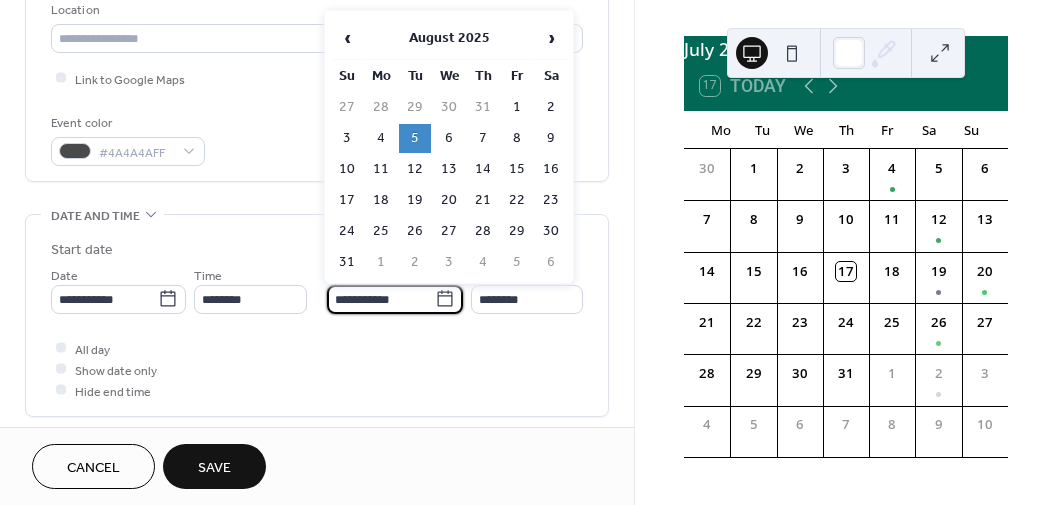 click on "**********" at bounding box center (380, 299) 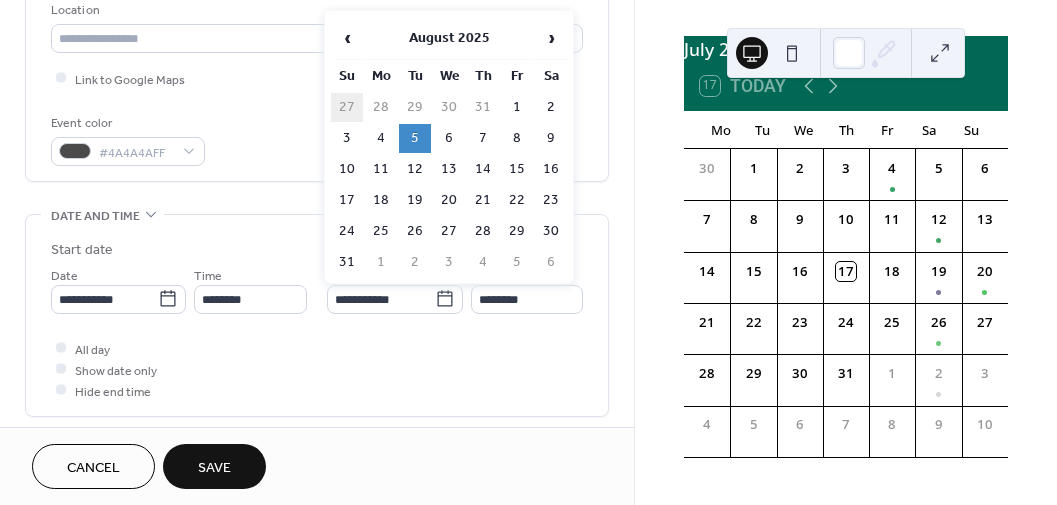 click on "27" at bounding box center (347, 107) 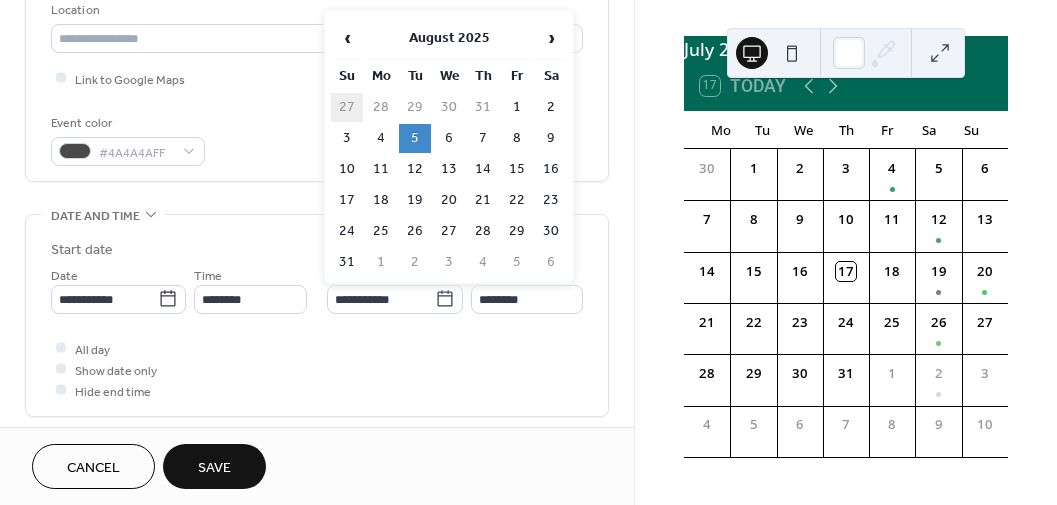 type on "**********" 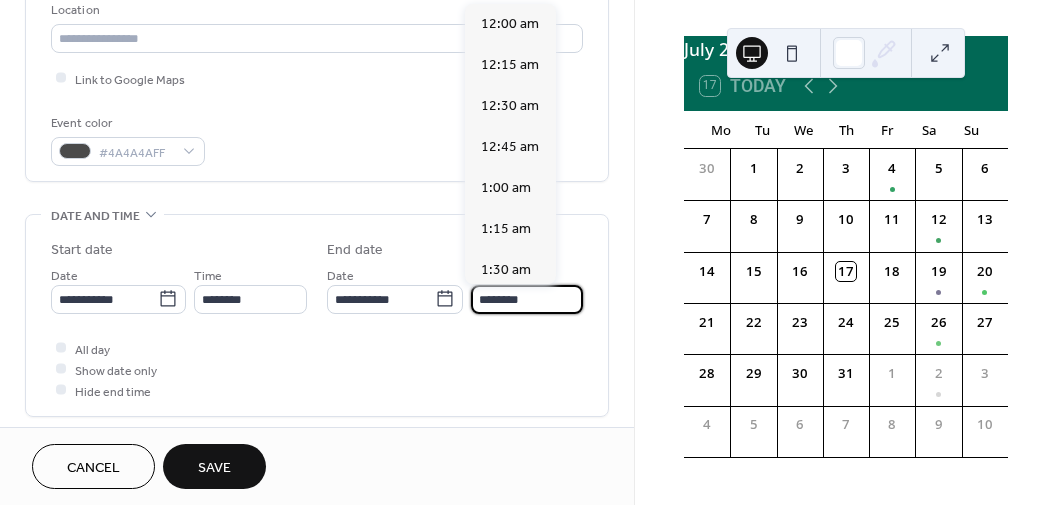 click on "********" at bounding box center [527, 299] 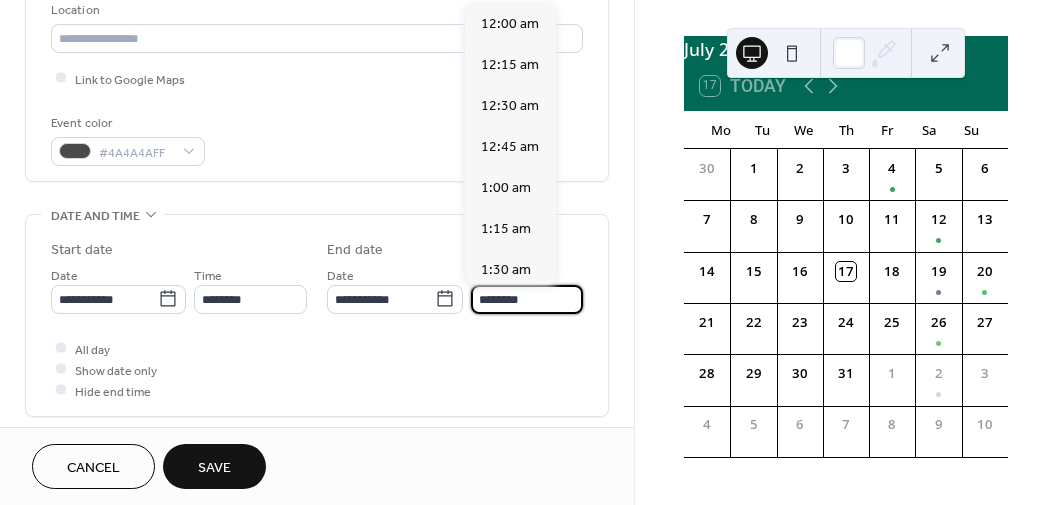 scroll, scrollTop: 1869, scrollLeft: 0, axis: vertical 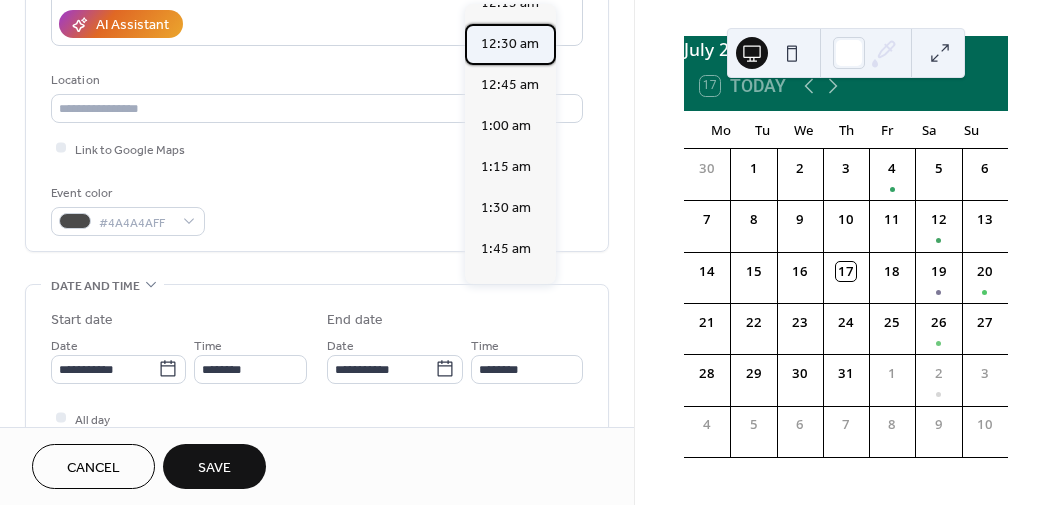 click on "12:30 am" at bounding box center [510, 44] 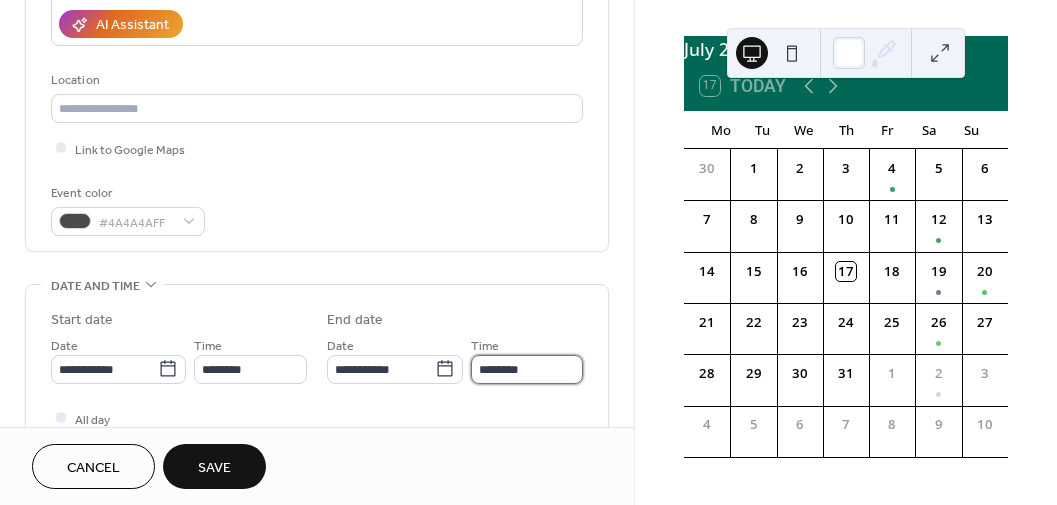 click on "********" at bounding box center (527, 369) 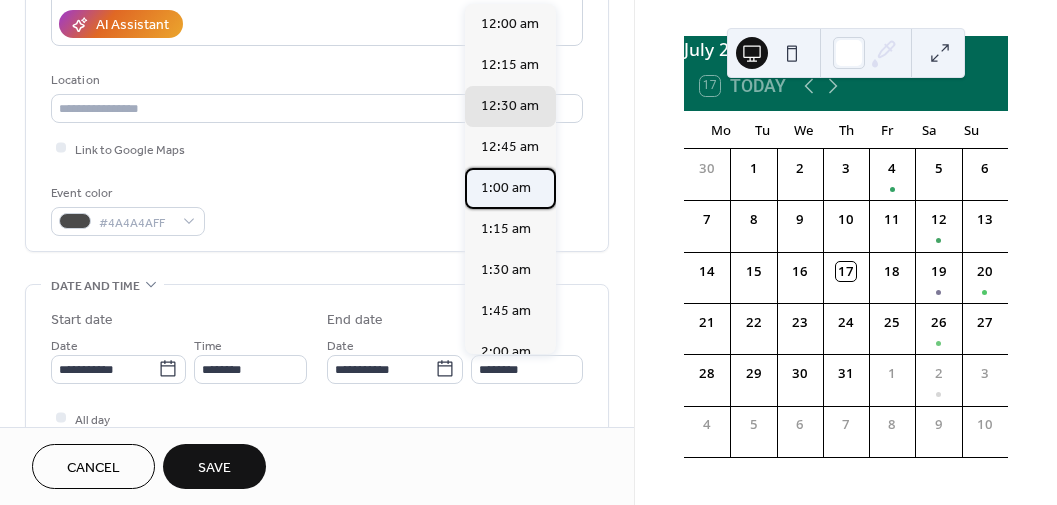 click on "1:00 am" at bounding box center [506, 188] 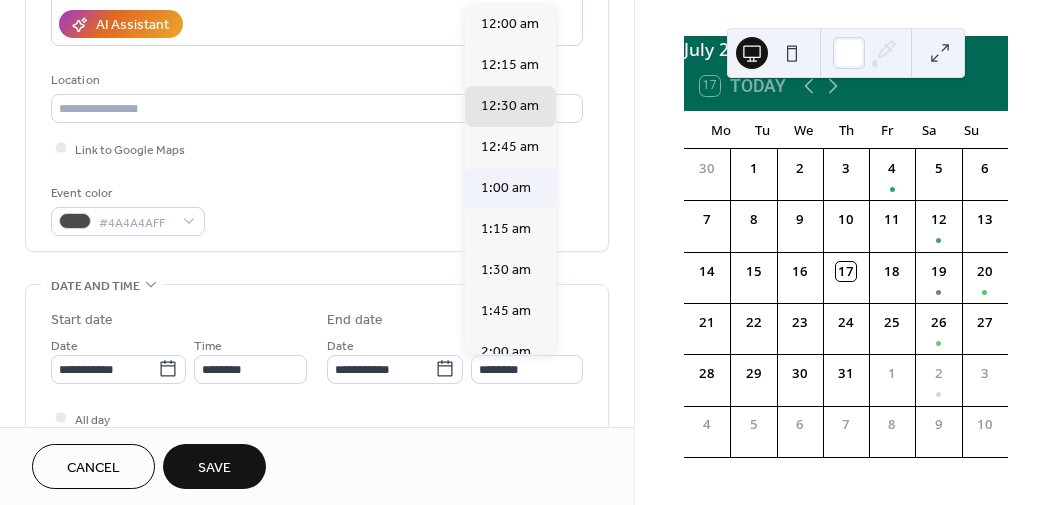 type on "*******" 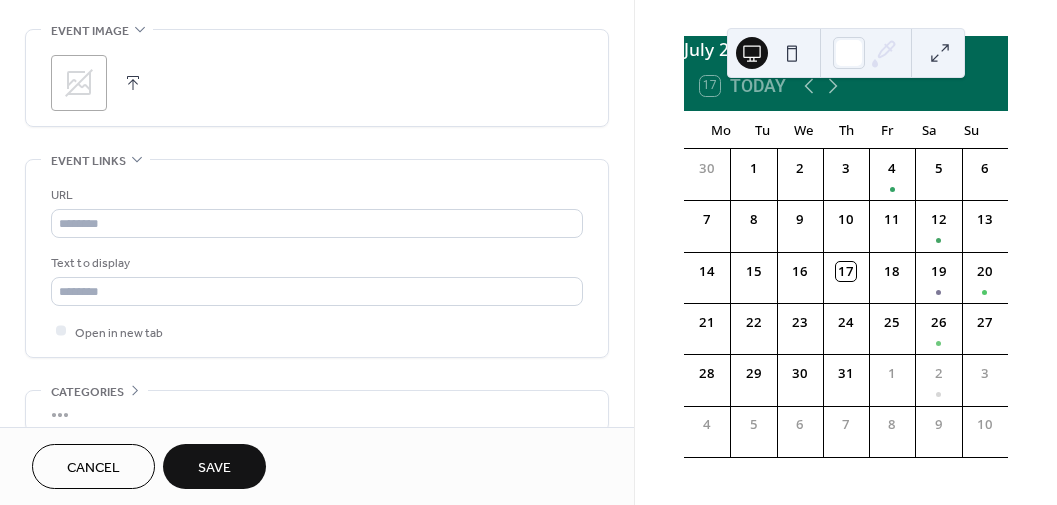scroll, scrollTop: 975, scrollLeft: 0, axis: vertical 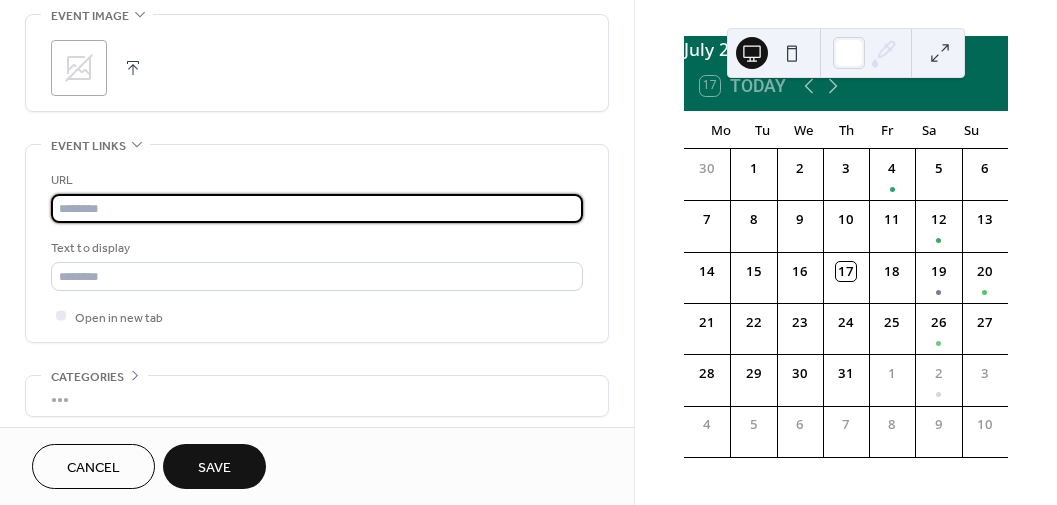 paste on "**********" 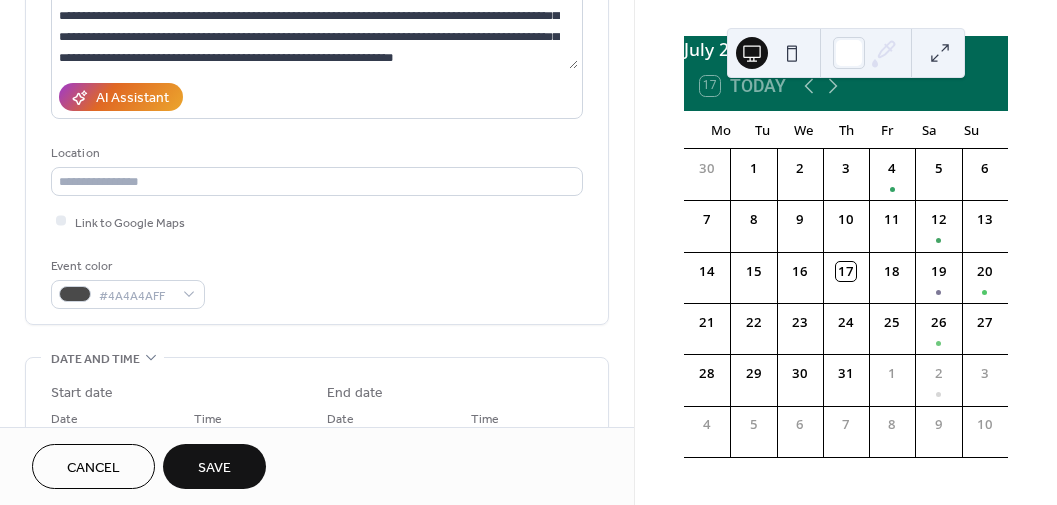 scroll, scrollTop: 281, scrollLeft: 0, axis: vertical 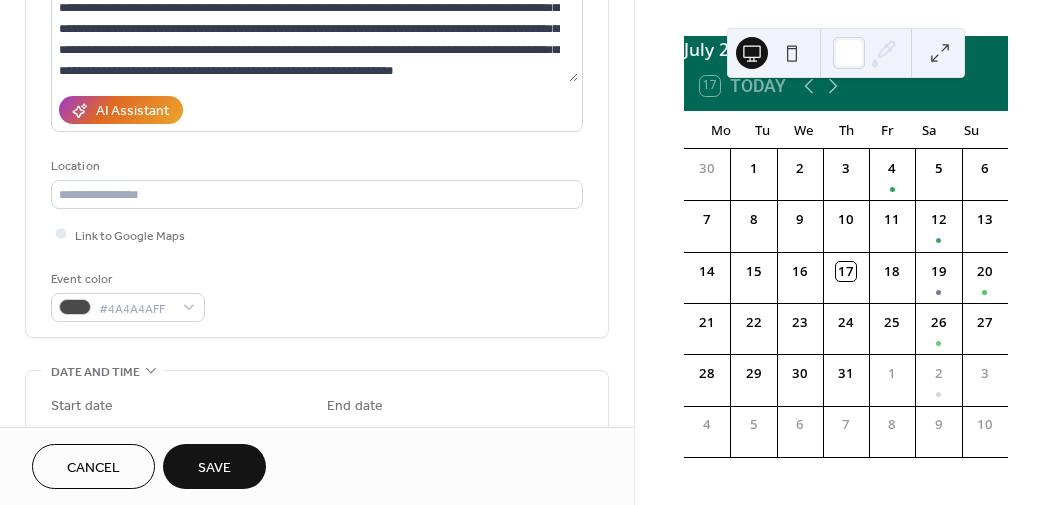 type on "**********" 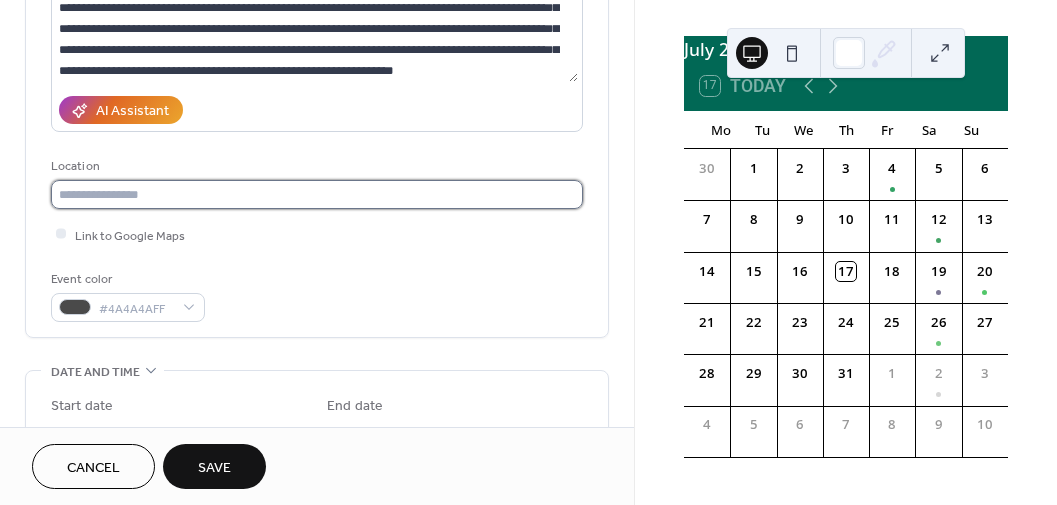 click at bounding box center [317, 194] 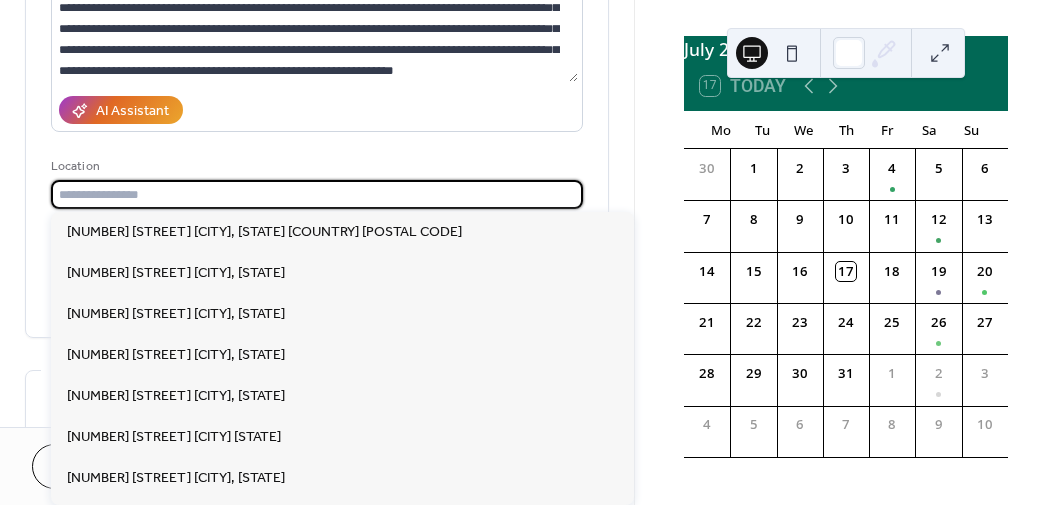 paste on "**********" 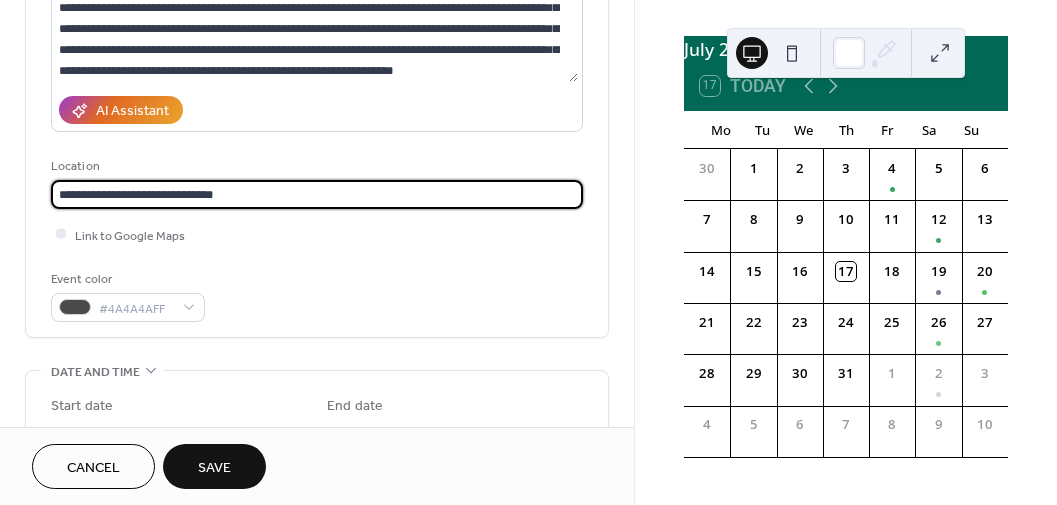 click on "**********" at bounding box center (317, 194) 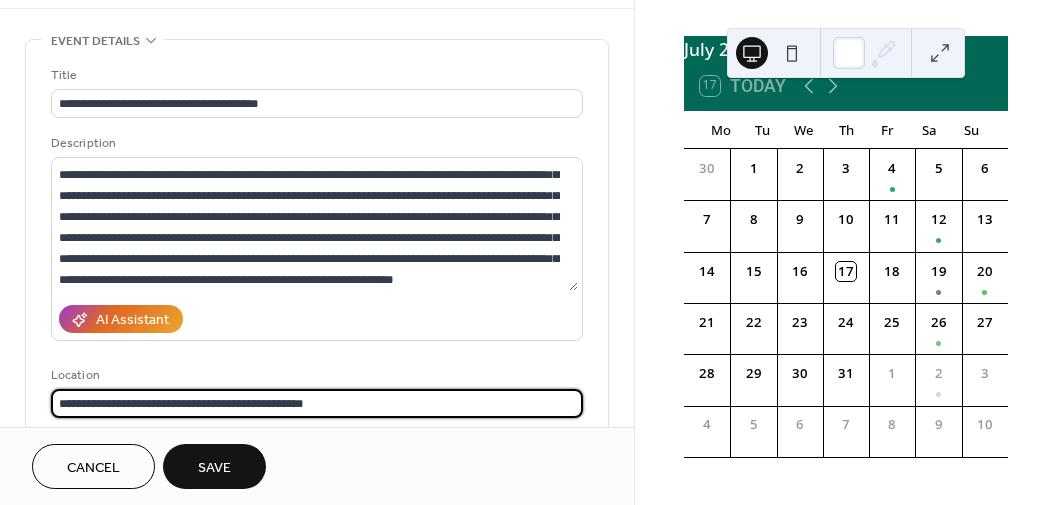 scroll, scrollTop: 62, scrollLeft: 0, axis: vertical 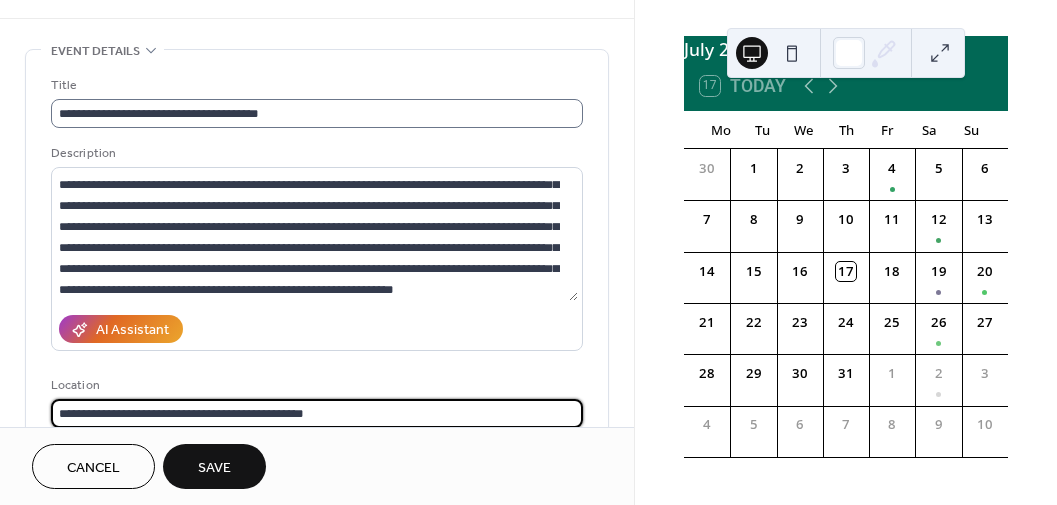 type on "**********" 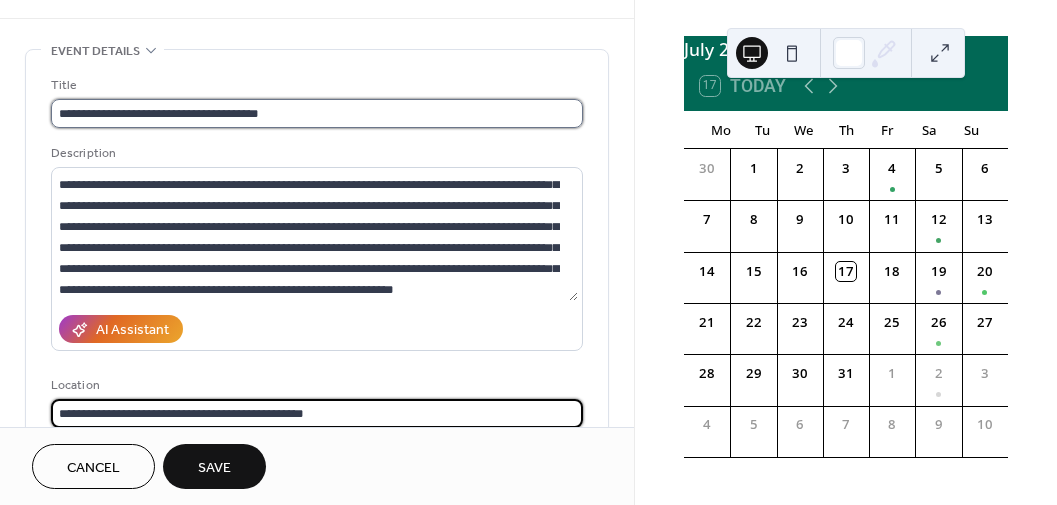 click on "**********" at bounding box center (317, 113) 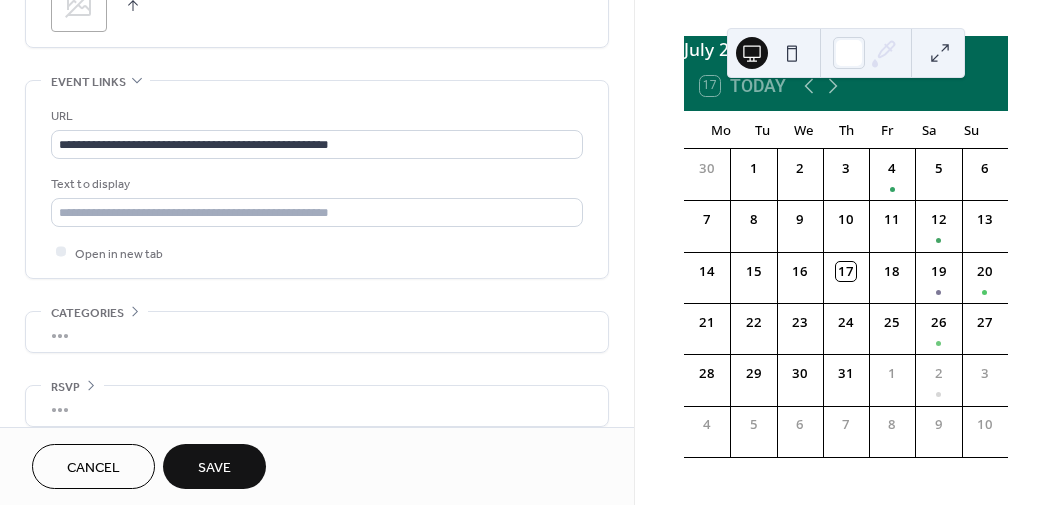 scroll, scrollTop: 1058, scrollLeft: 0, axis: vertical 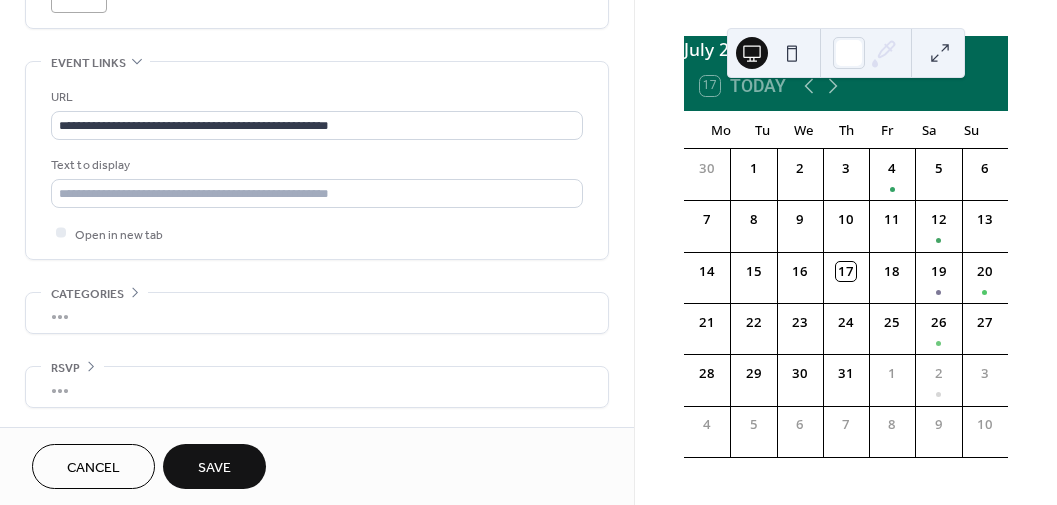 type on "**********" 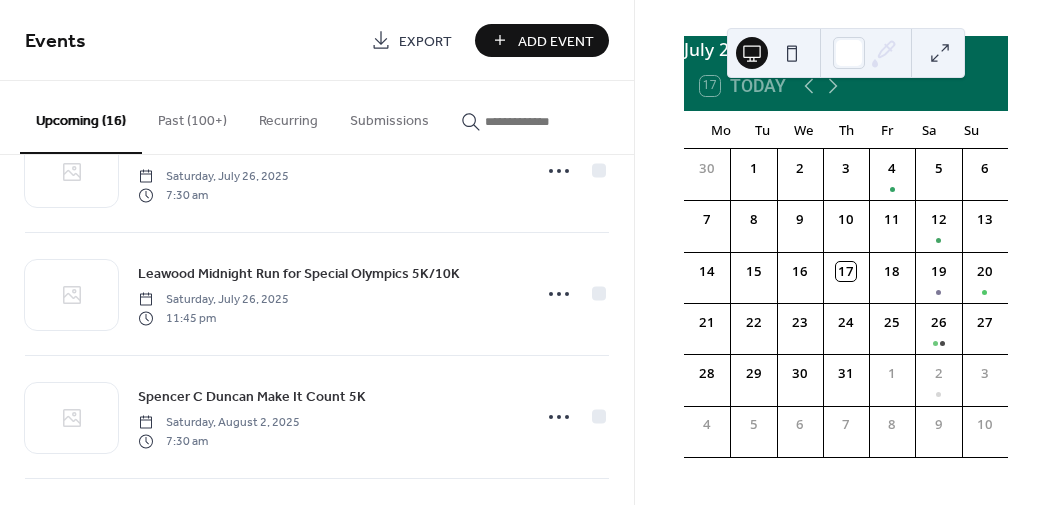 scroll, scrollTop: 173, scrollLeft: 0, axis: vertical 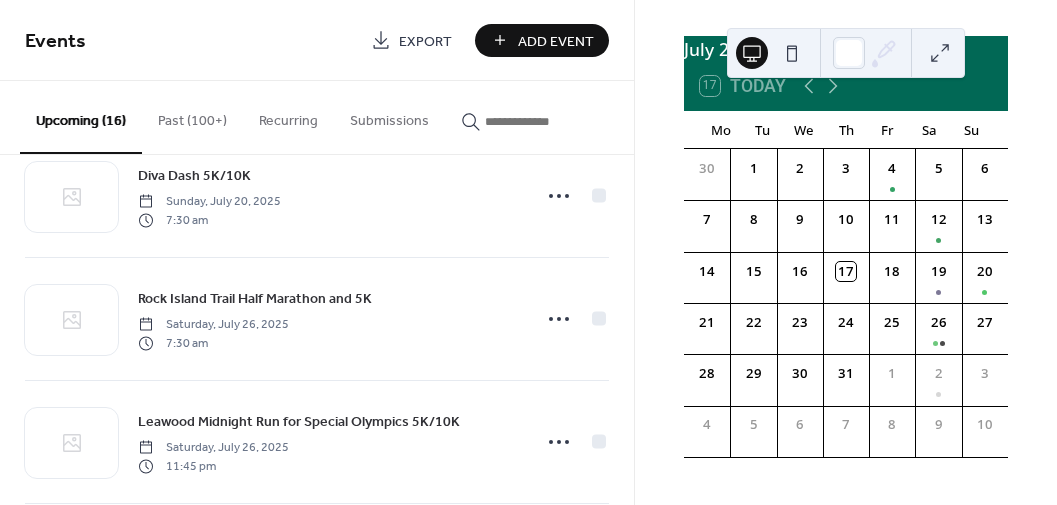 click on "Add Event" at bounding box center [556, 41] 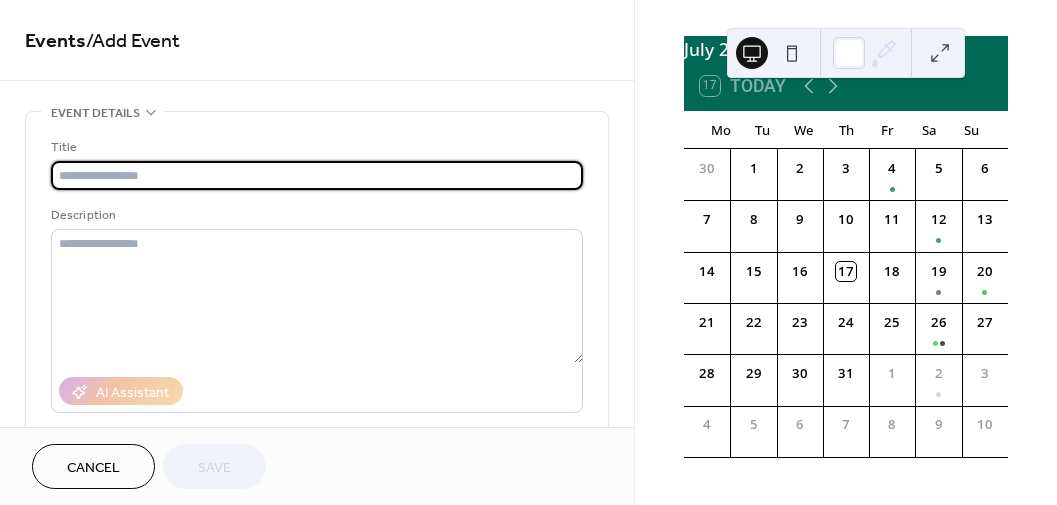 click at bounding box center (317, 175) 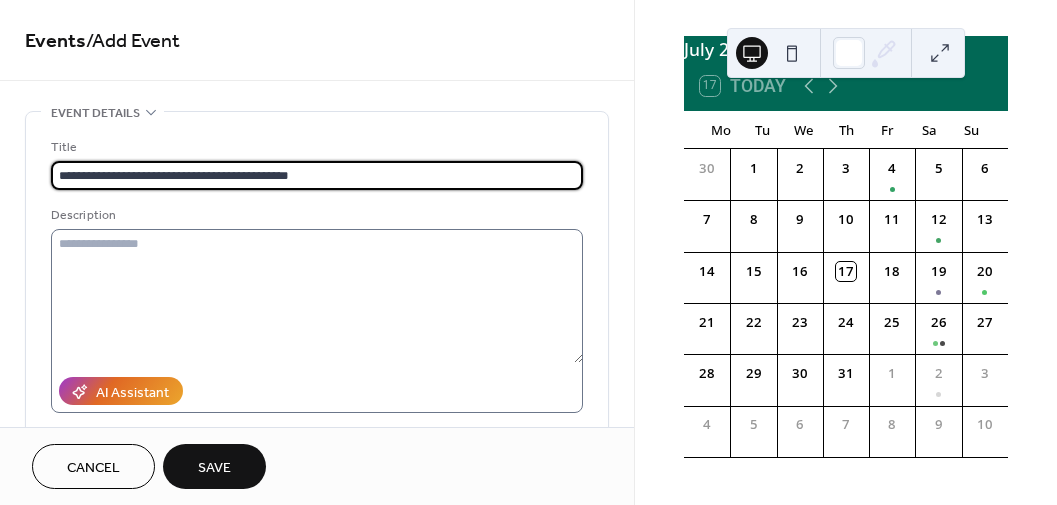 type on "**********" 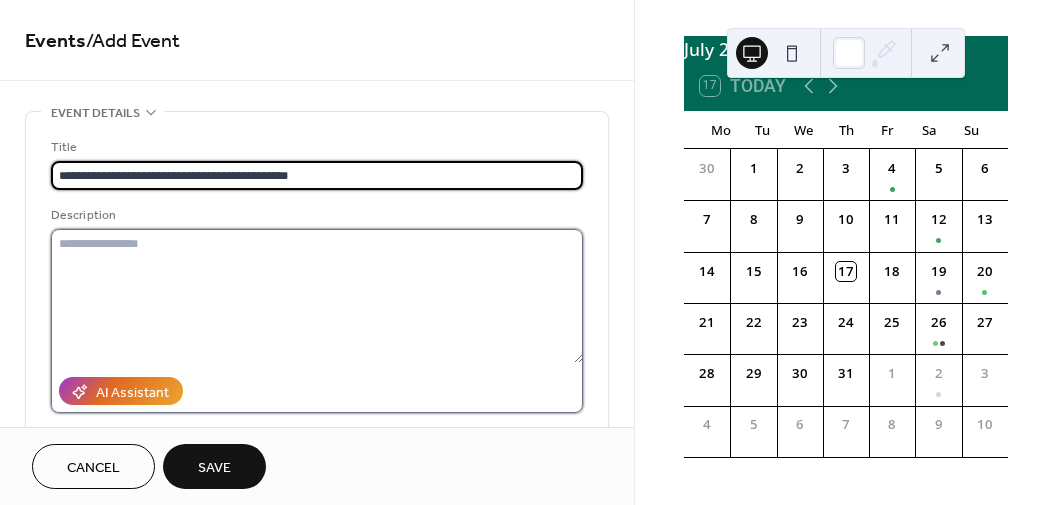 click at bounding box center [317, 296] 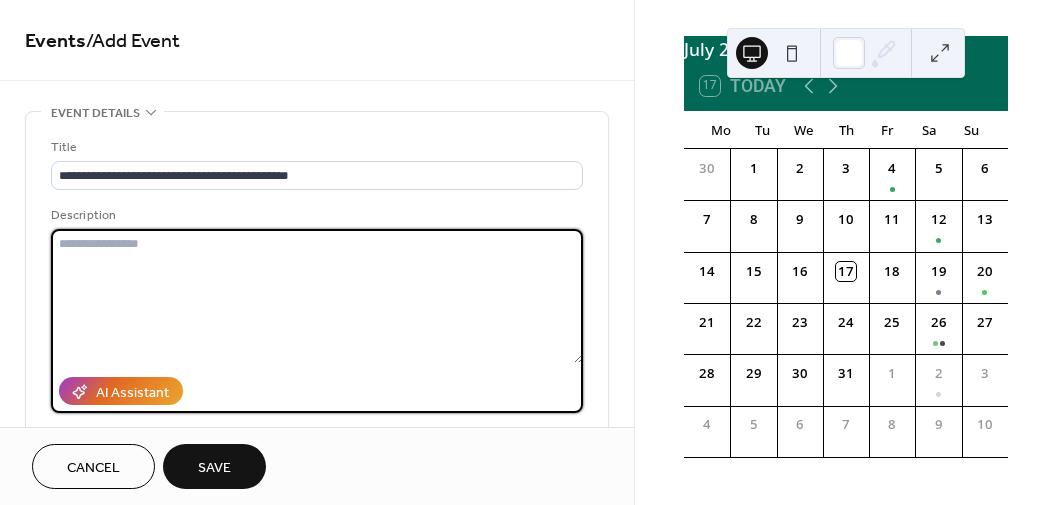 paste on "**********" 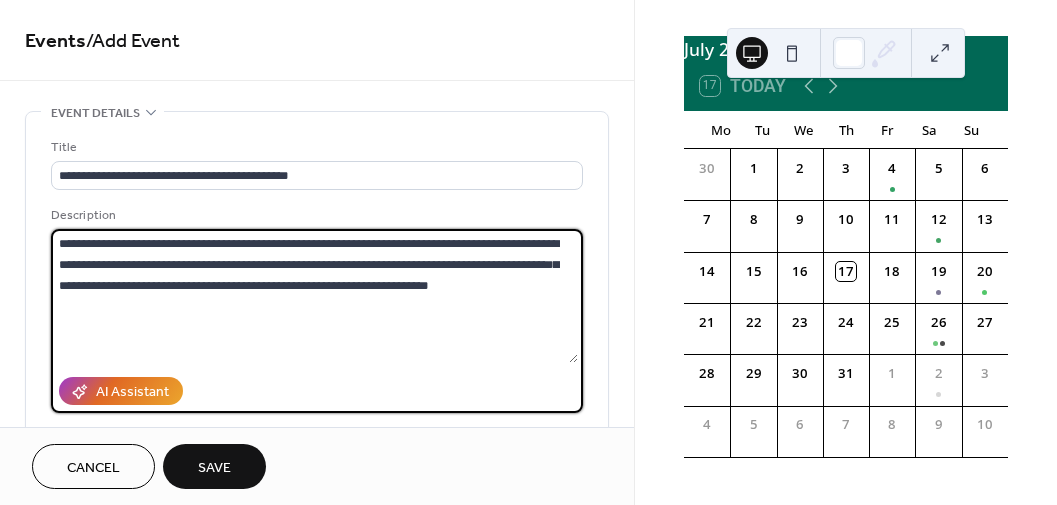 scroll, scrollTop: 82, scrollLeft: 0, axis: vertical 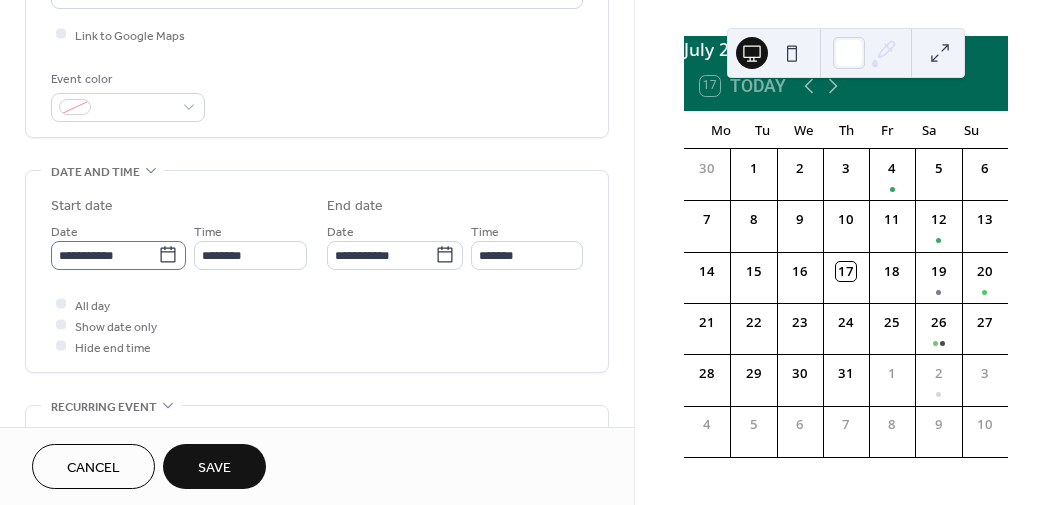 type on "**********" 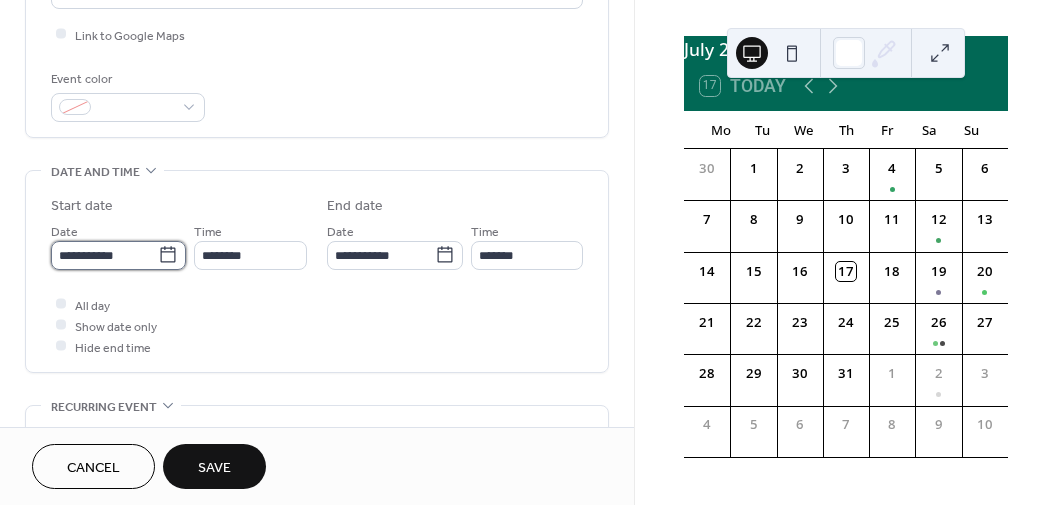 click on "**********" at bounding box center (104, 255) 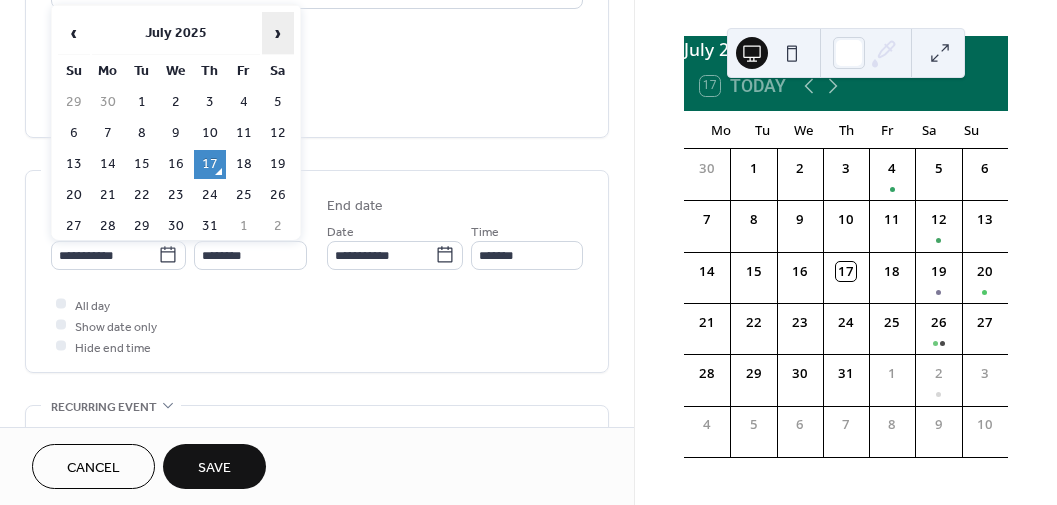 click on "›" at bounding box center [278, 33] 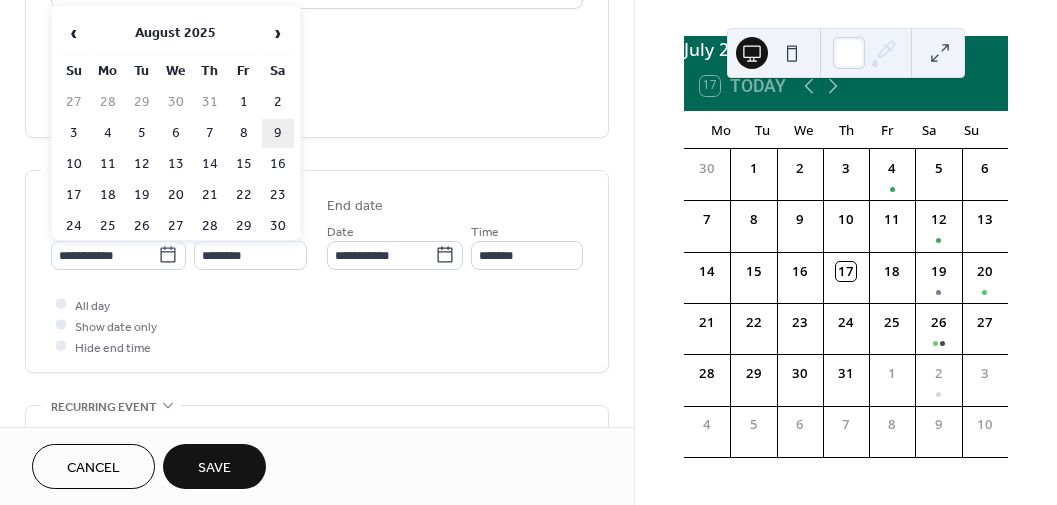 click on "9" at bounding box center (278, 133) 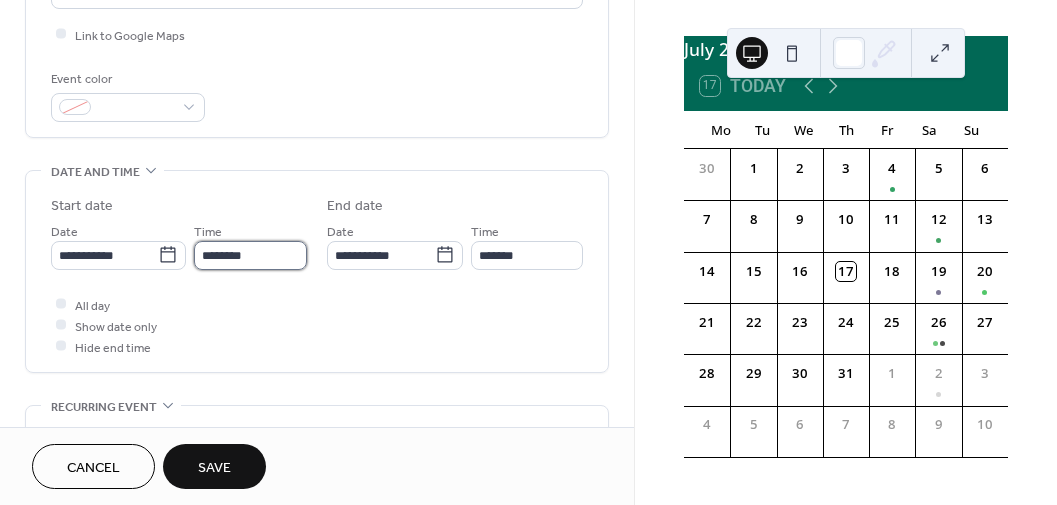 click on "********" at bounding box center (250, 255) 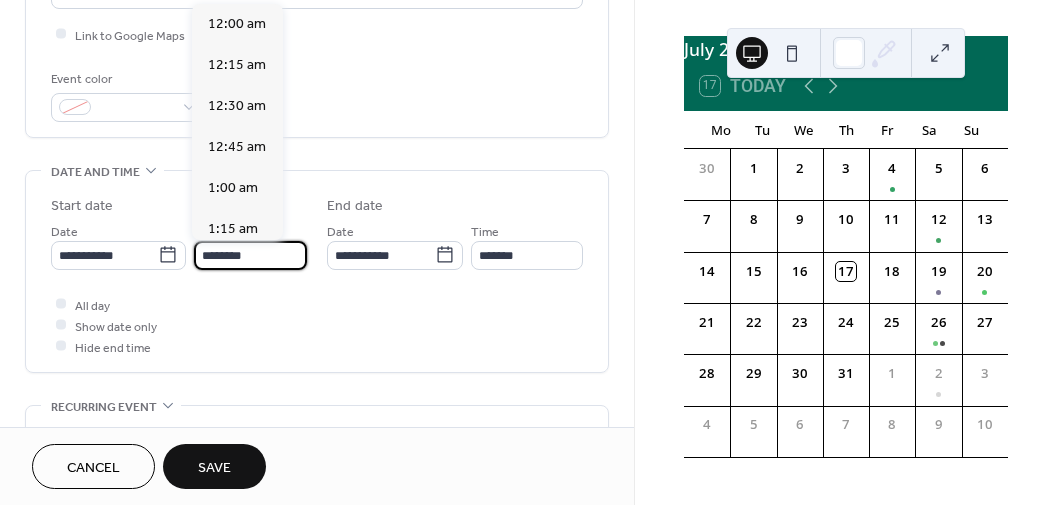 scroll, scrollTop: 1950, scrollLeft: 0, axis: vertical 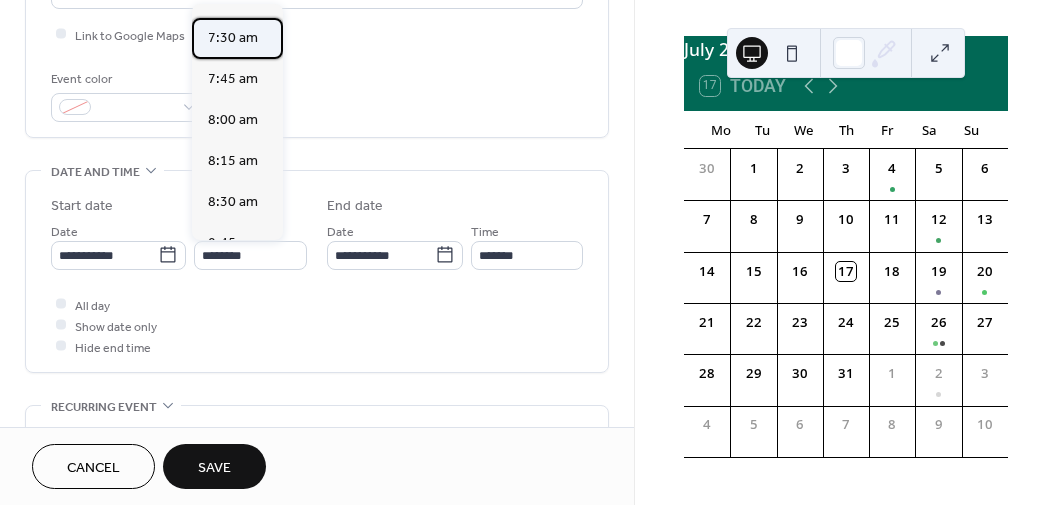 click on "7:30 am" at bounding box center (233, 38) 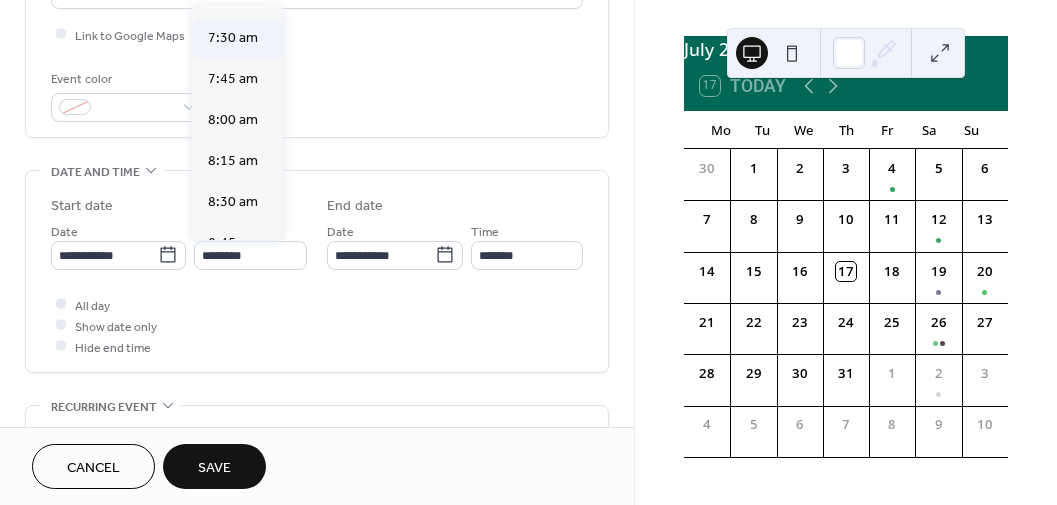 type on "*******" 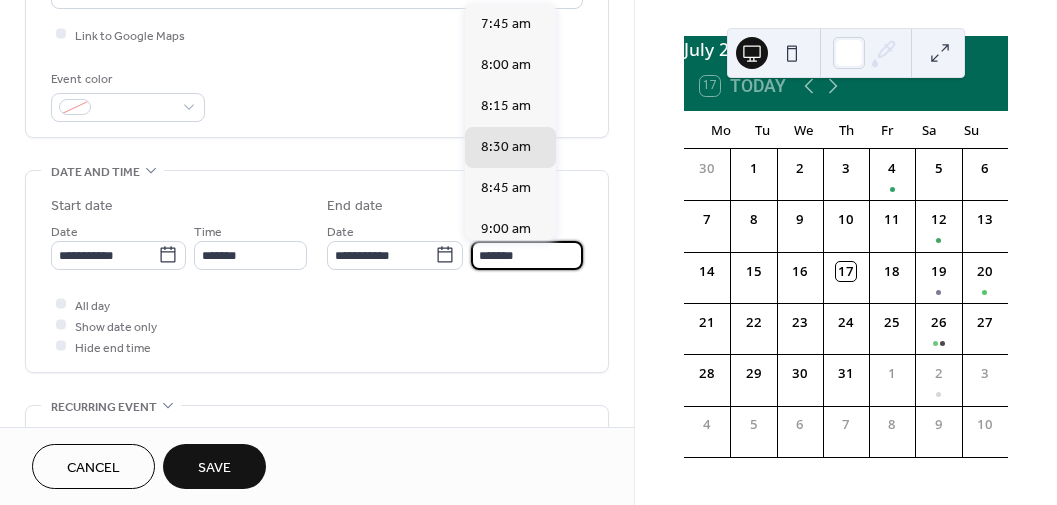click on "*******" at bounding box center [527, 255] 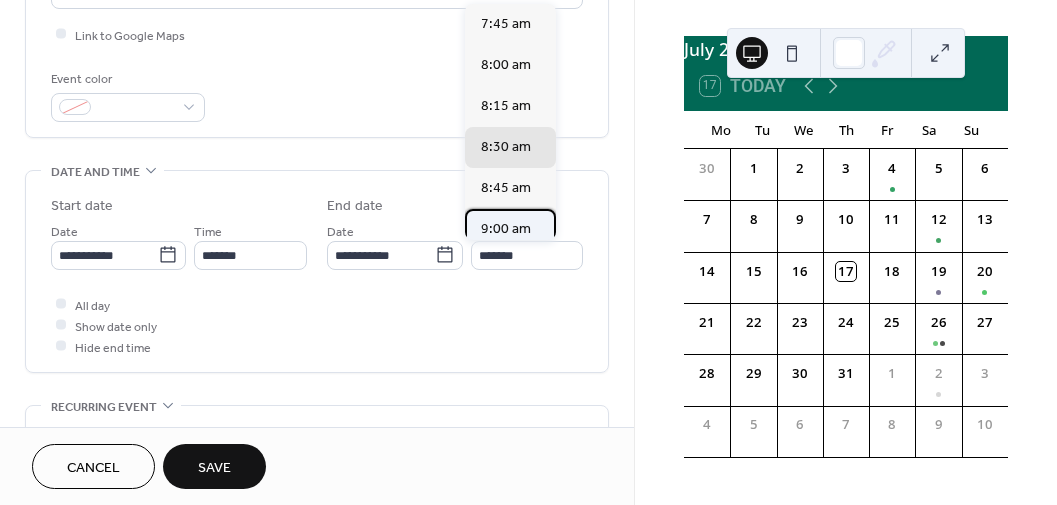 click on "9:00 am" at bounding box center (506, 229) 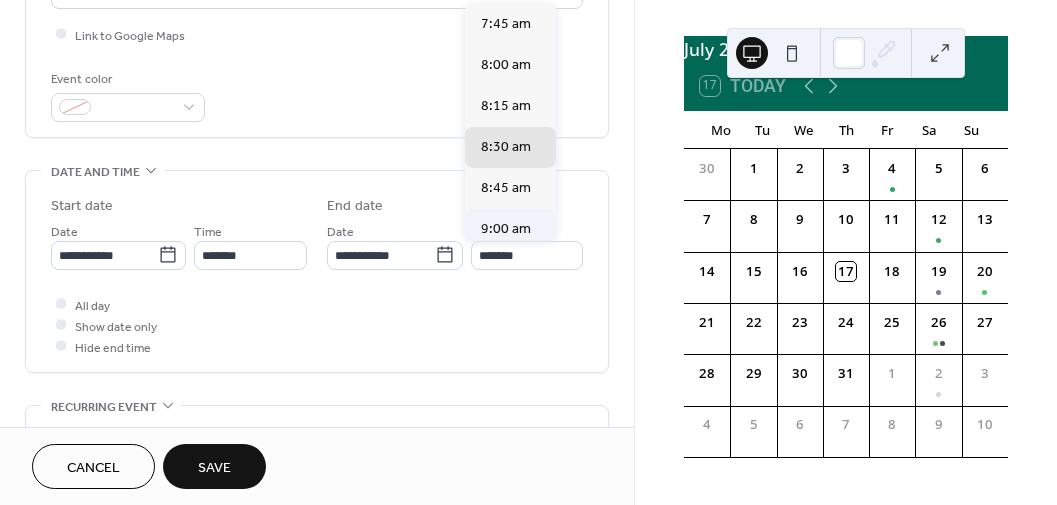 type on "*******" 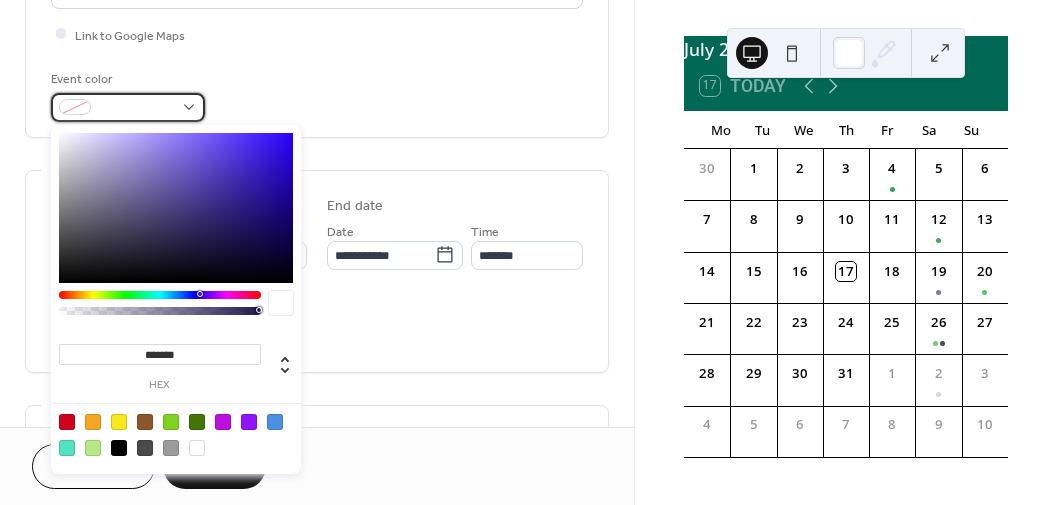 click at bounding box center (128, 107) 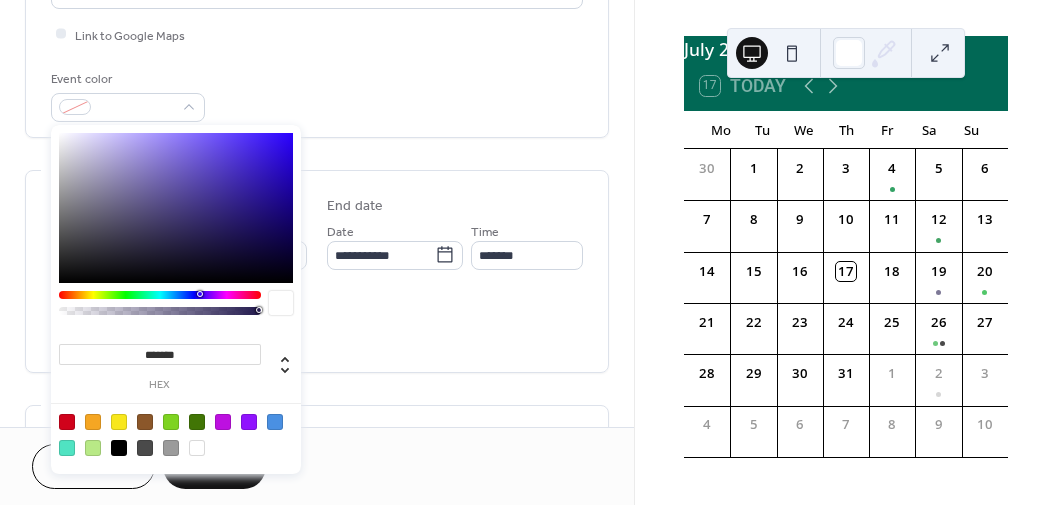 click at bounding box center (160, 295) 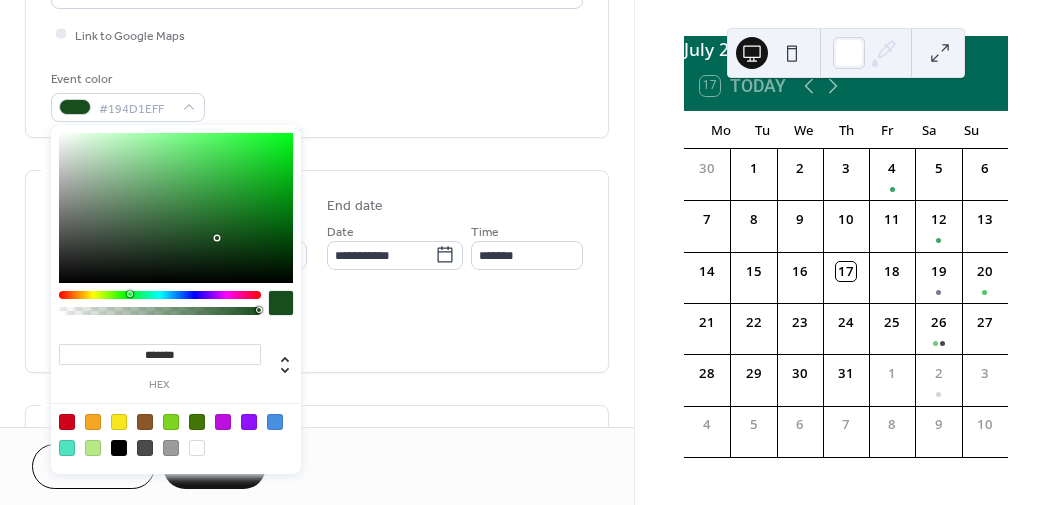 click at bounding box center (176, 208) 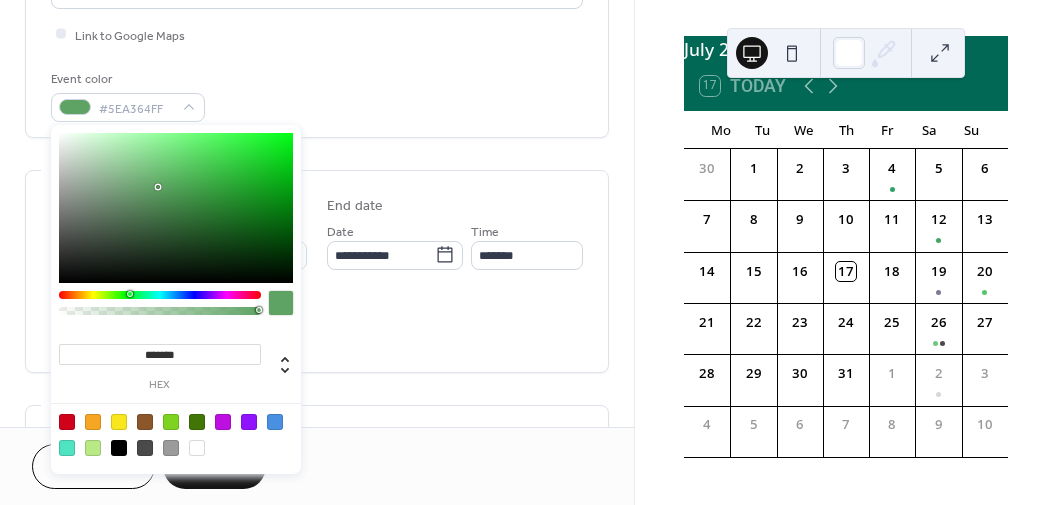 type on "*******" 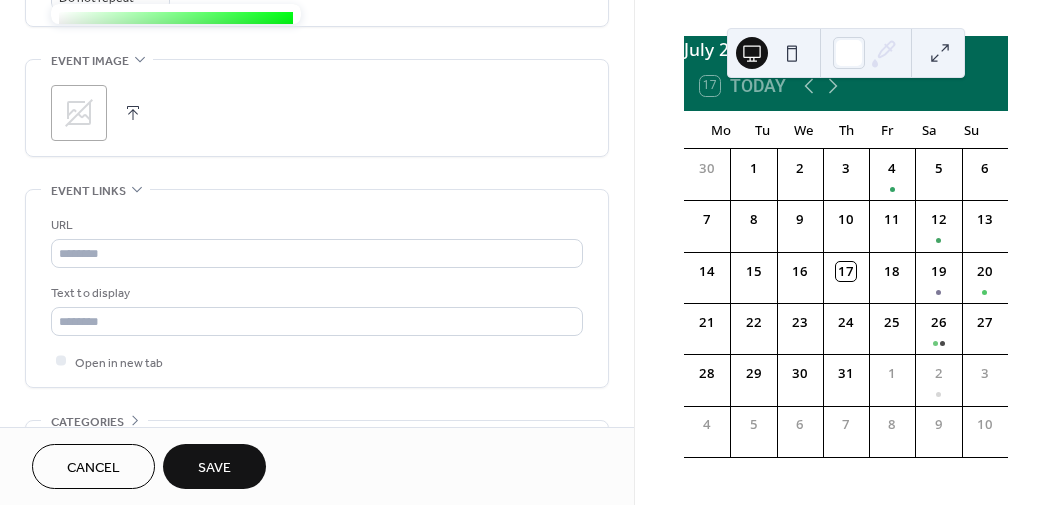scroll, scrollTop: 934, scrollLeft: 0, axis: vertical 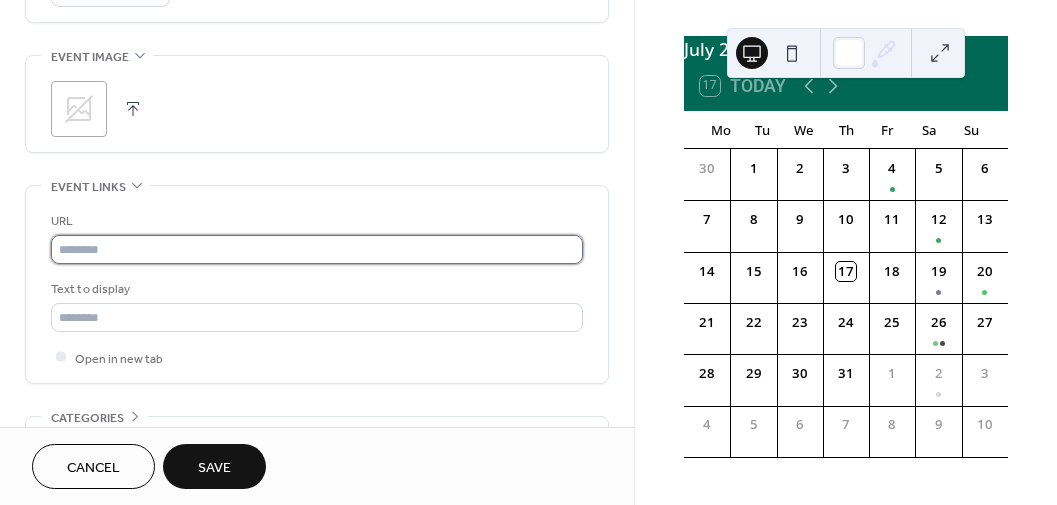 click at bounding box center [317, 249] 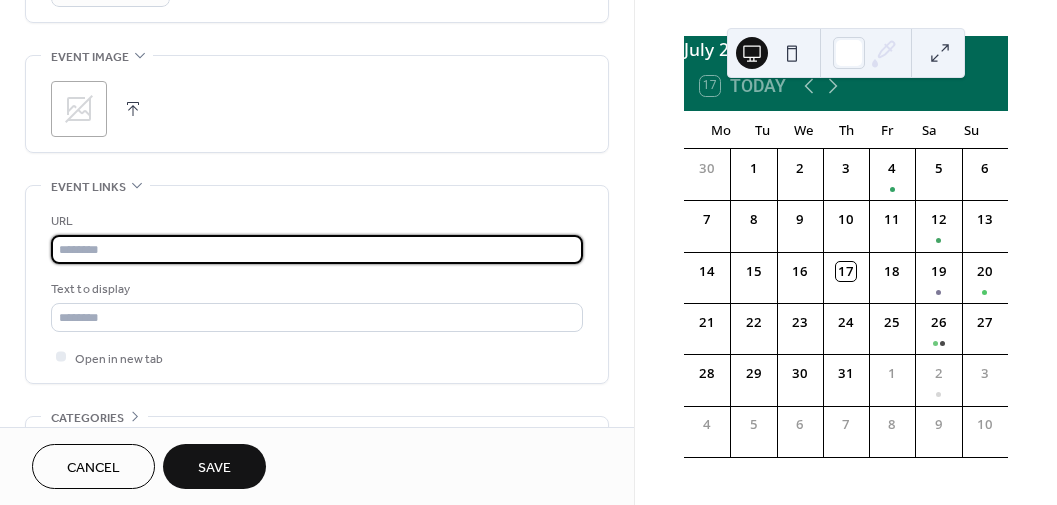 paste on "**********" 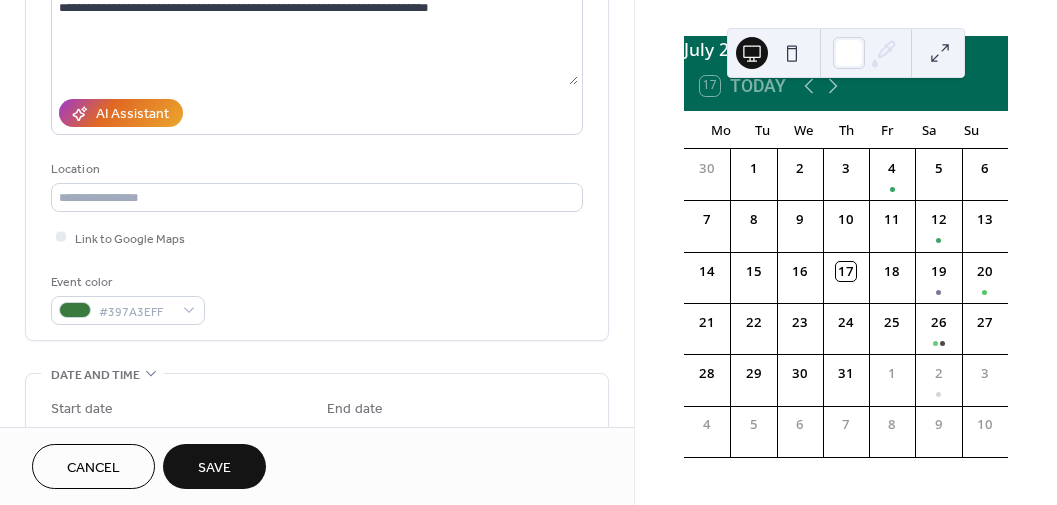 scroll, scrollTop: 272, scrollLeft: 0, axis: vertical 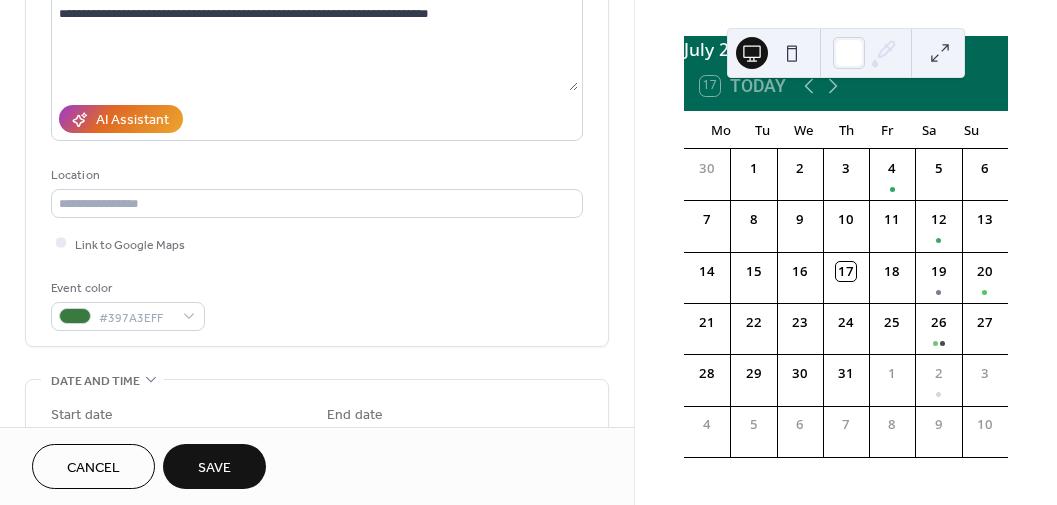 type on "**********" 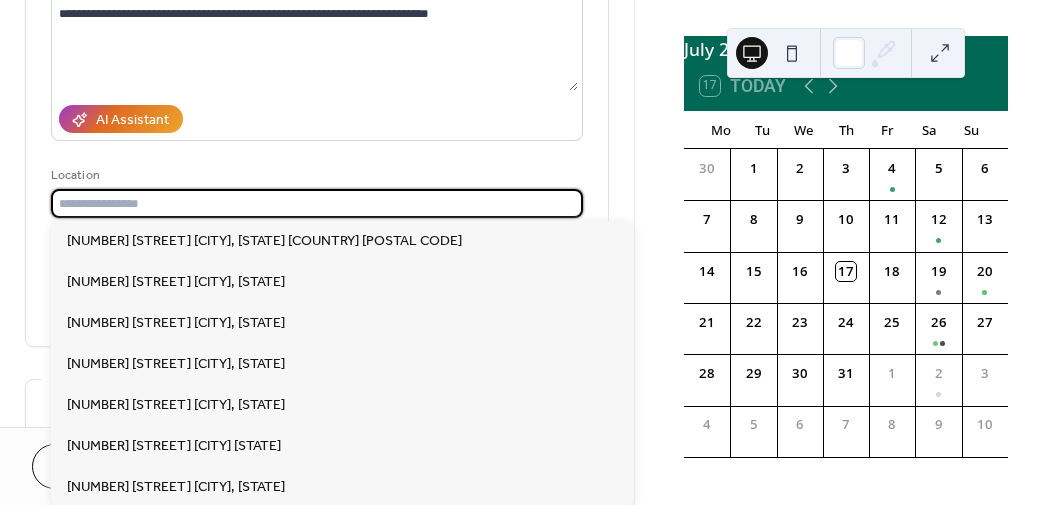 click at bounding box center [317, 203] 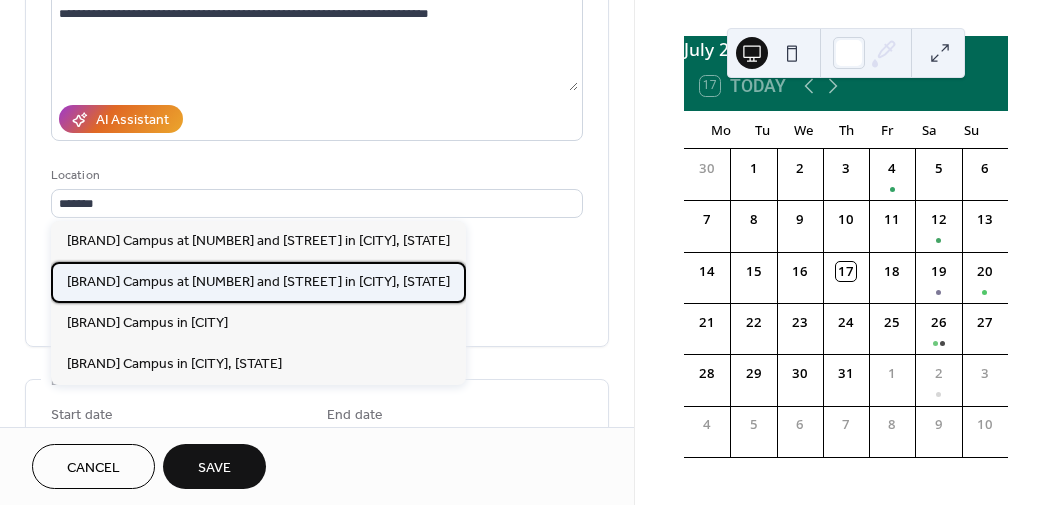 click on "Aspiria Campus at 117th and Sprint Parkway in Overland Park, KS" at bounding box center (258, 281) 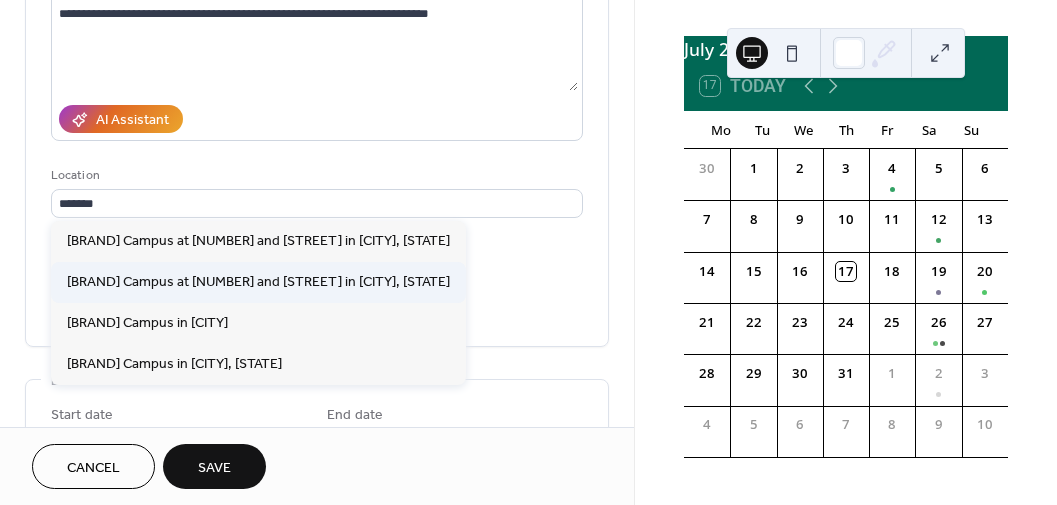 type on "**********" 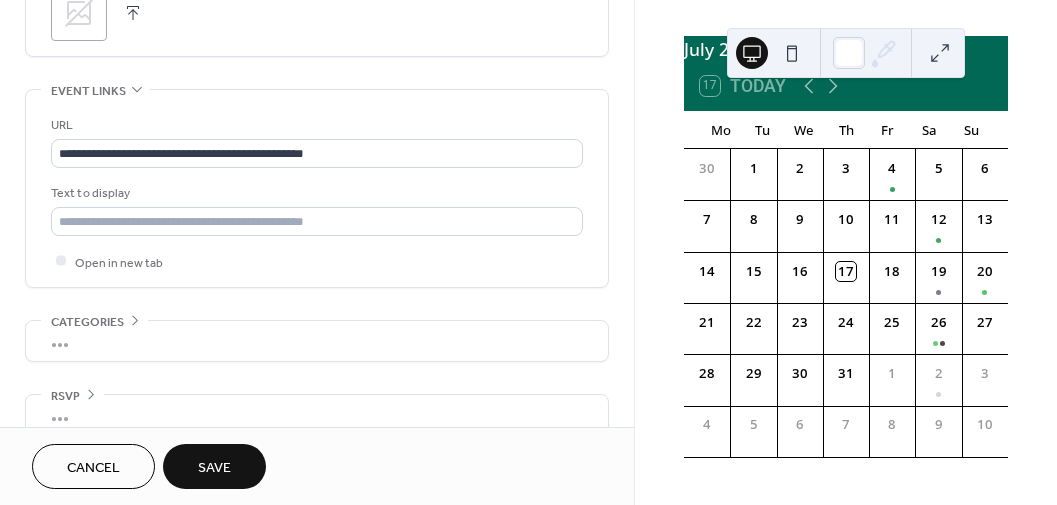 scroll, scrollTop: 1058, scrollLeft: 0, axis: vertical 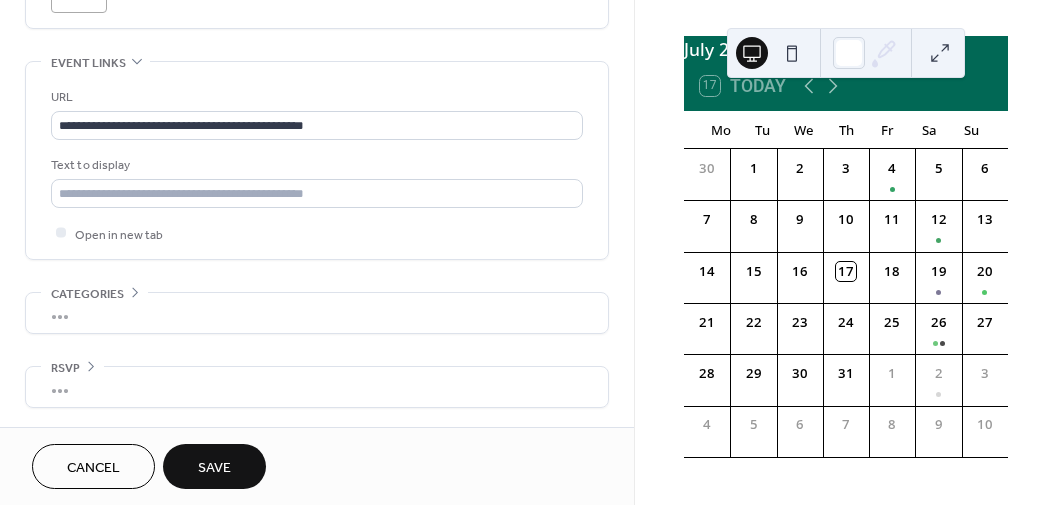 click on "Save" at bounding box center [214, 468] 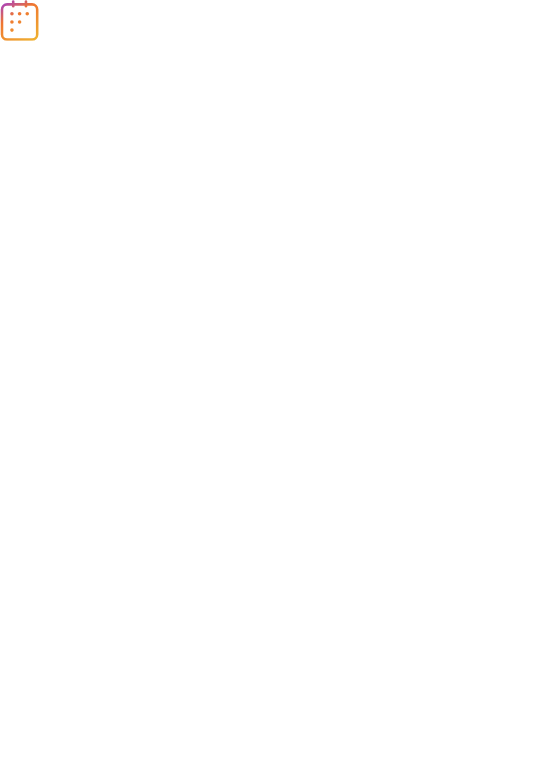 scroll, scrollTop: 0, scrollLeft: 0, axis: both 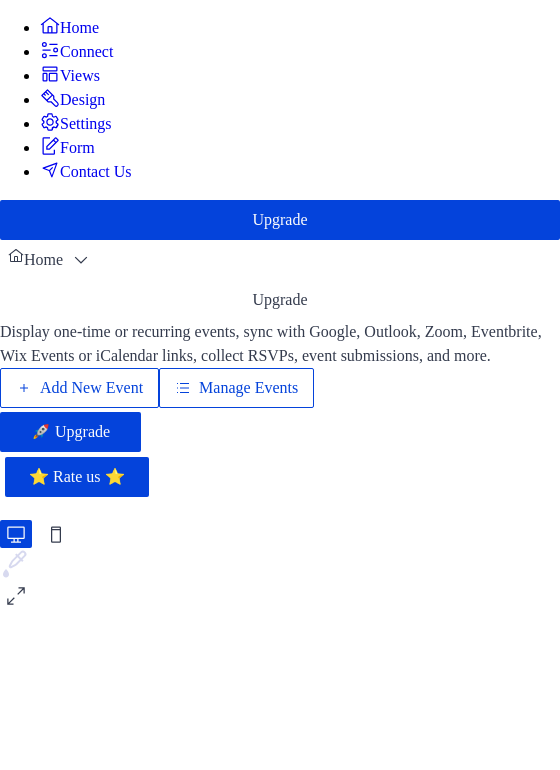 click on "Add New Event" at bounding box center (91, 388) 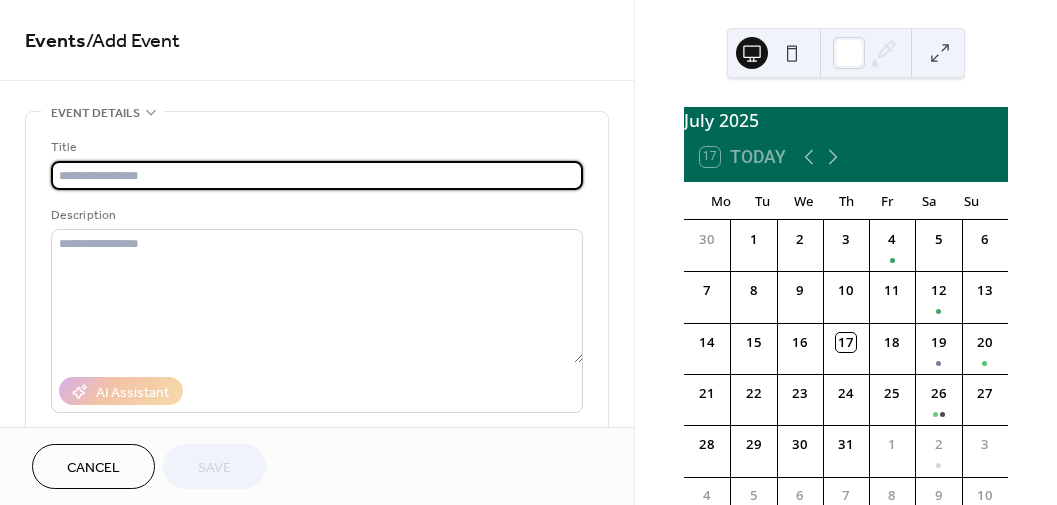 scroll, scrollTop: 0, scrollLeft: 0, axis: both 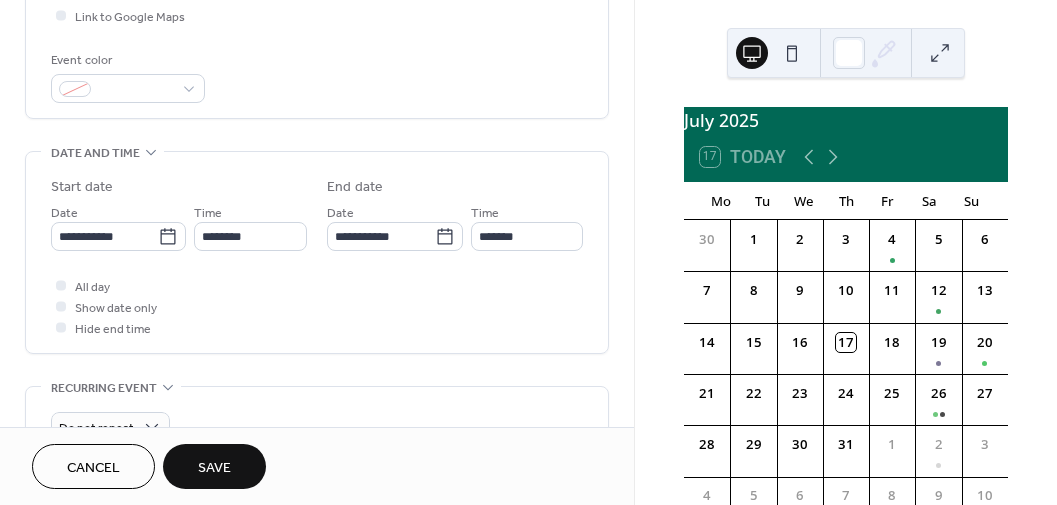 type on "**********" 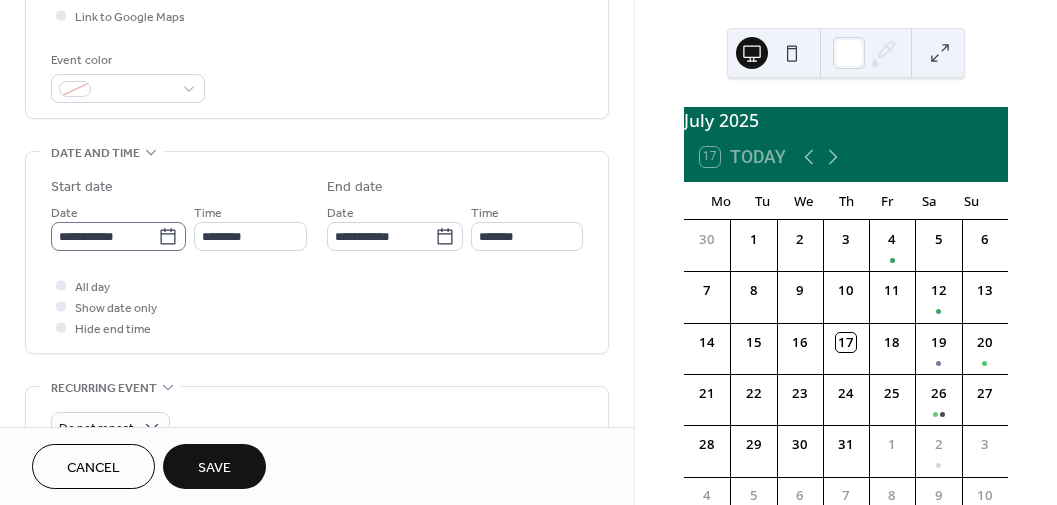 click 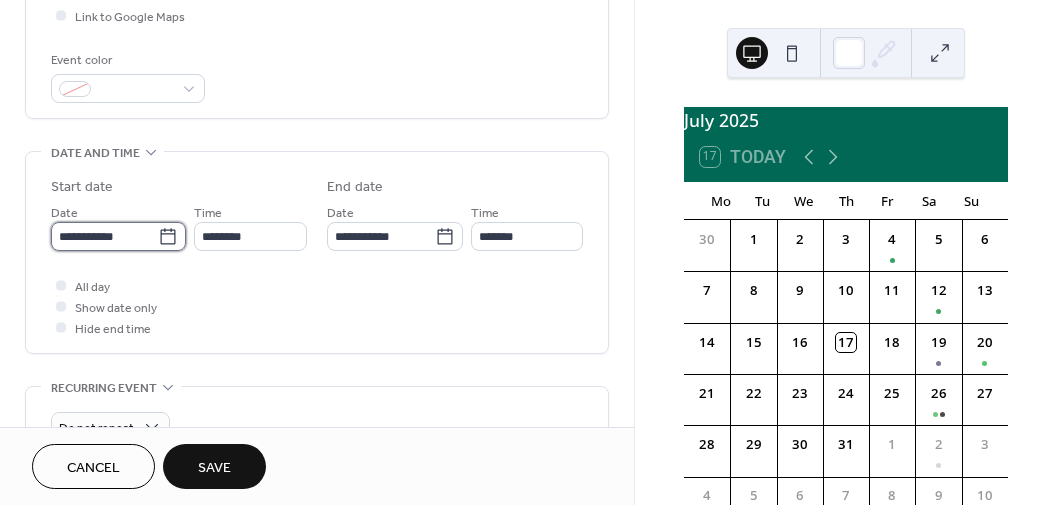 click on "**********" at bounding box center (104, 236) 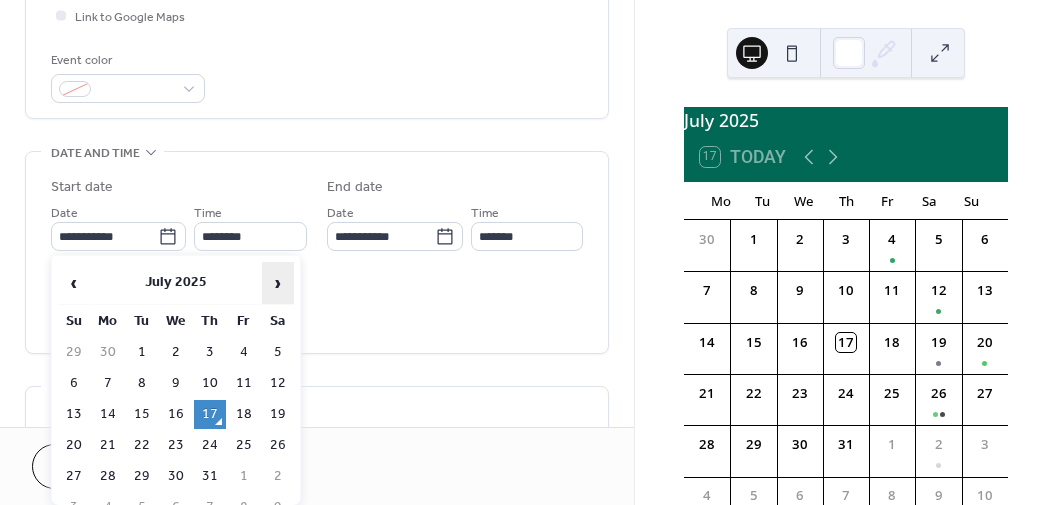 click on "›" at bounding box center (278, 283) 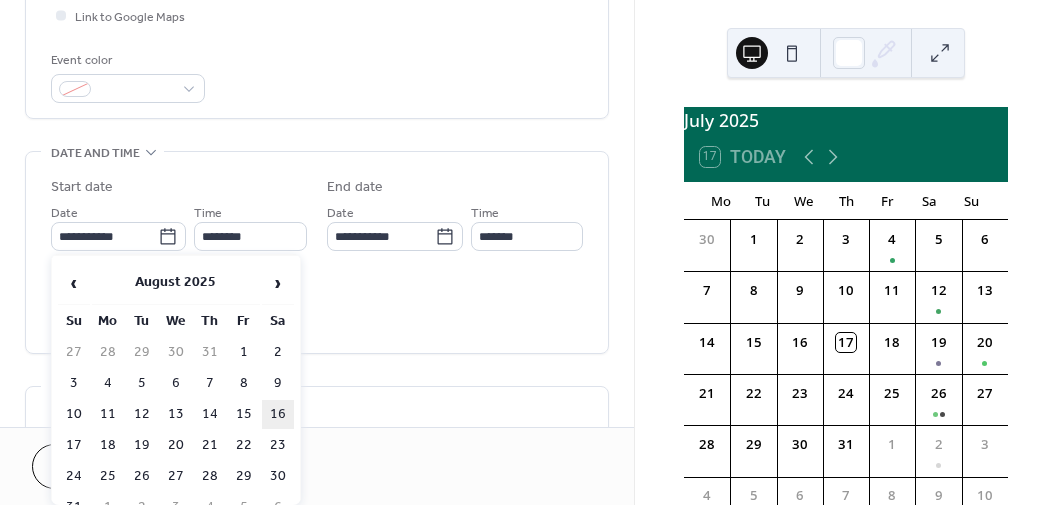 click on "16" at bounding box center (278, 414) 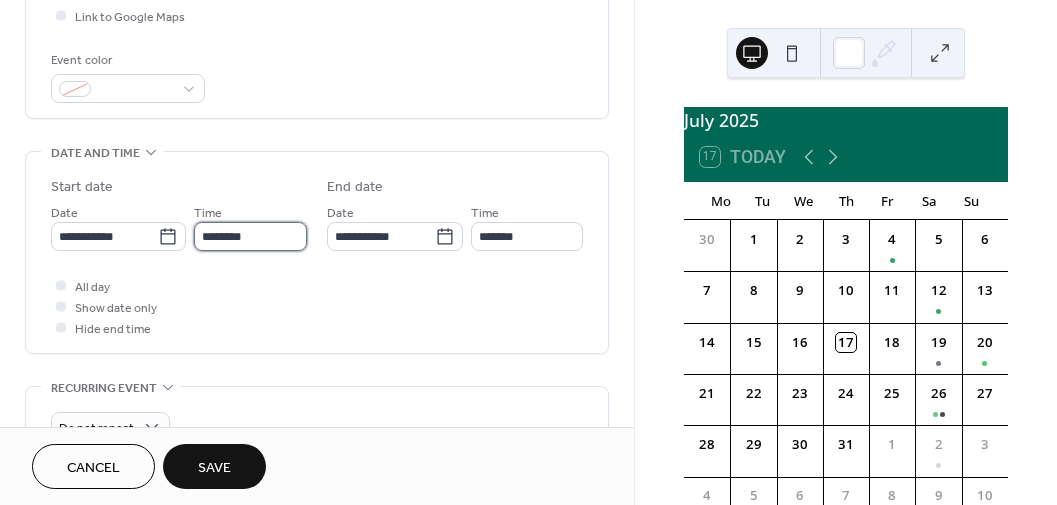 click on "********" at bounding box center [250, 236] 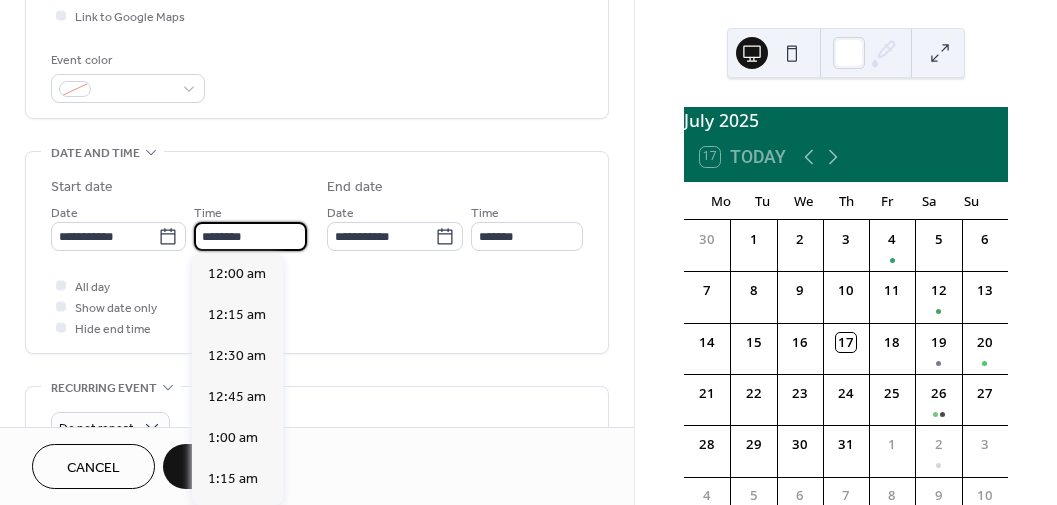 scroll, scrollTop: 1950, scrollLeft: 0, axis: vertical 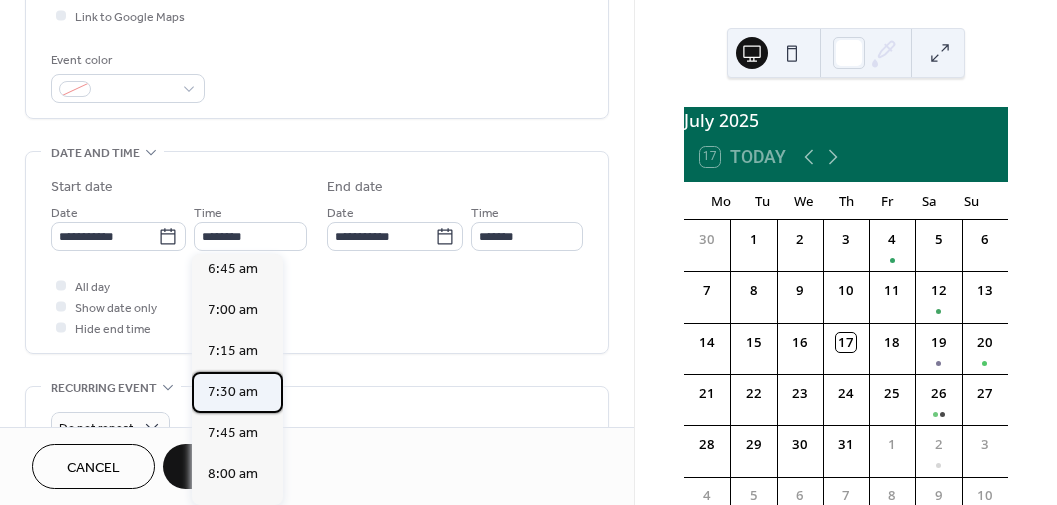 click on "7:30 am" at bounding box center [233, 391] 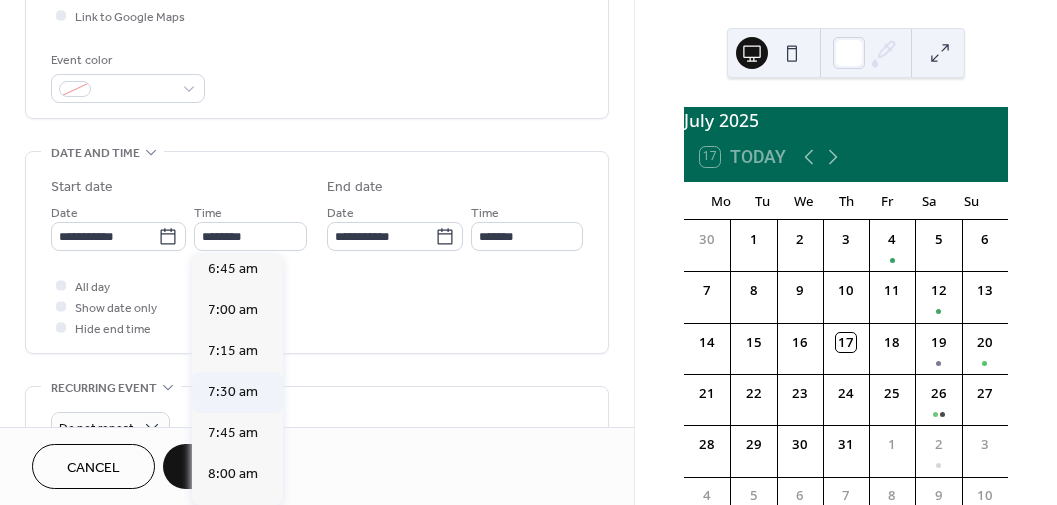 type on "*******" 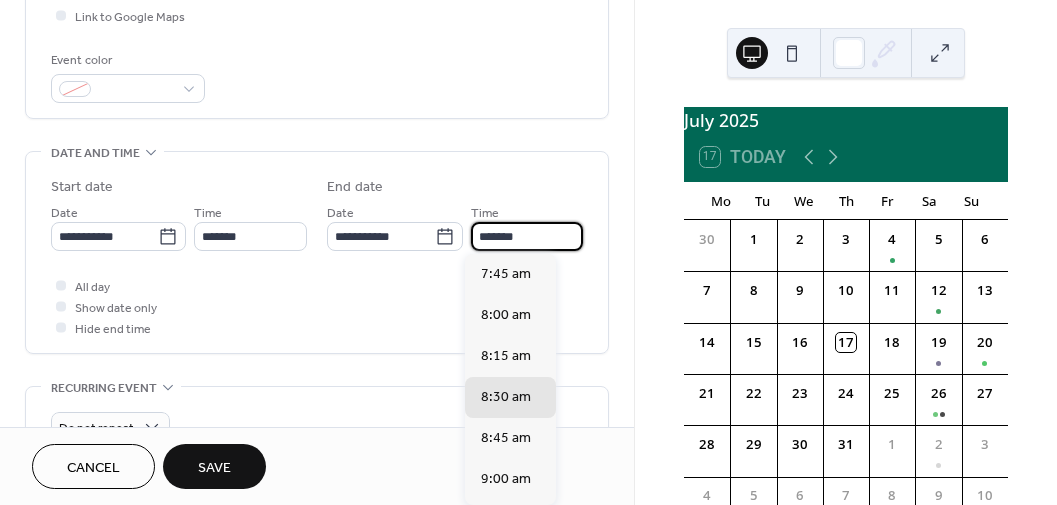 click on "*******" at bounding box center [527, 236] 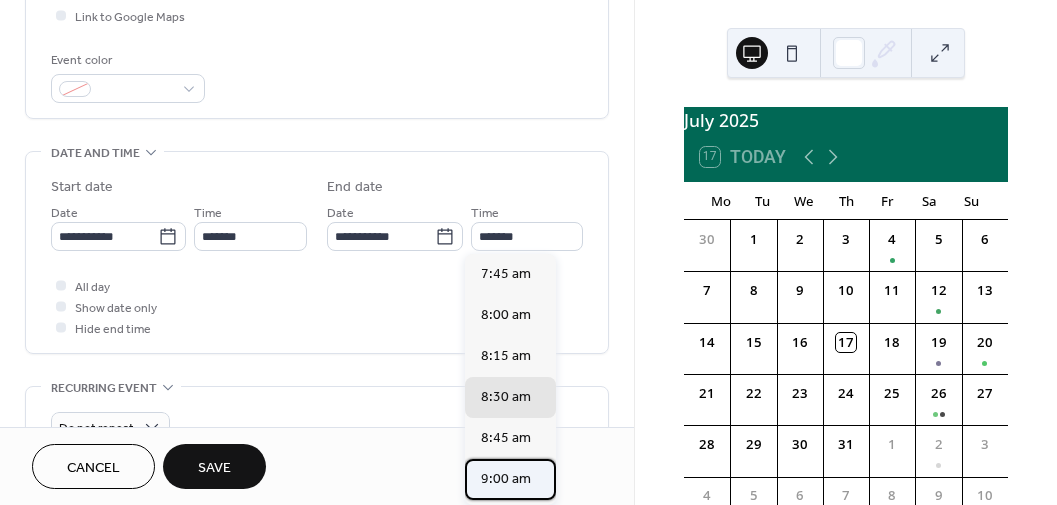 click on "9:00 am" at bounding box center [506, 478] 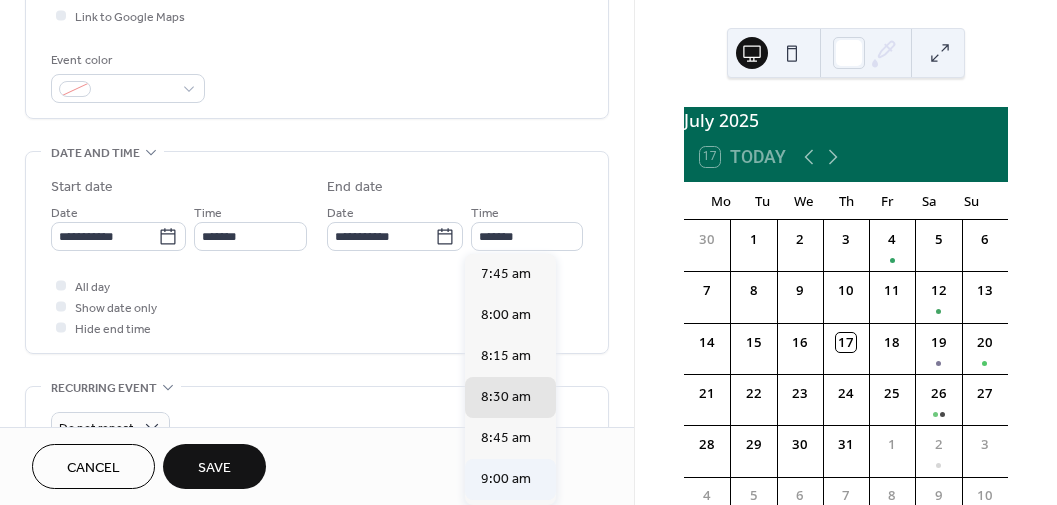type on "*******" 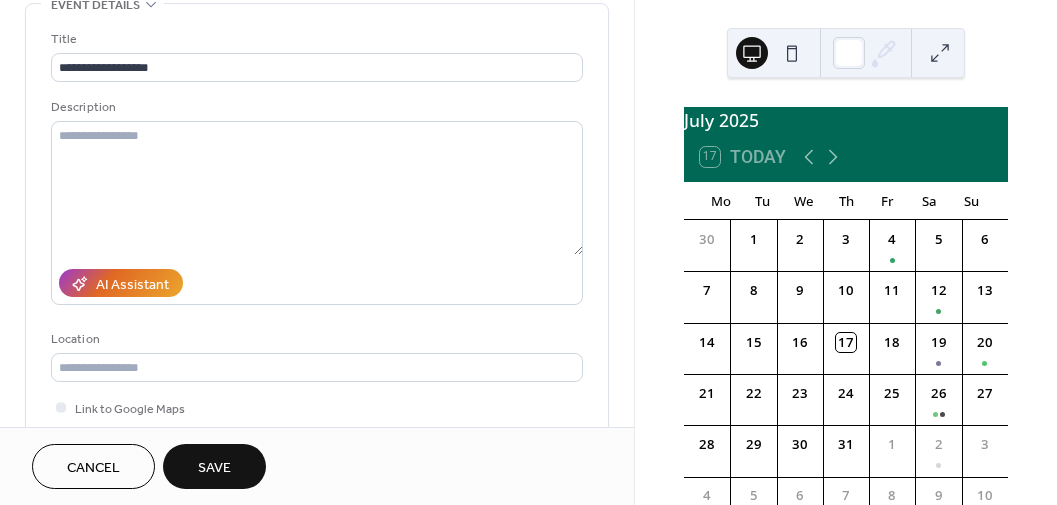scroll, scrollTop: 104, scrollLeft: 0, axis: vertical 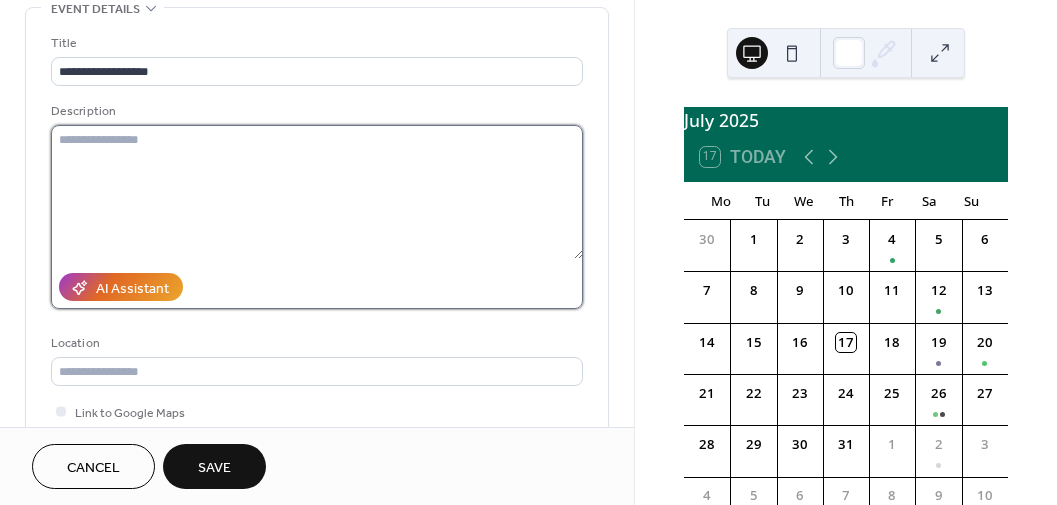 click at bounding box center [317, 192] 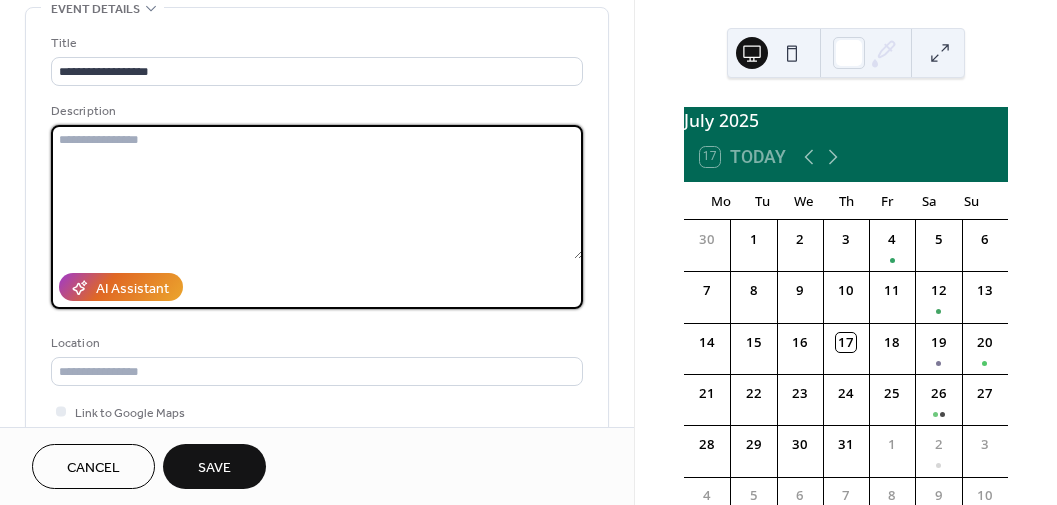 paste on "**********" 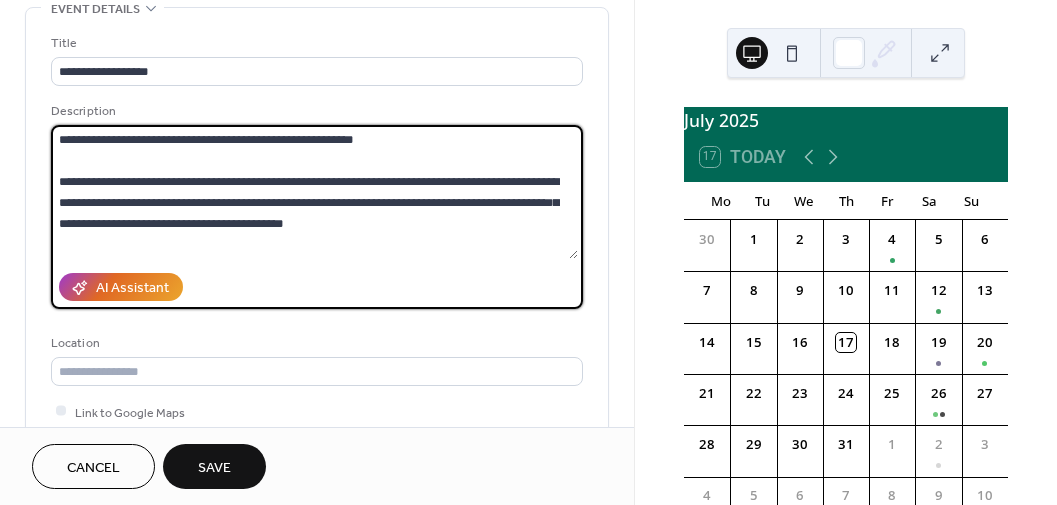 scroll, scrollTop: 144, scrollLeft: 0, axis: vertical 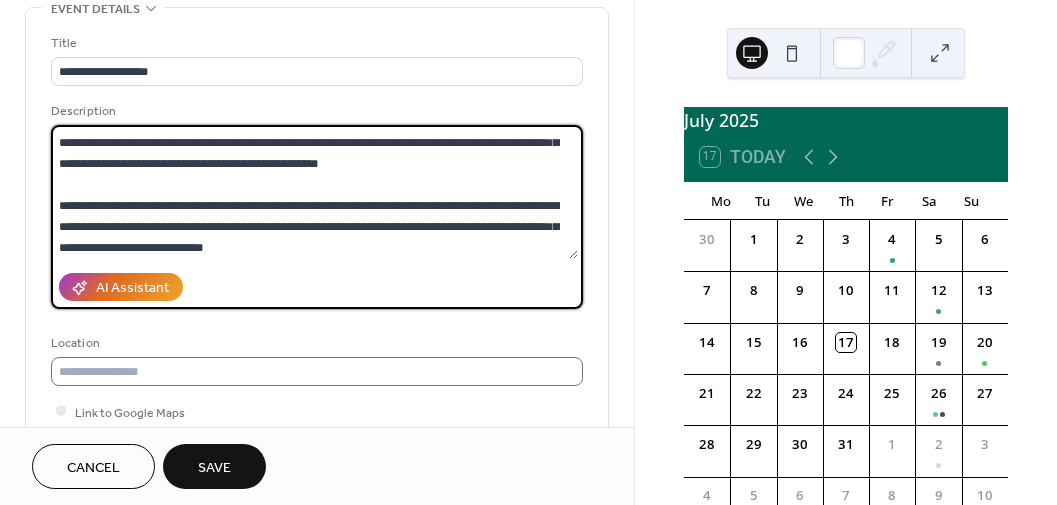 type on "**********" 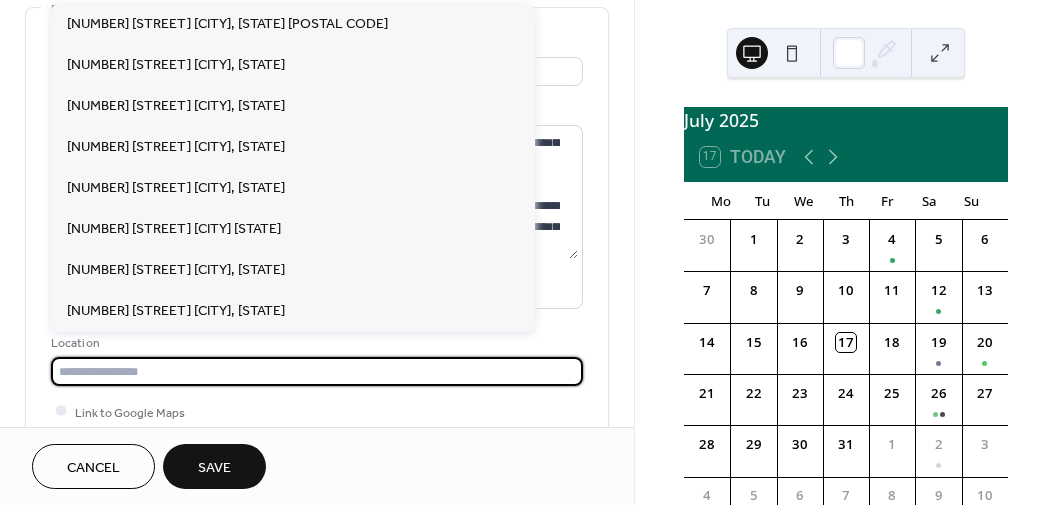 click at bounding box center (317, 371) 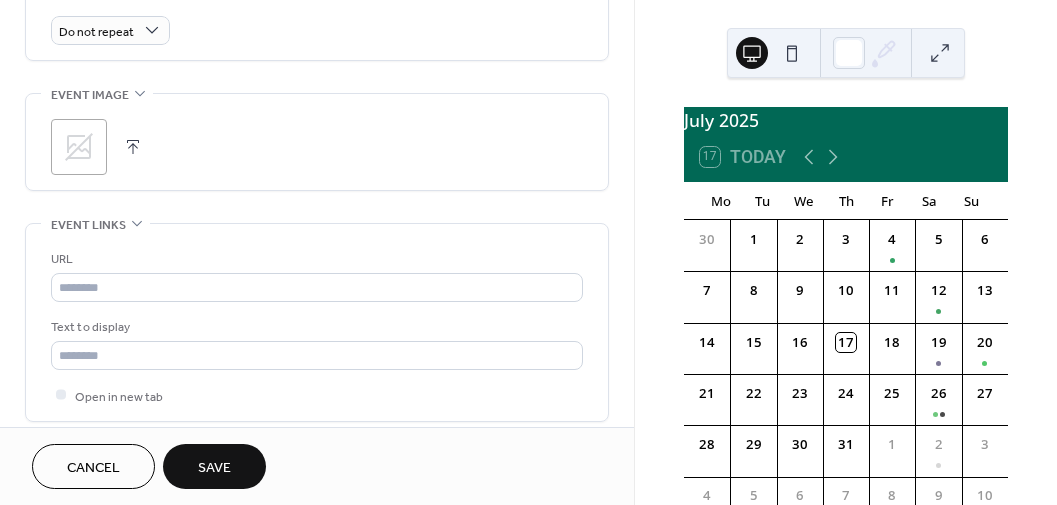 scroll, scrollTop: 902, scrollLeft: 0, axis: vertical 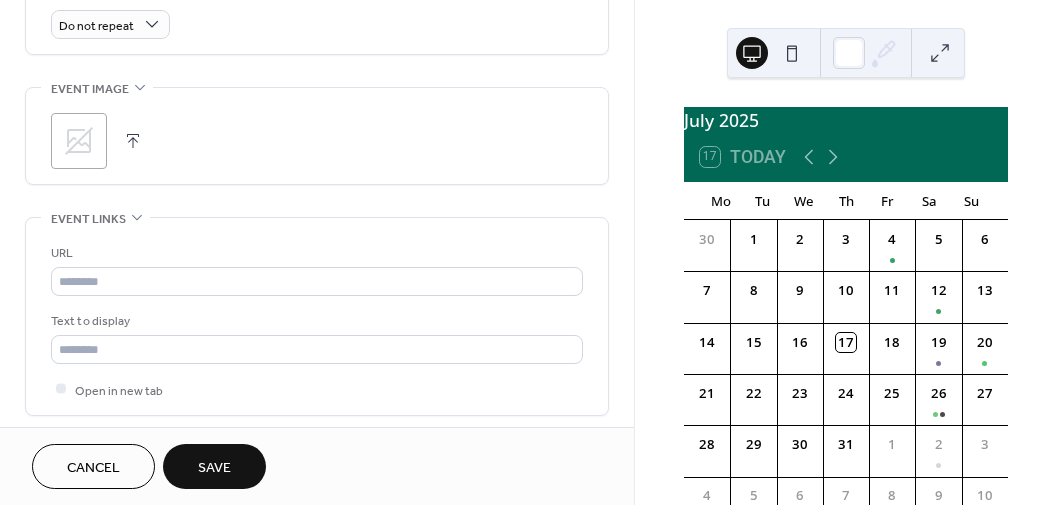 type on "**********" 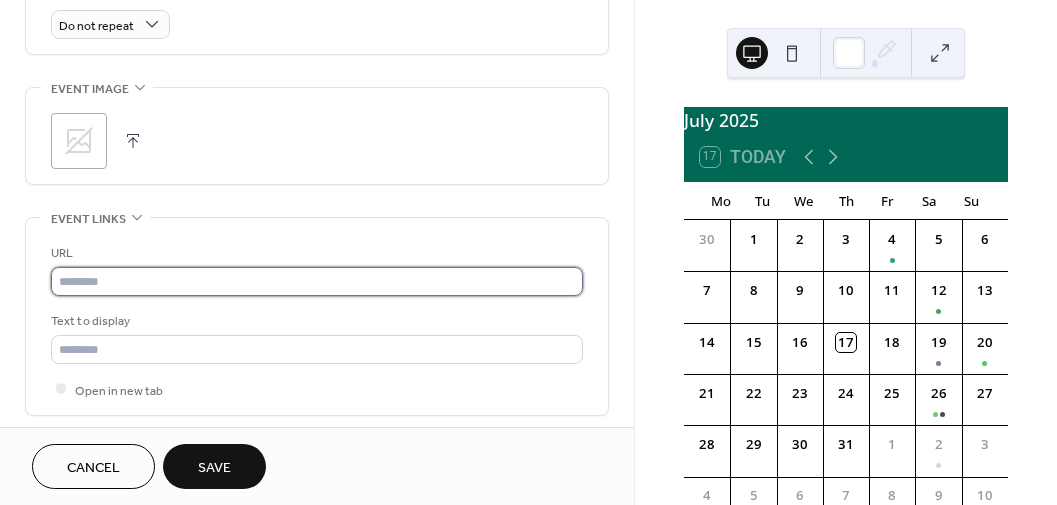 type 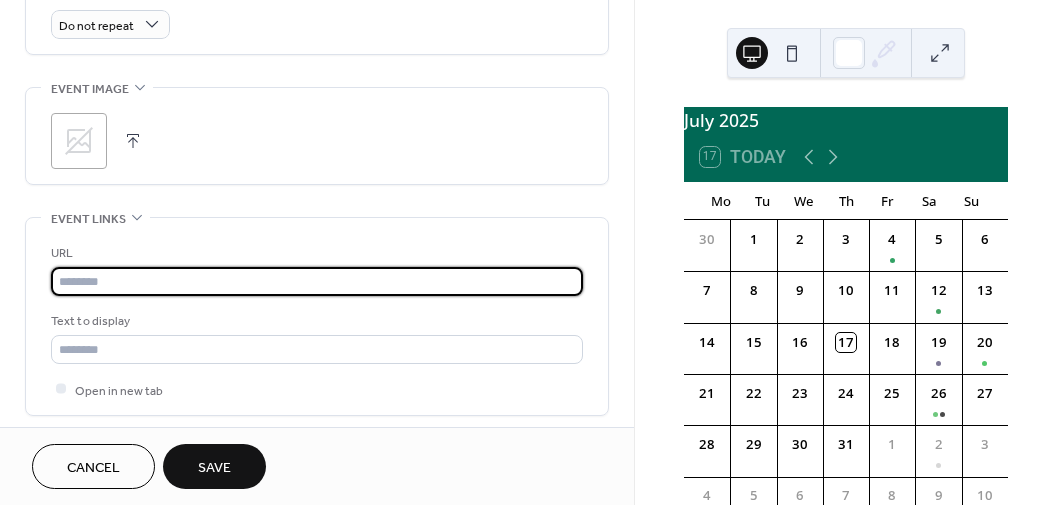 paste on "**********" 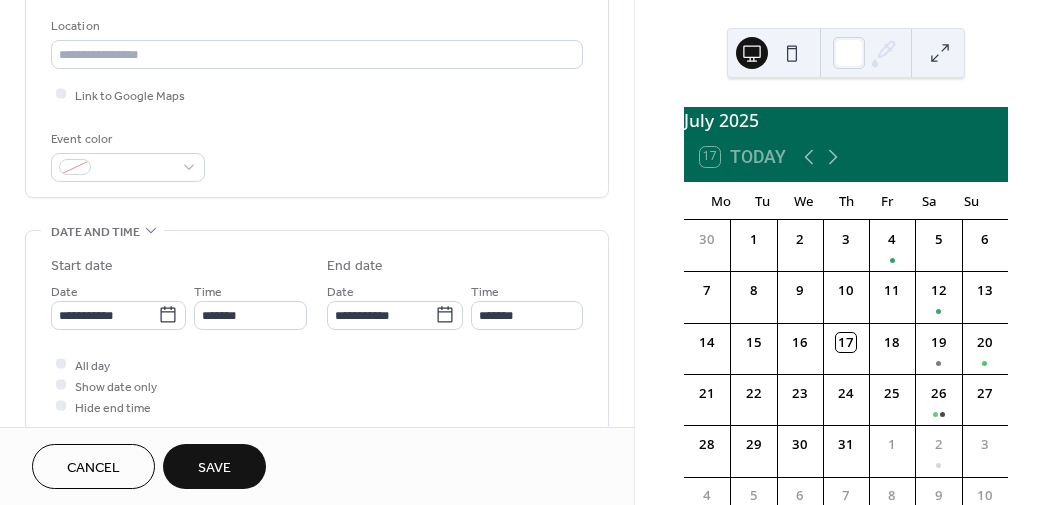 scroll, scrollTop: 408, scrollLeft: 0, axis: vertical 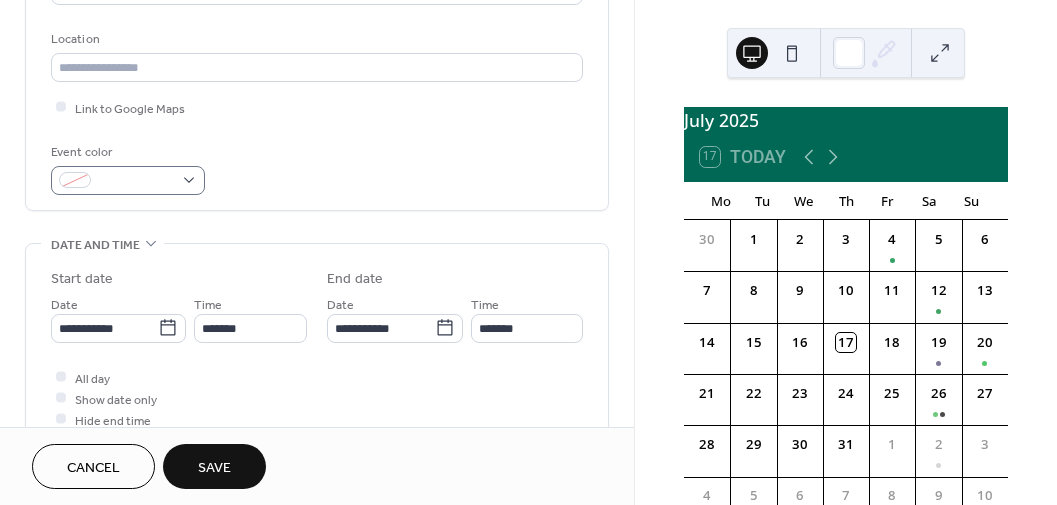 type on "**********" 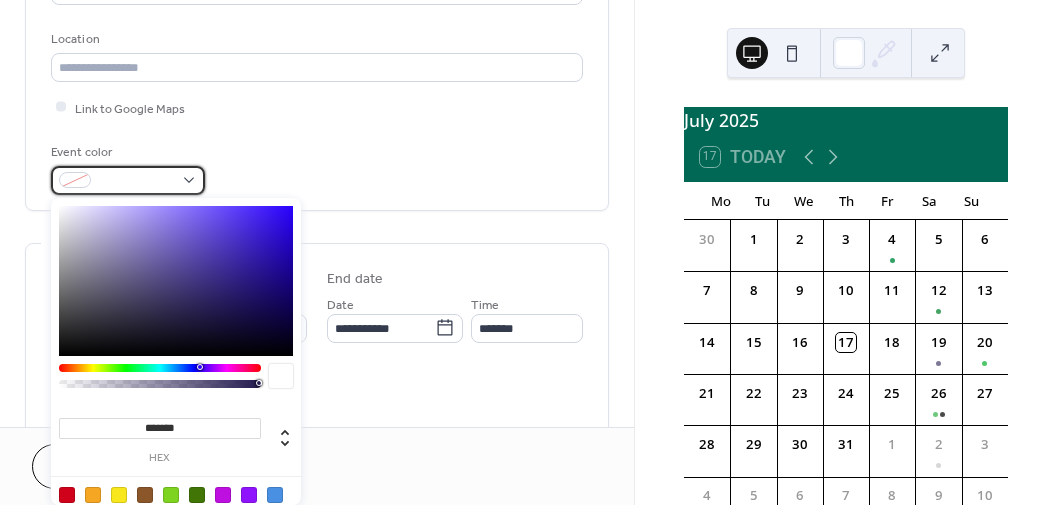 click at bounding box center (128, 180) 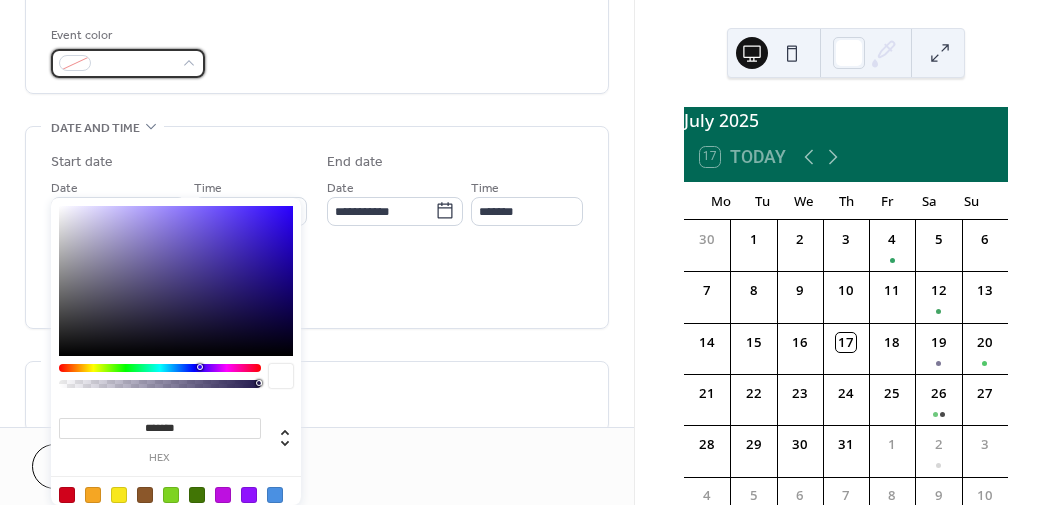 scroll, scrollTop: 529, scrollLeft: 0, axis: vertical 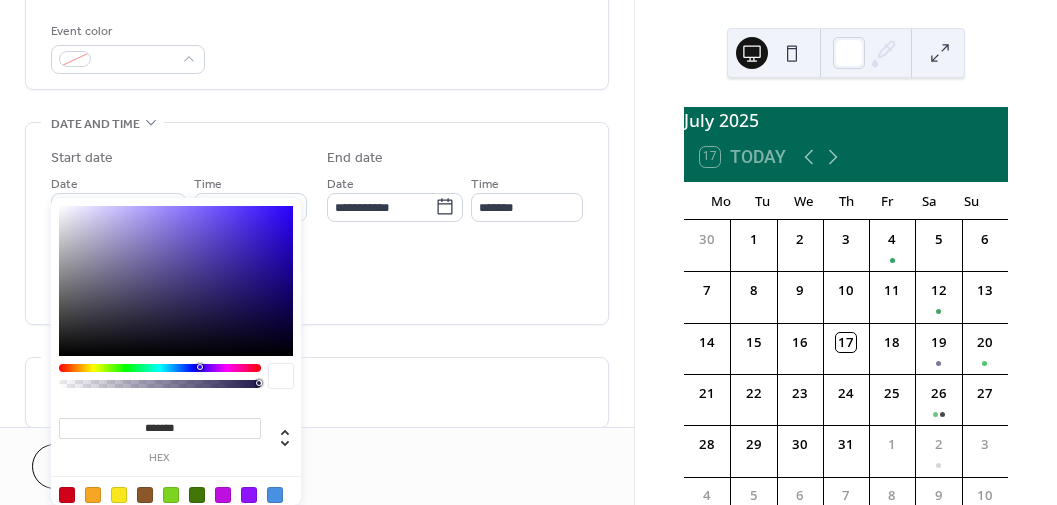 drag, startPoint x: 291, startPoint y: 408, endPoint x: 291, endPoint y: 360, distance: 48 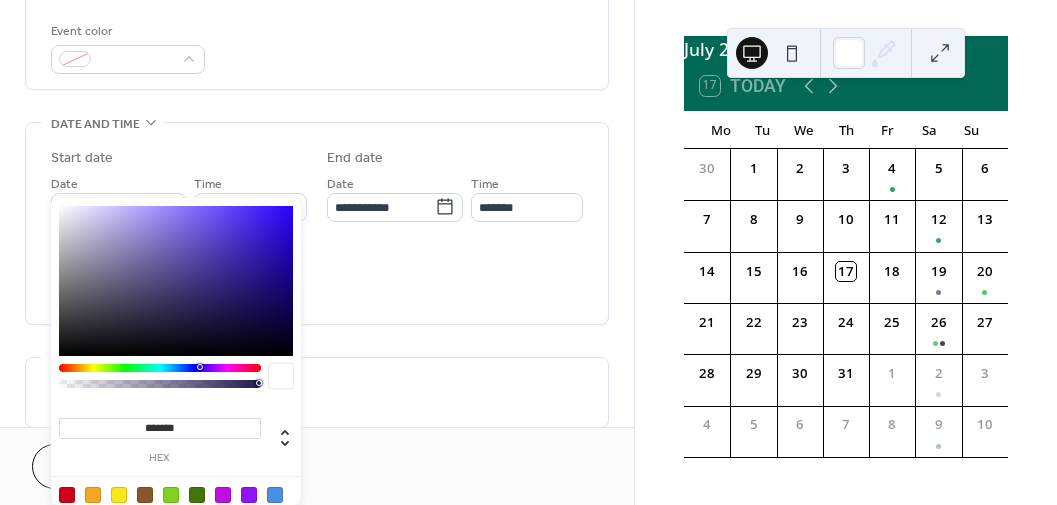 scroll, scrollTop: 82, scrollLeft: 0, axis: vertical 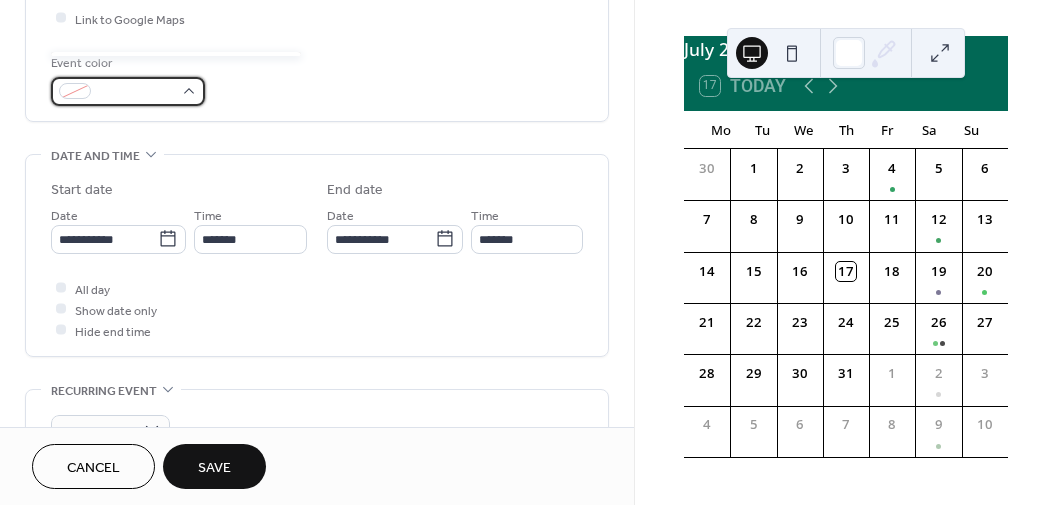 click at bounding box center (128, 91) 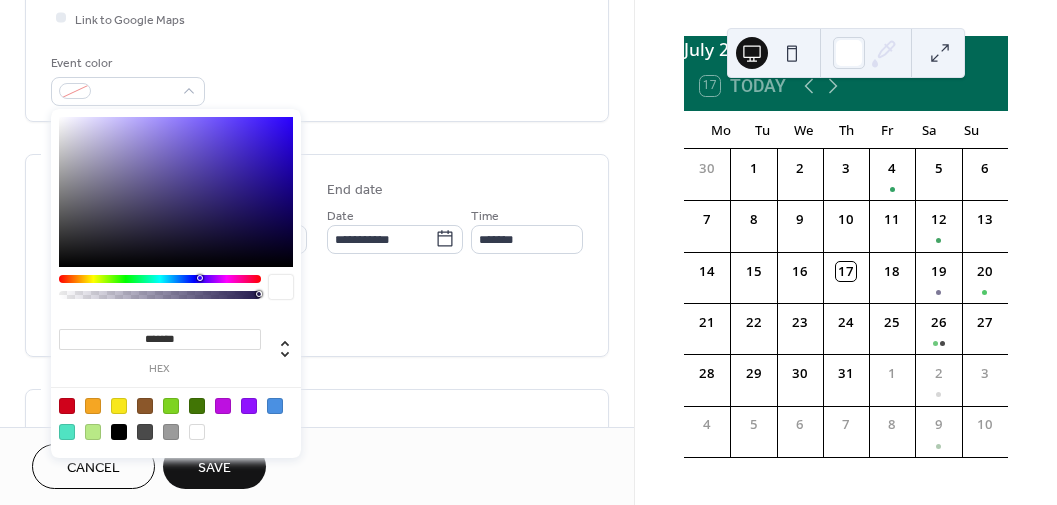 click at bounding box center [171, 432] 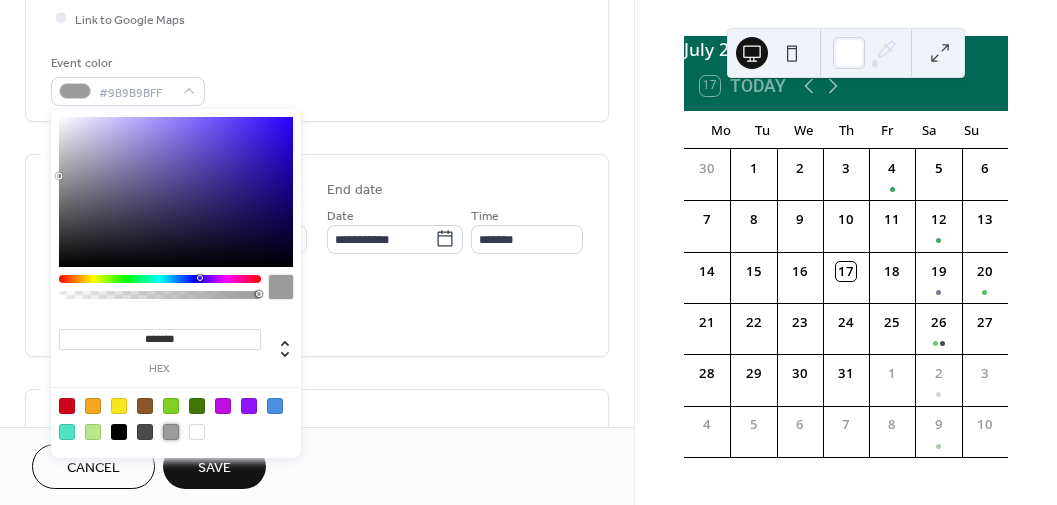 scroll, scrollTop: 0, scrollLeft: 0, axis: both 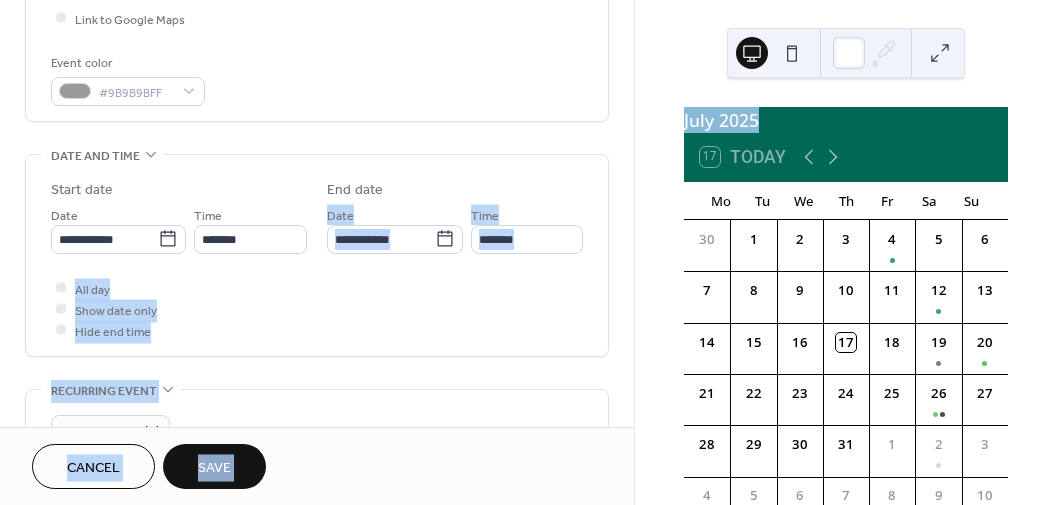 drag, startPoint x: 1049, startPoint y: 22, endPoint x: 630, endPoint y: 169, distance: 444.0383 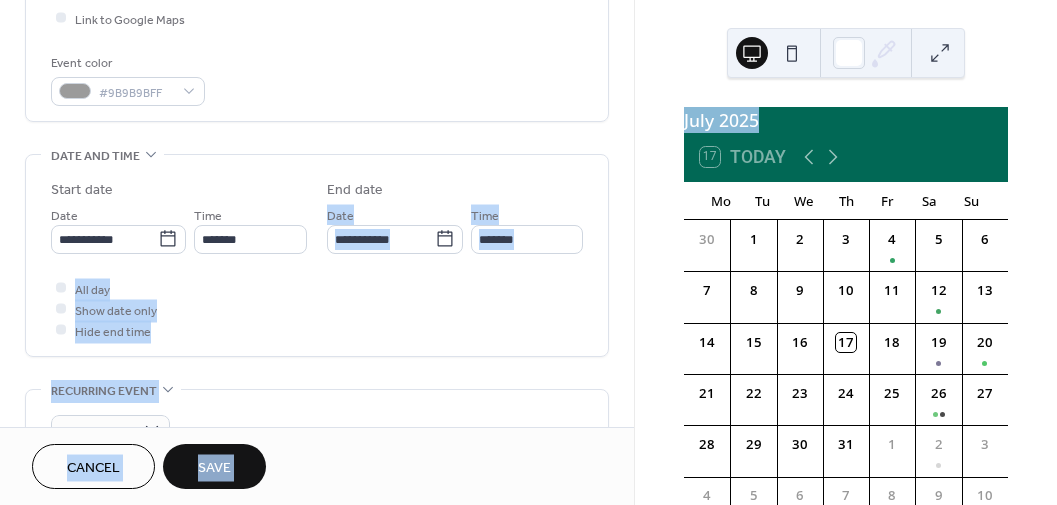 click on "**********" at bounding box center [528, 252] 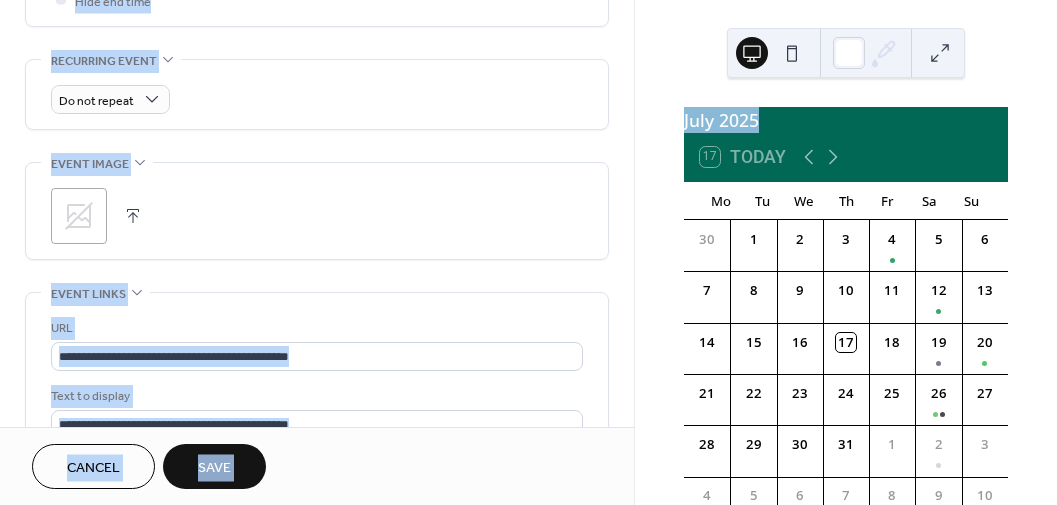 scroll, scrollTop: 1058, scrollLeft: 0, axis: vertical 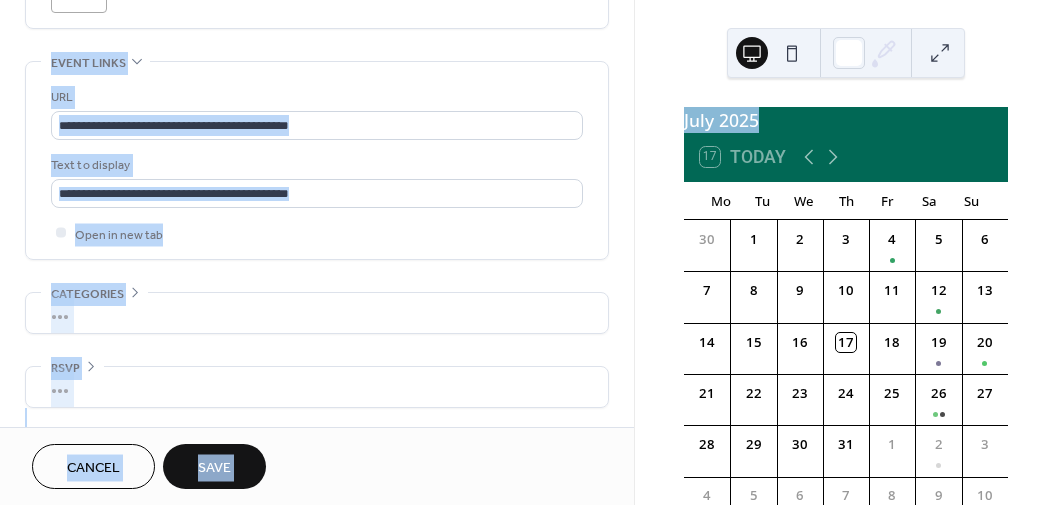 click on "Save" at bounding box center [214, 468] 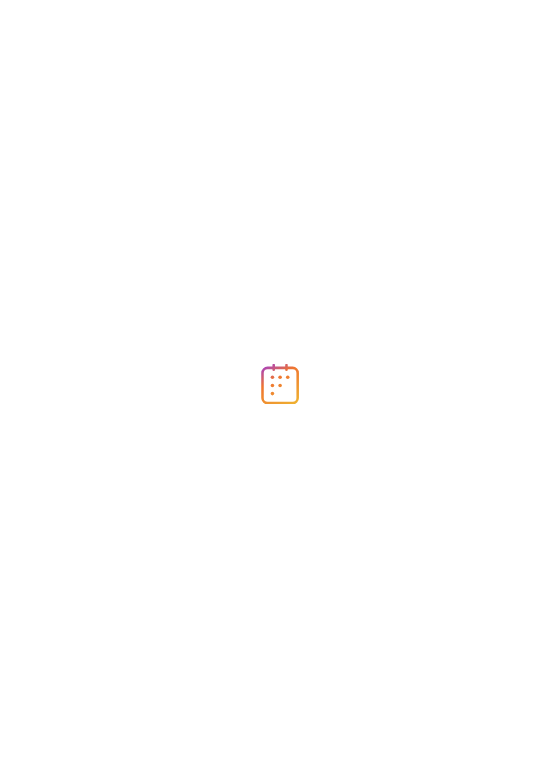 scroll, scrollTop: 0, scrollLeft: 0, axis: both 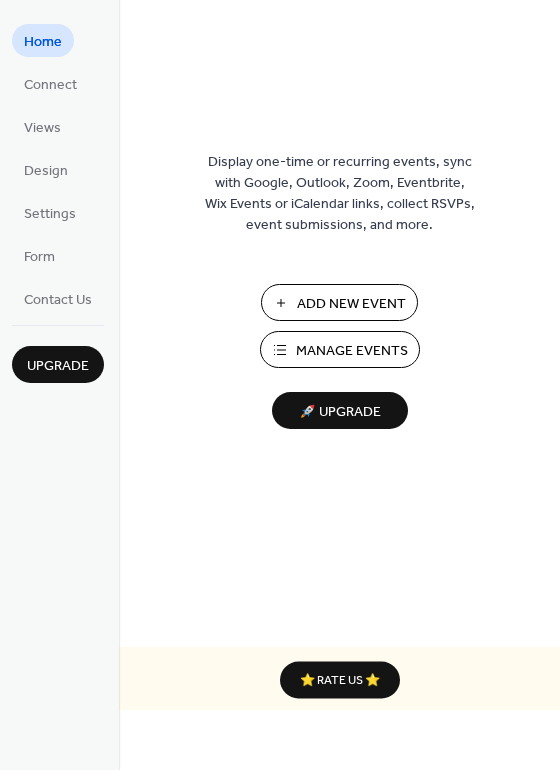 click on "Add New Event" at bounding box center (351, 304) 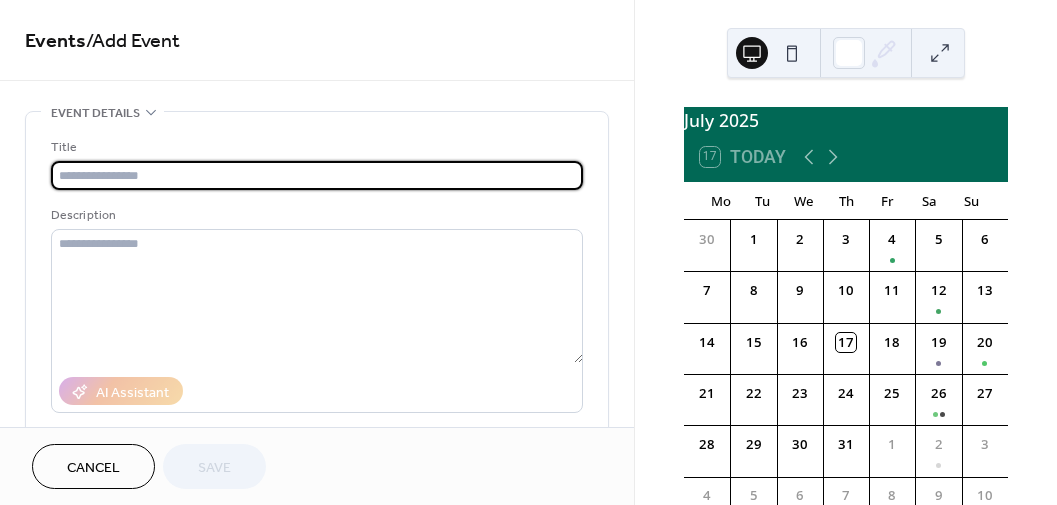 scroll, scrollTop: 0, scrollLeft: 0, axis: both 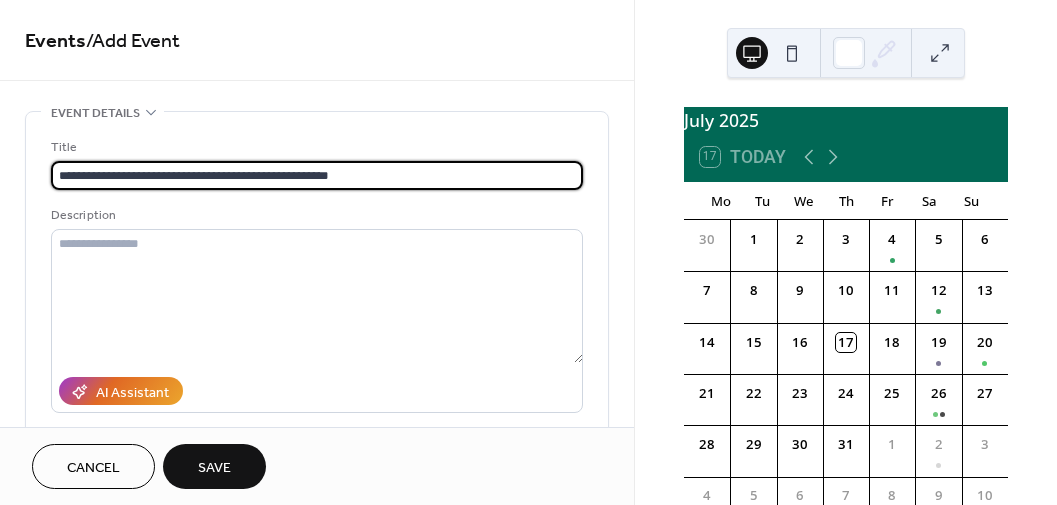 type on "**********" 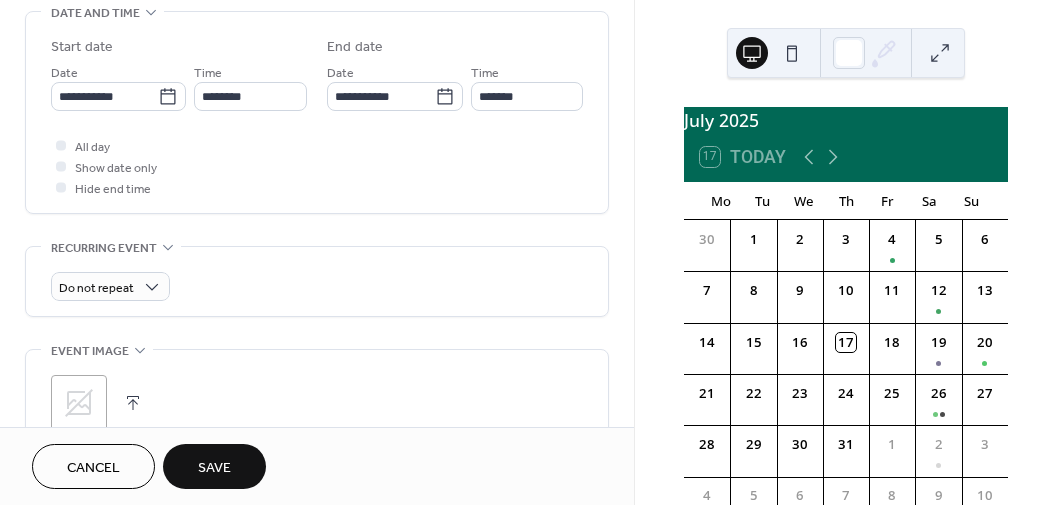 scroll, scrollTop: 642, scrollLeft: 0, axis: vertical 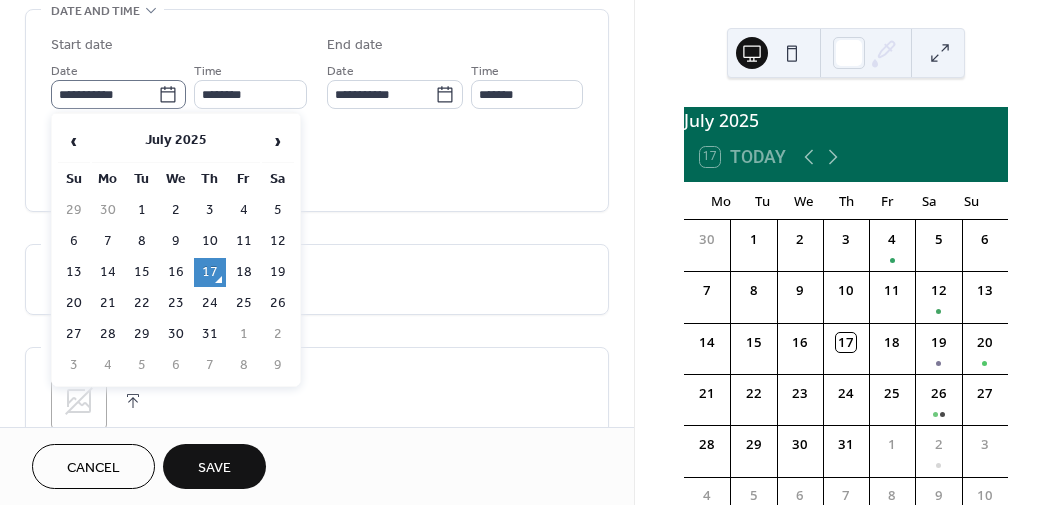 click 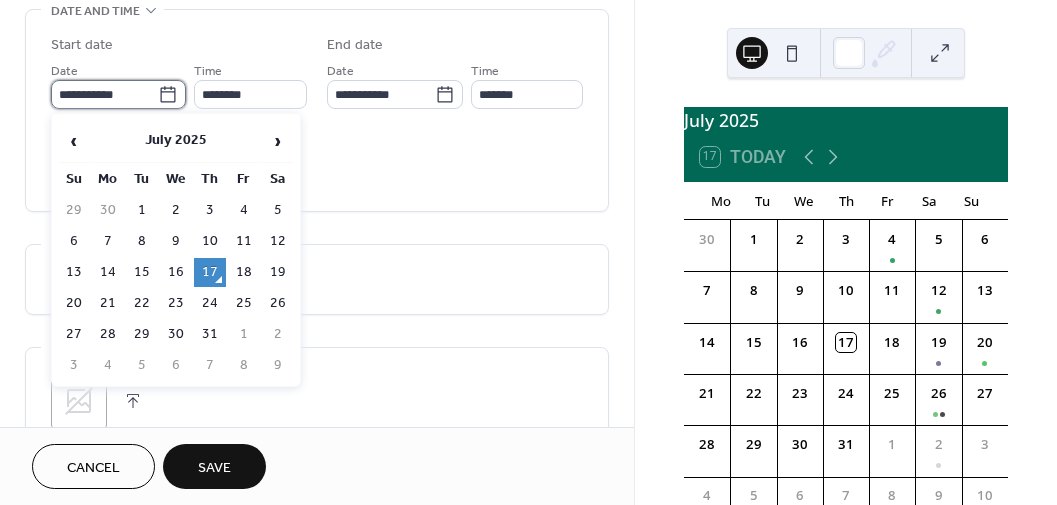 click on "**********" at bounding box center [104, 94] 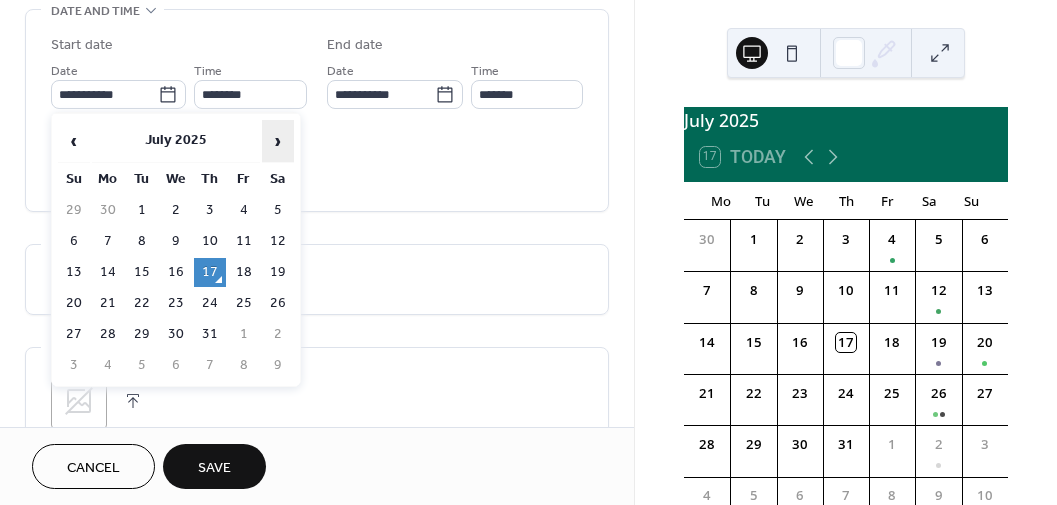 click on "›" at bounding box center [278, 141] 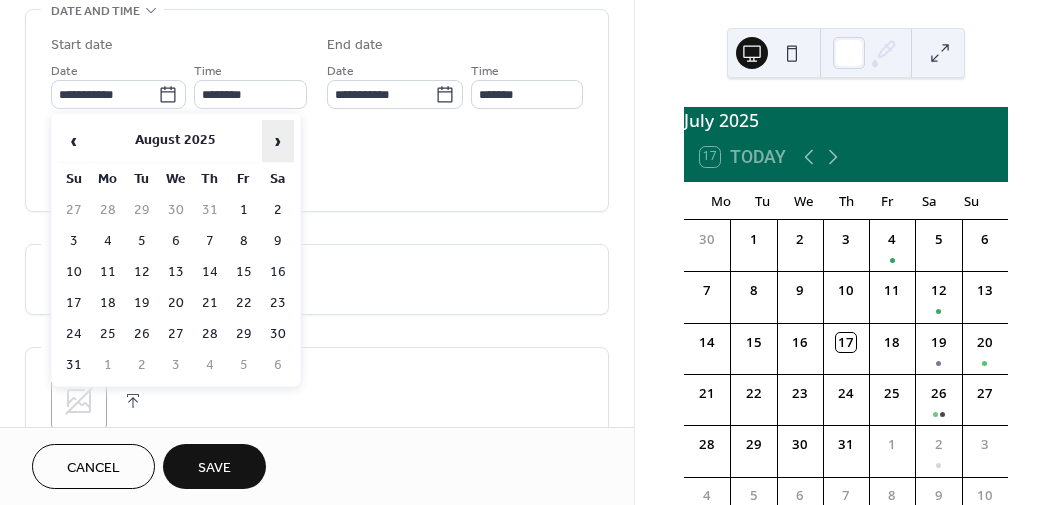 click on "›" at bounding box center (278, 141) 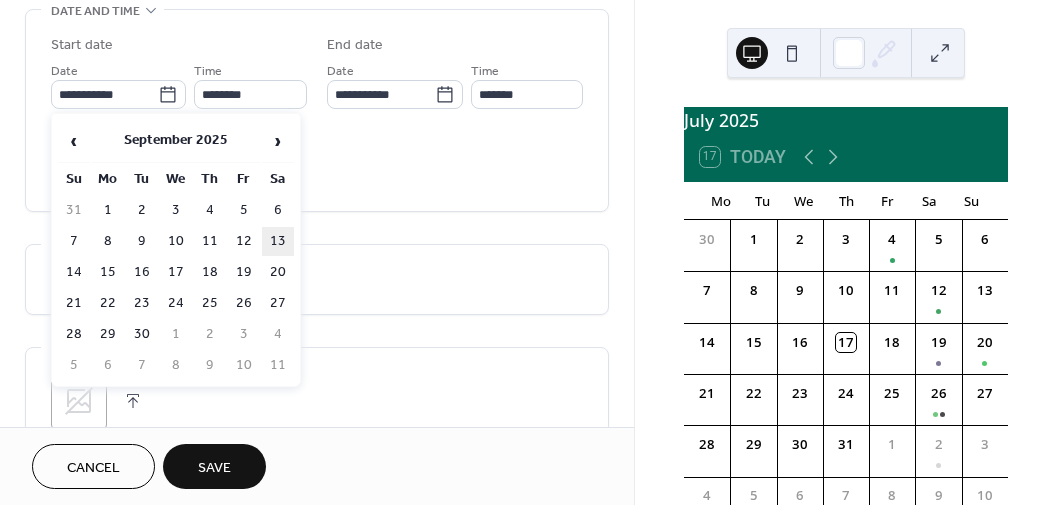 click on "13" at bounding box center (278, 241) 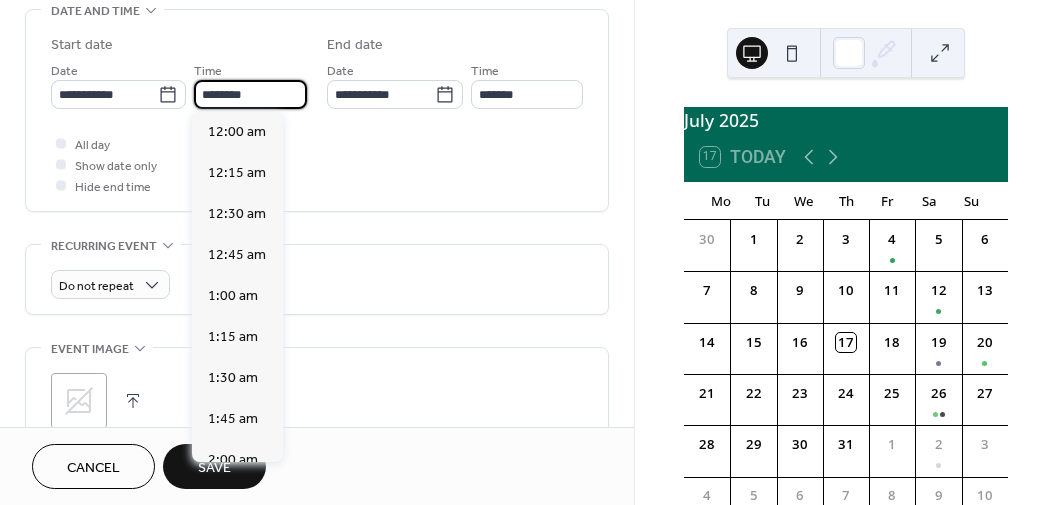 click on "********" at bounding box center (250, 94) 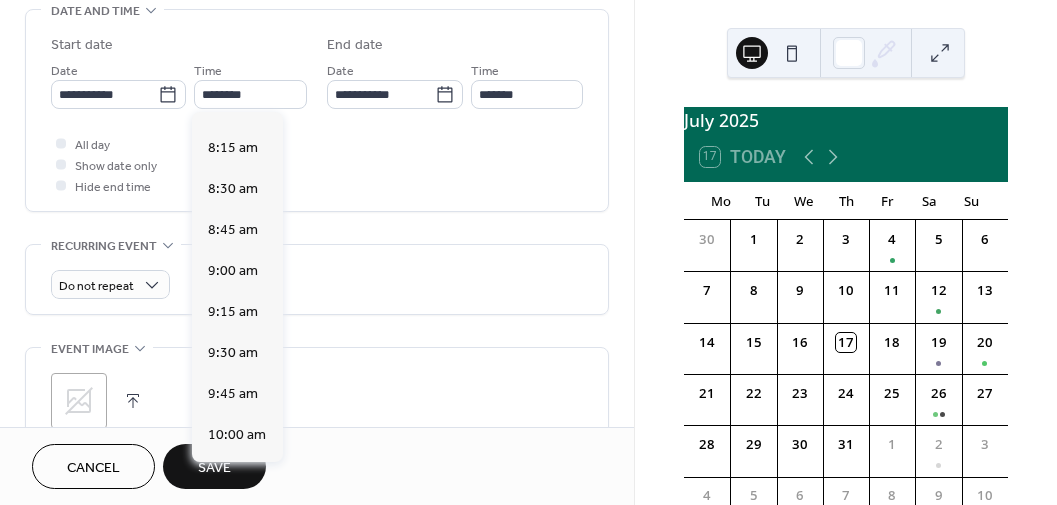 scroll, scrollTop: 1030, scrollLeft: 0, axis: vertical 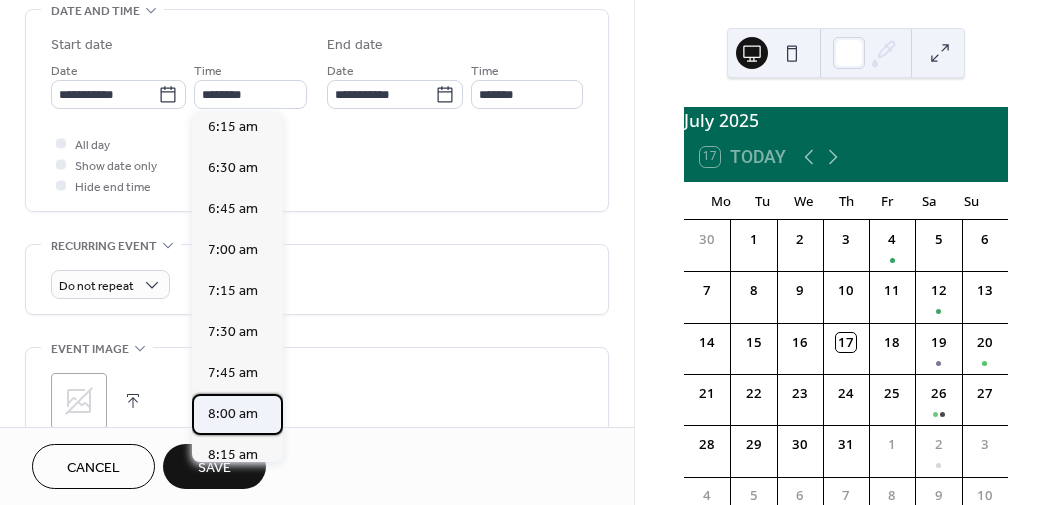 click on "8:00 am" at bounding box center [233, 413] 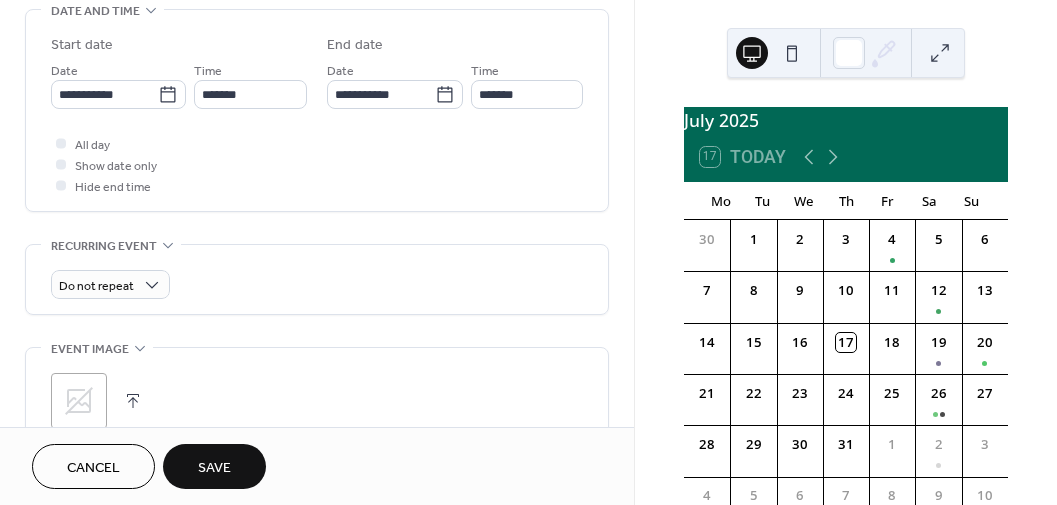 type on "*******" 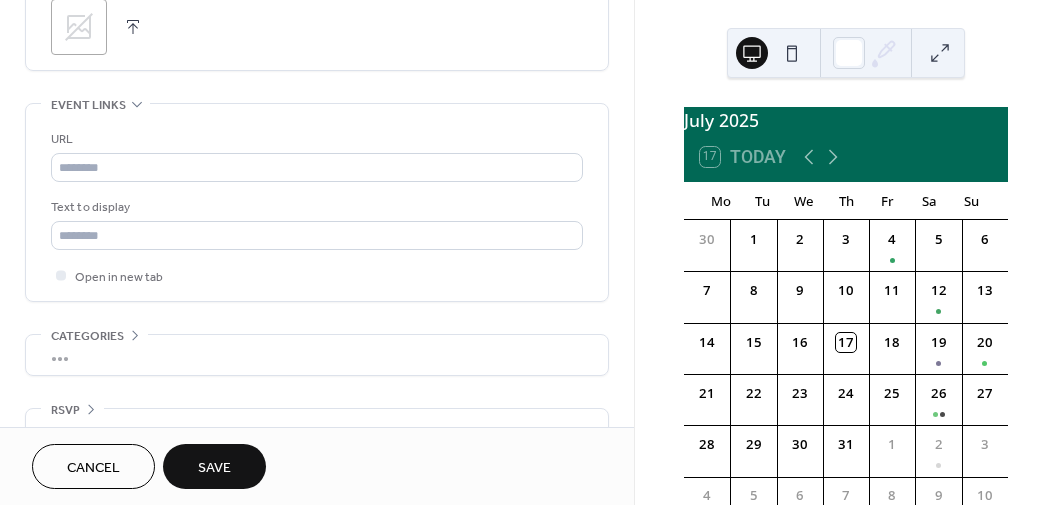 scroll, scrollTop: 1058, scrollLeft: 0, axis: vertical 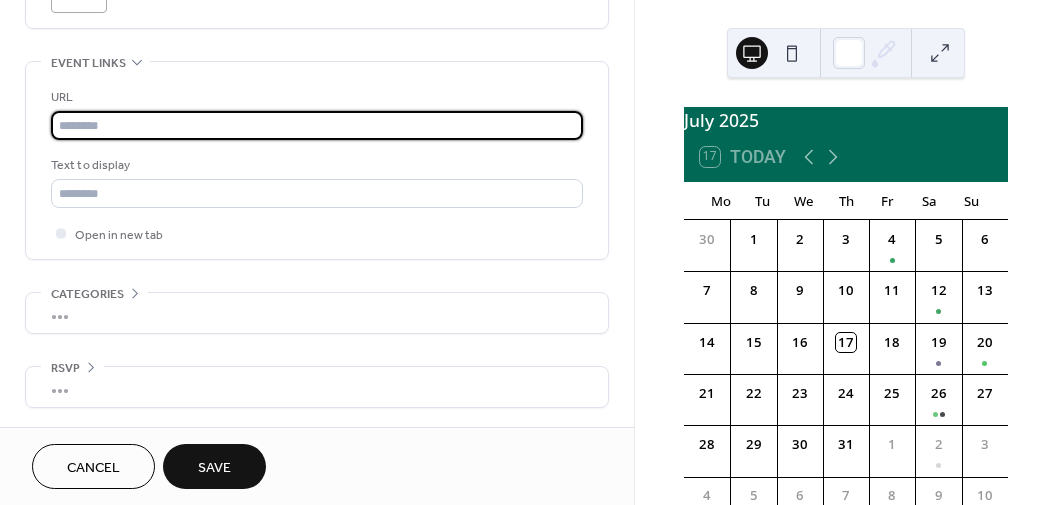click at bounding box center (317, 125) 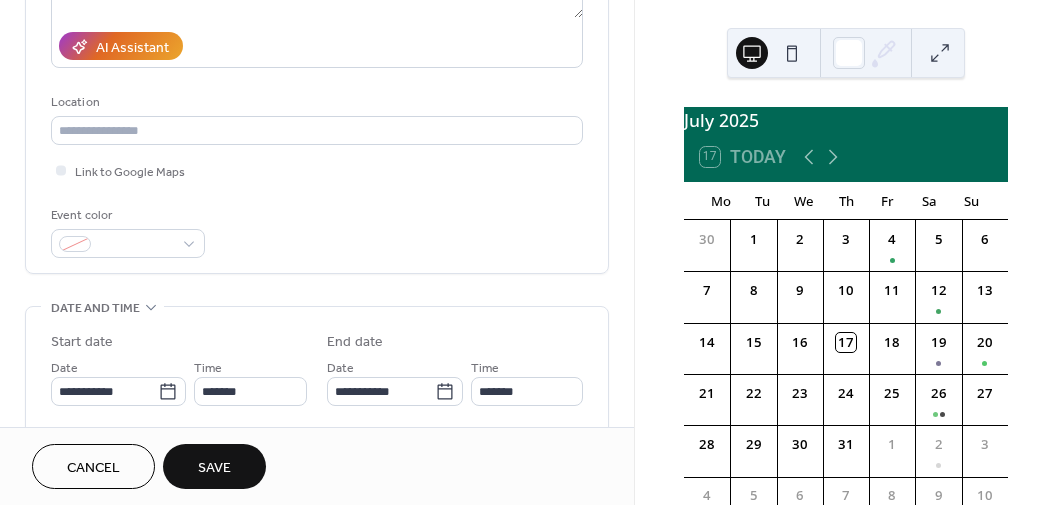 scroll, scrollTop: 335, scrollLeft: 0, axis: vertical 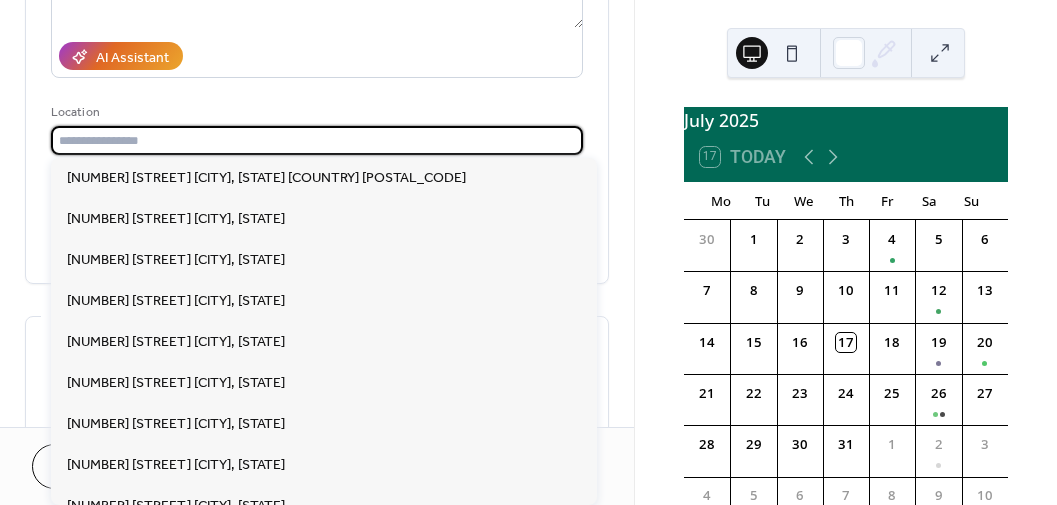 click at bounding box center (317, 140) 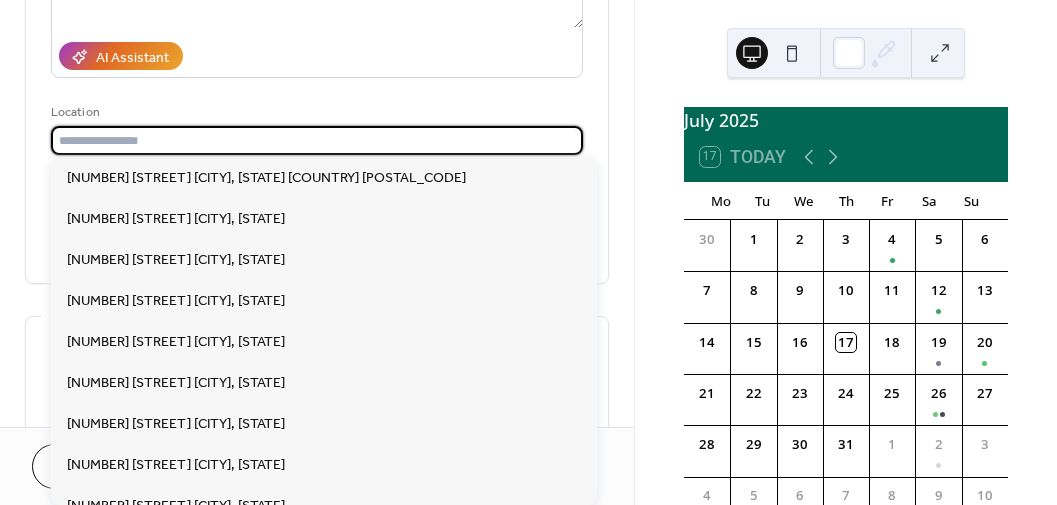 paste on "**********" 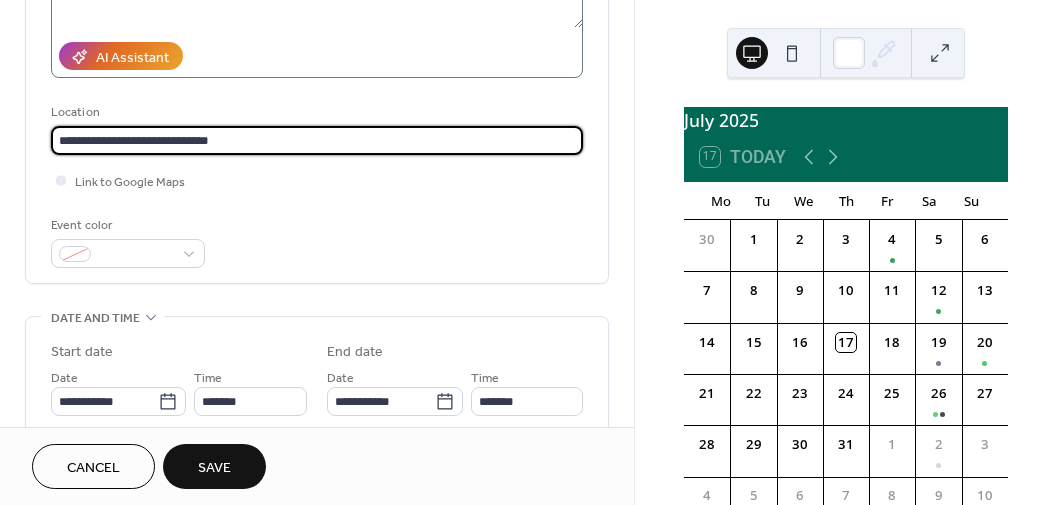 type on "**********" 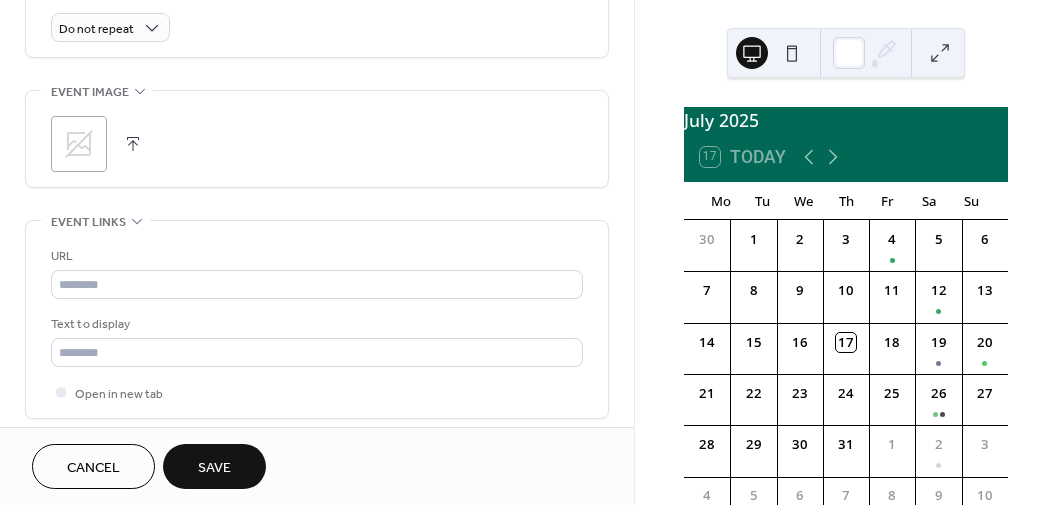 scroll, scrollTop: 915, scrollLeft: 0, axis: vertical 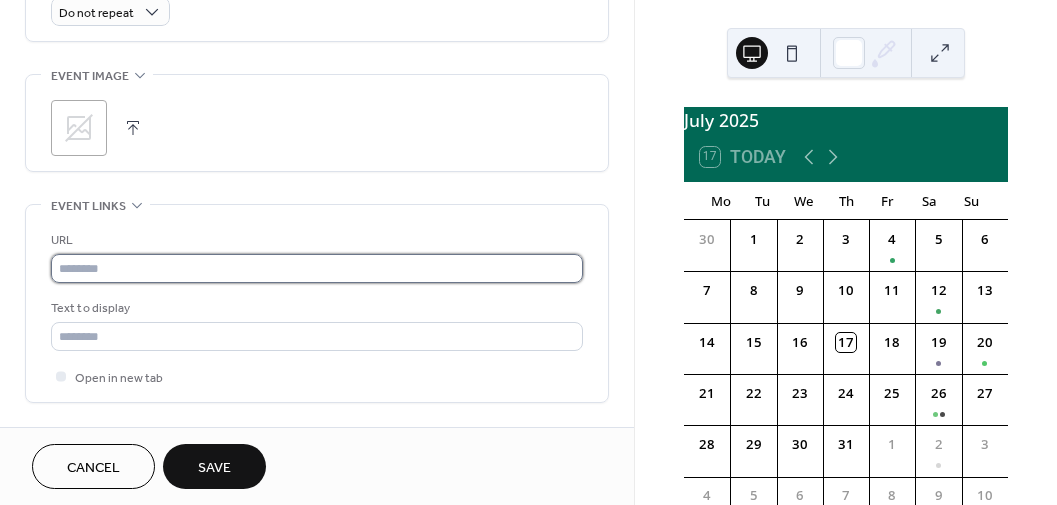 click at bounding box center (317, 268) 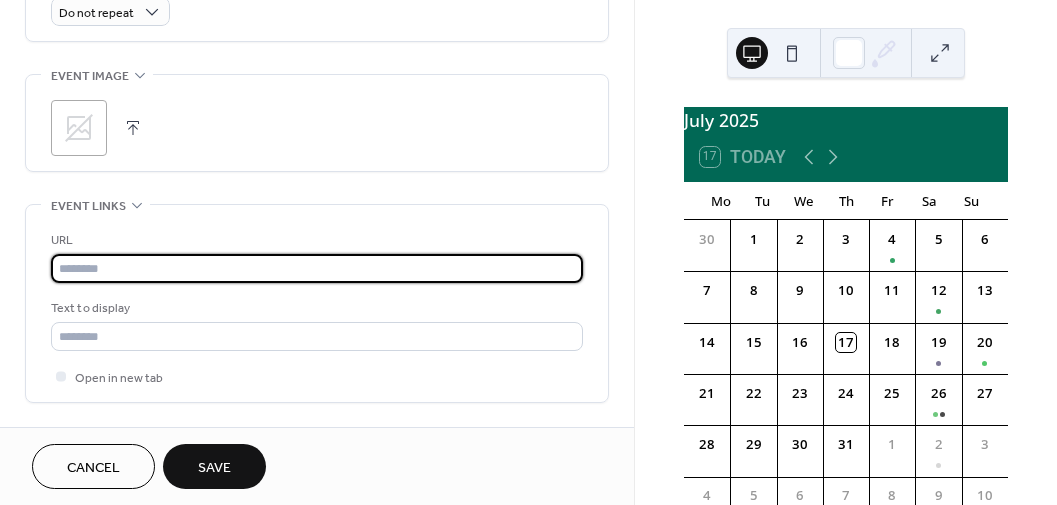 type 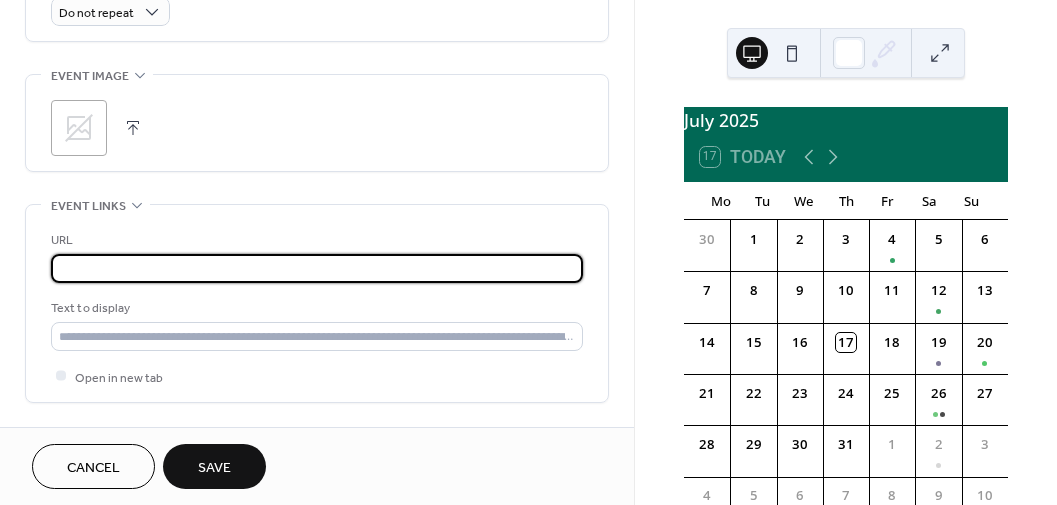 scroll, scrollTop: 0, scrollLeft: 622, axis: horizontal 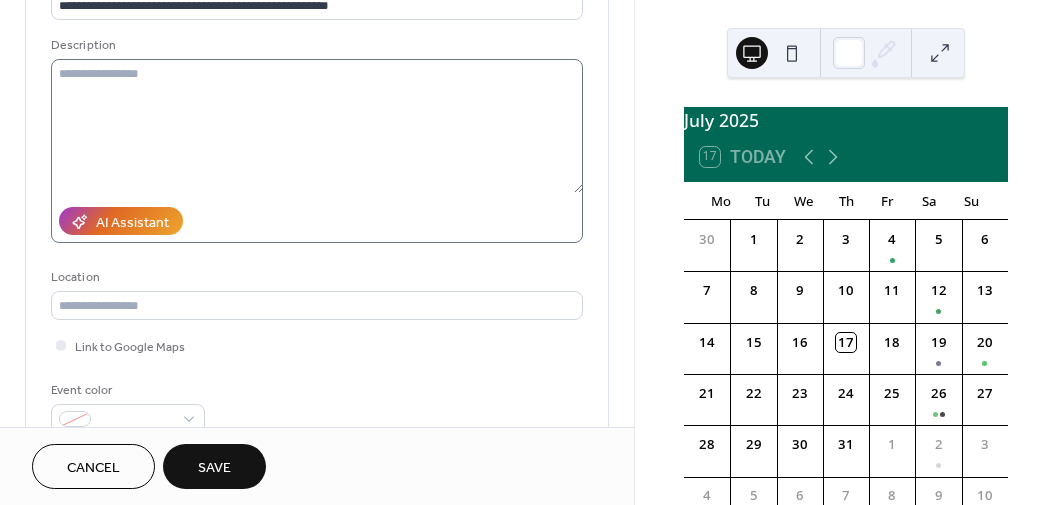 type on "**********" 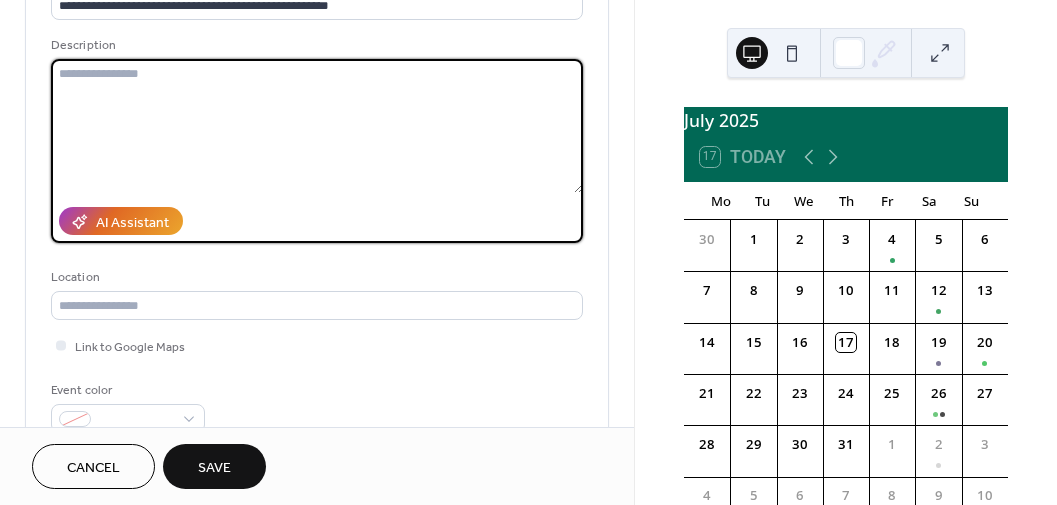 scroll, scrollTop: 0, scrollLeft: 0, axis: both 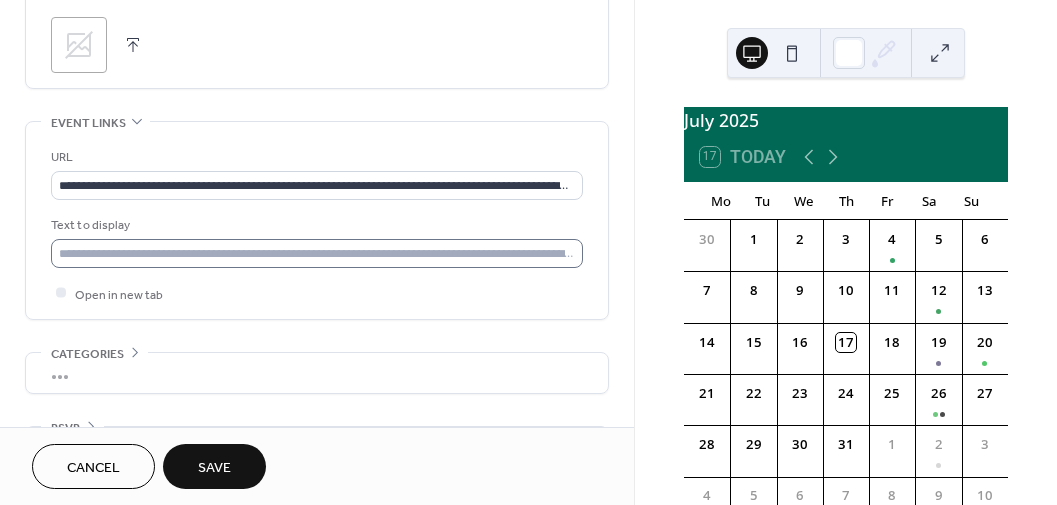 type on "**********" 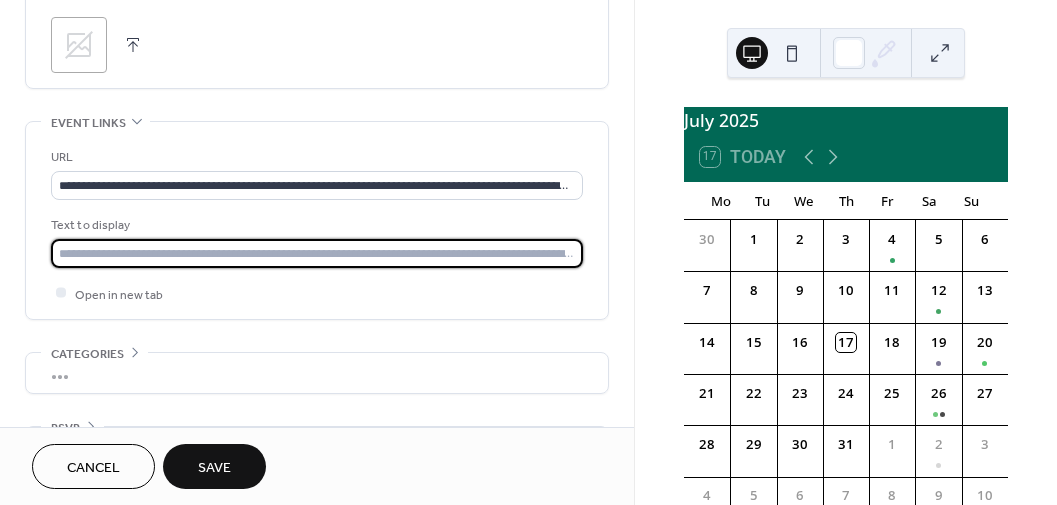 click at bounding box center [317, 253] 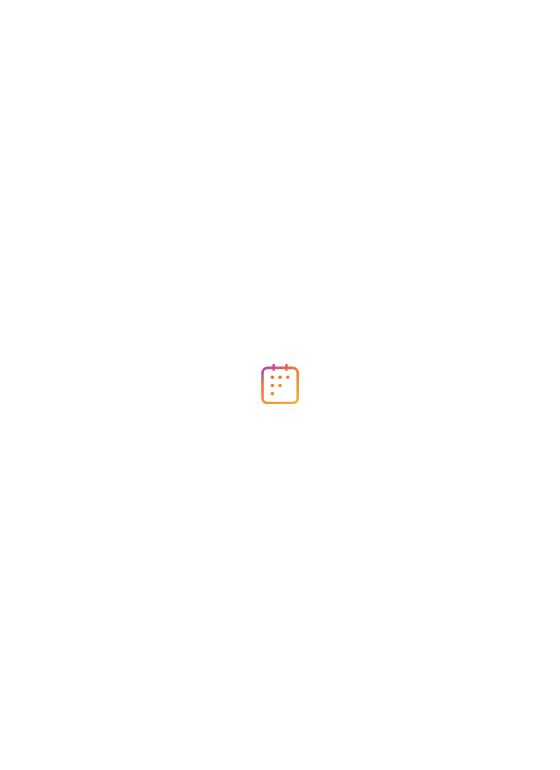 scroll, scrollTop: 0, scrollLeft: 0, axis: both 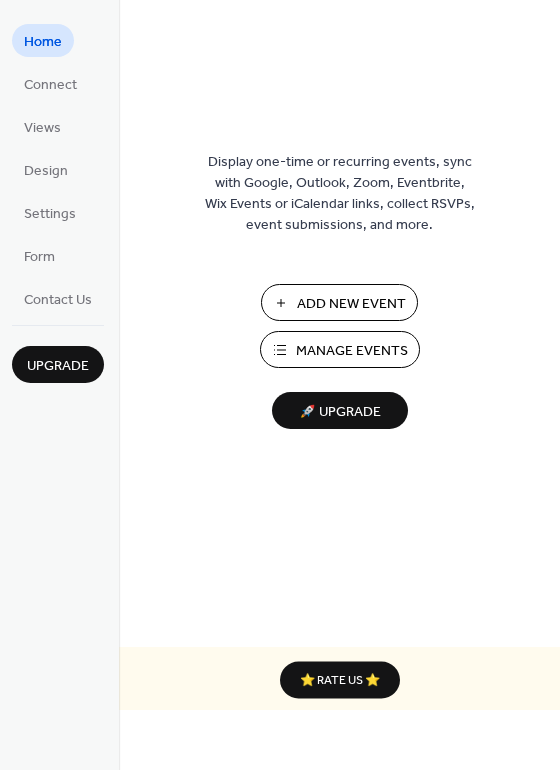 drag, startPoint x: 552, startPoint y: 112, endPoint x: 548, endPoint y: 147, distance: 35.22783 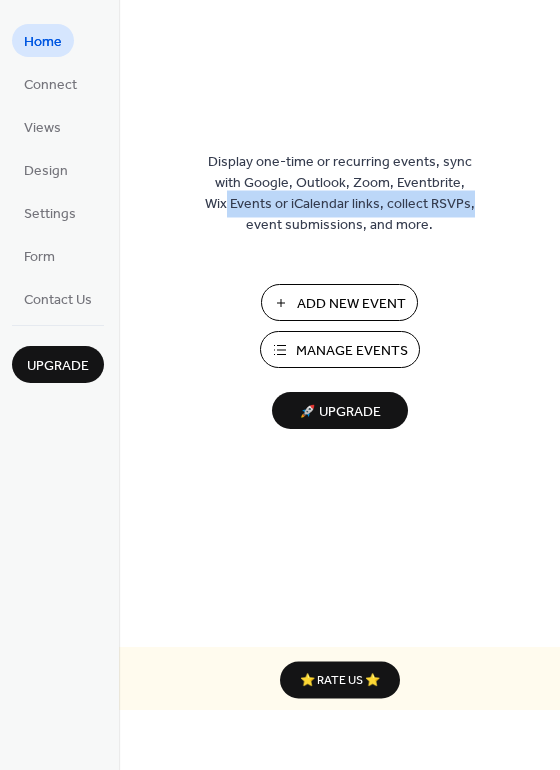 drag, startPoint x: 552, startPoint y: 179, endPoint x: 551, endPoint y: 212, distance: 33.01515 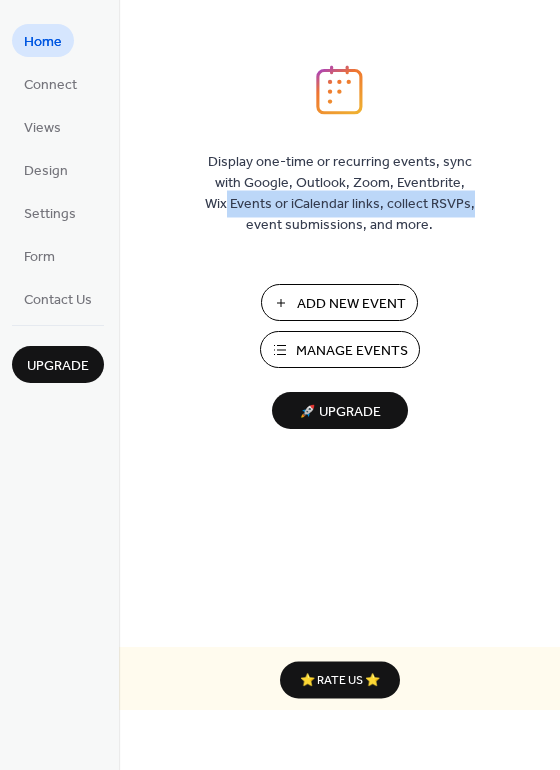 click on "Display one-time or recurring events, sync with Google, Outlook, Zoom, Eventbrite, Wix Events or iCalendar links, collect RSVPs, event submissions, and more. Add New Event Manage Events 🚀 Upgrade" at bounding box center (339, 417) 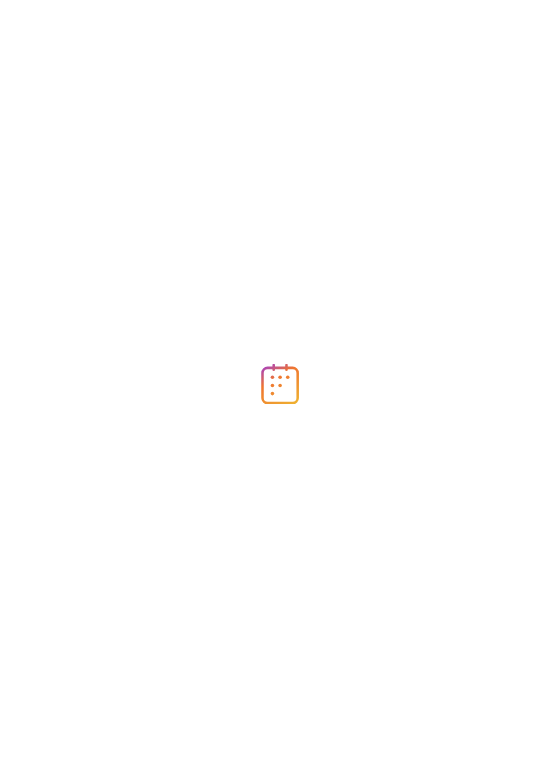 scroll, scrollTop: 0, scrollLeft: 0, axis: both 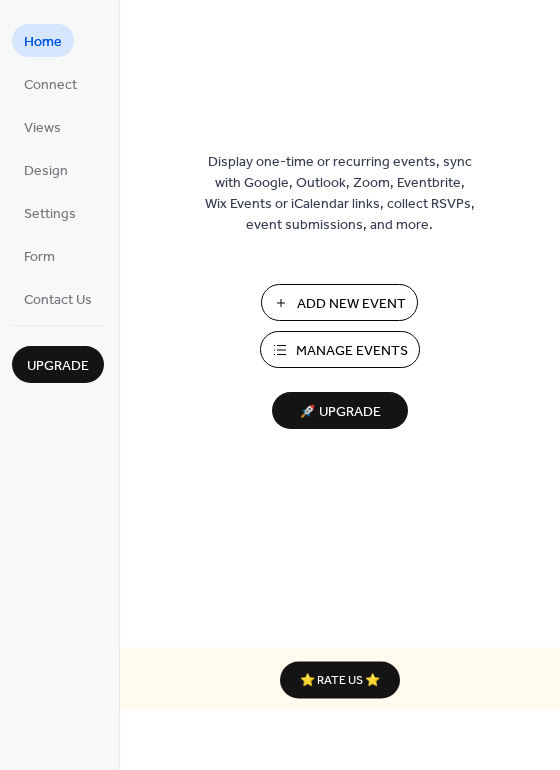 click on "Manage Events" at bounding box center (352, 351) 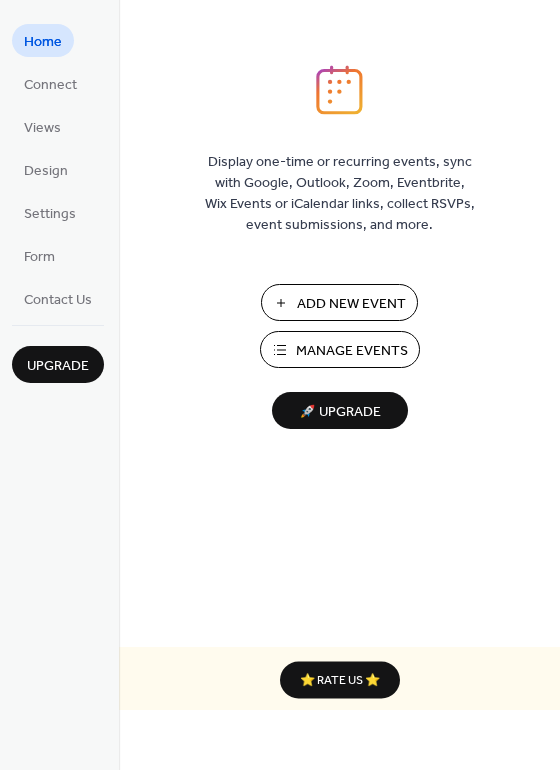 click on "Manage Events" at bounding box center [352, 351] 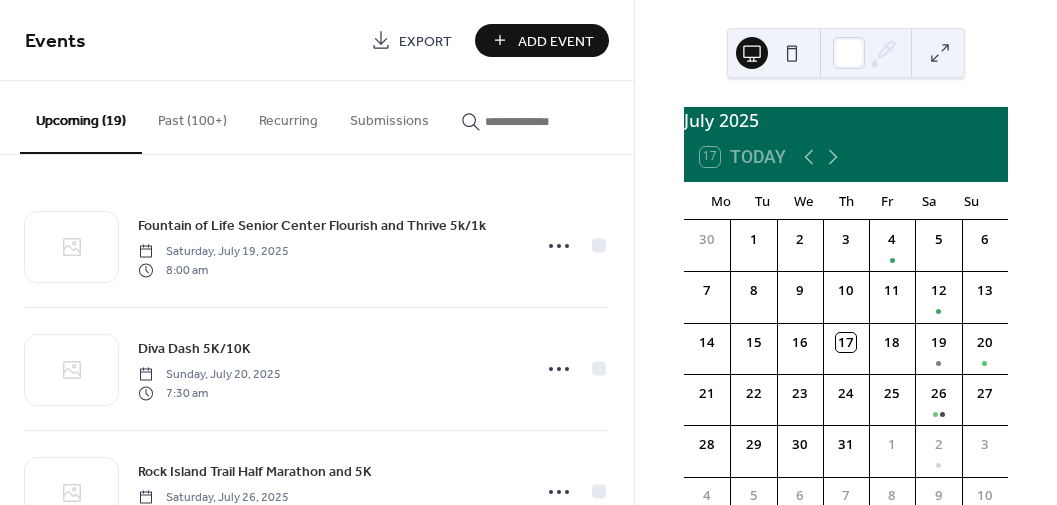 scroll, scrollTop: 0, scrollLeft: 0, axis: both 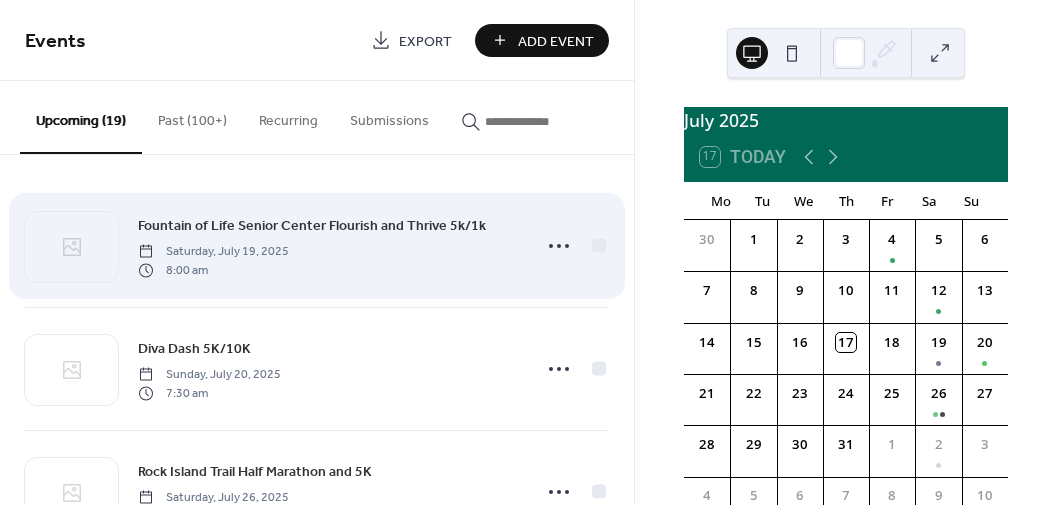 click on "Fountain of Life Senior Center Flourish and Thrive 5k/1k" at bounding box center (312, 226) 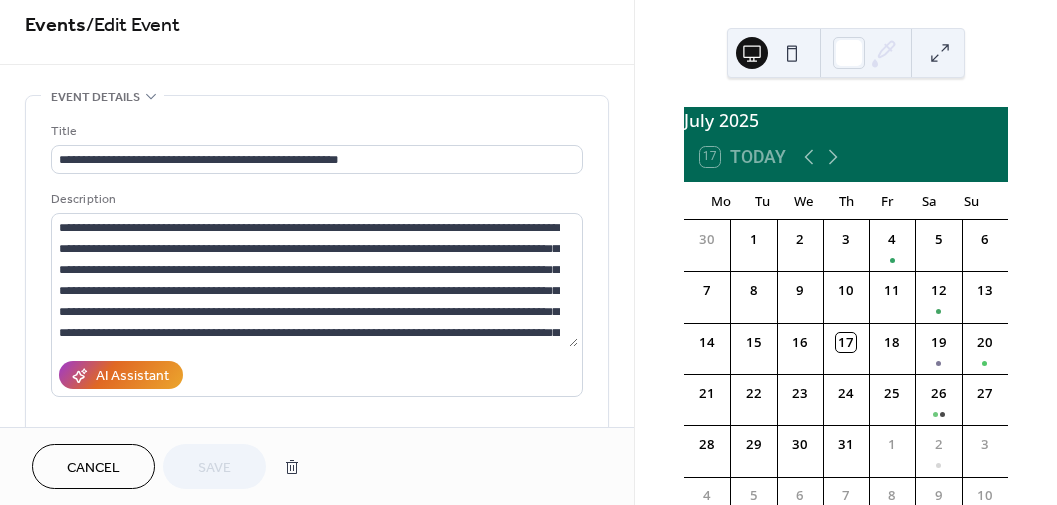 scroll, scrollTop: 0, scrollLeft: 0, axis: both 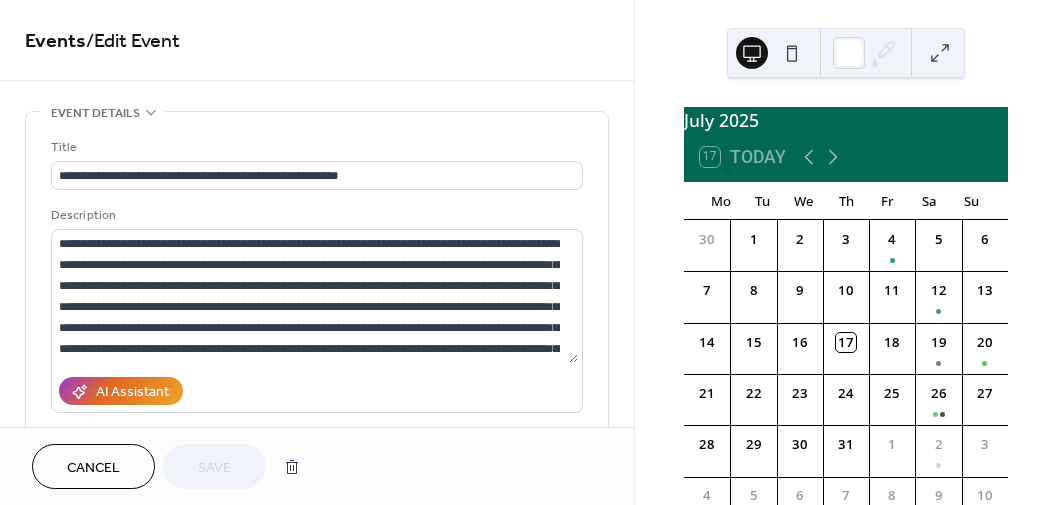 click on "Cancel Save" at bounding box center [171, 466] 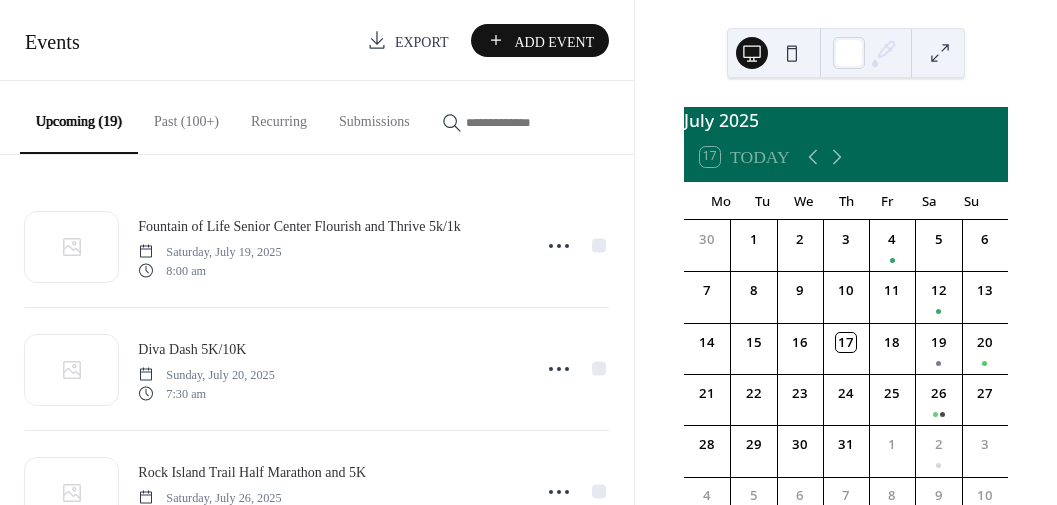 scroll, scrollTop: 0, scrollLeft: 0, axis: both 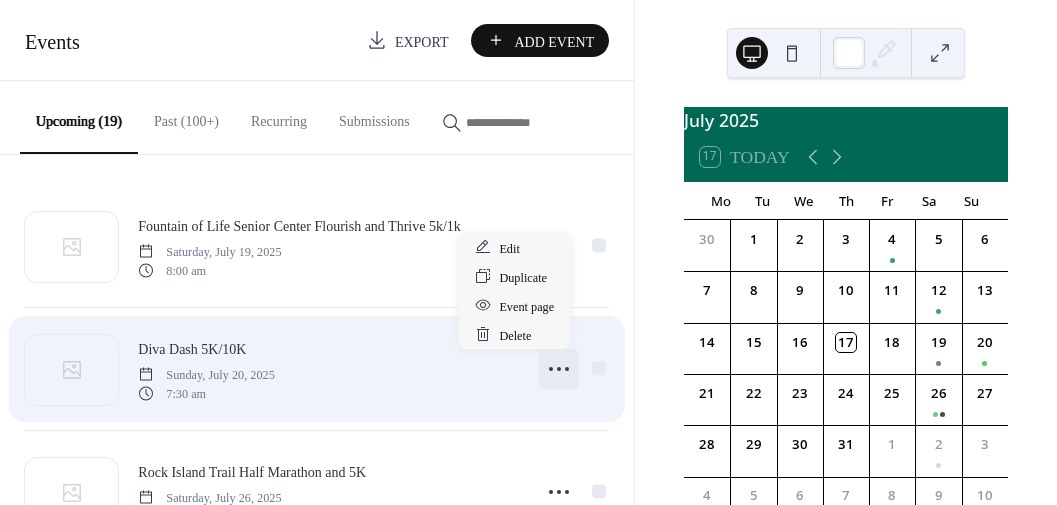 click 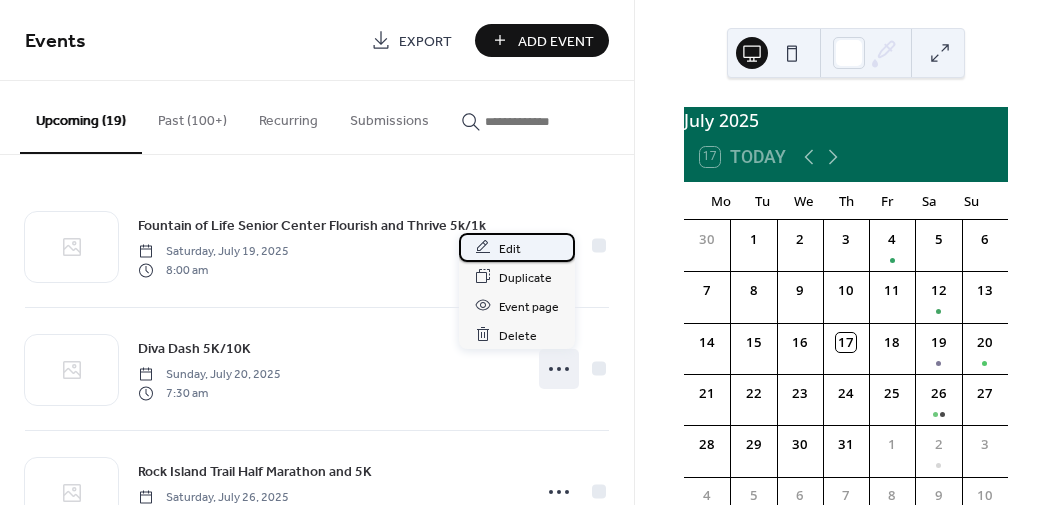 click on "Edit" at bounding box center (510, 248) 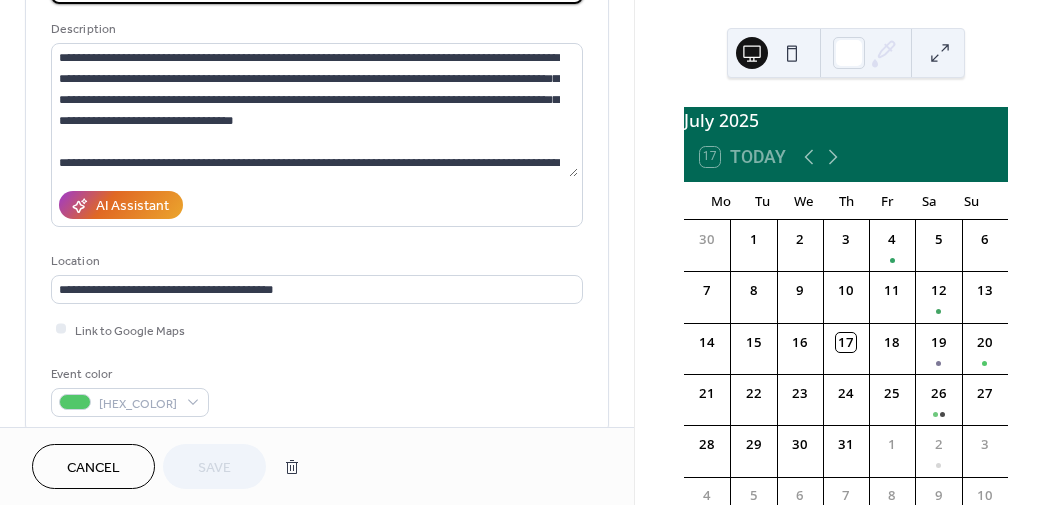 scroll, scrollTop: 0, scrollLeft: 0, axis: both 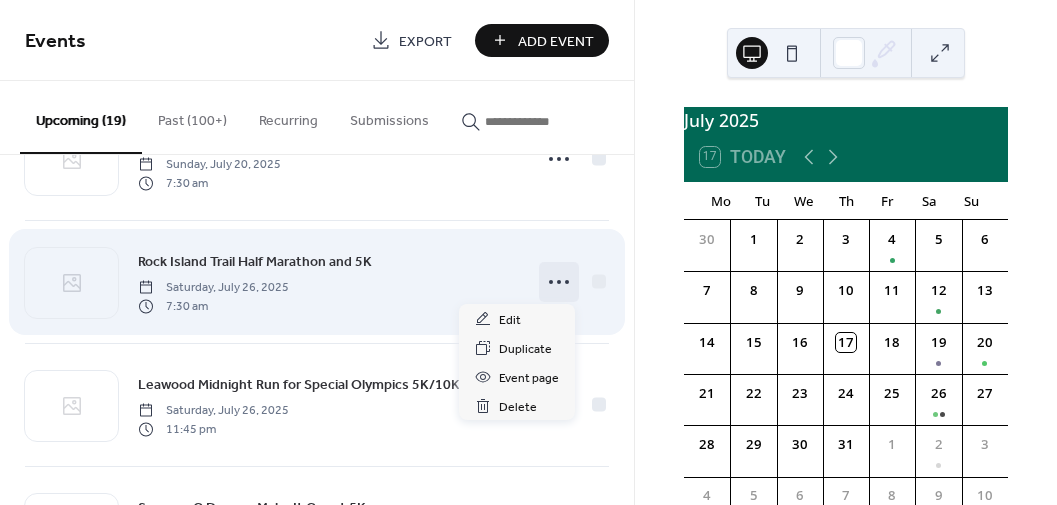 click 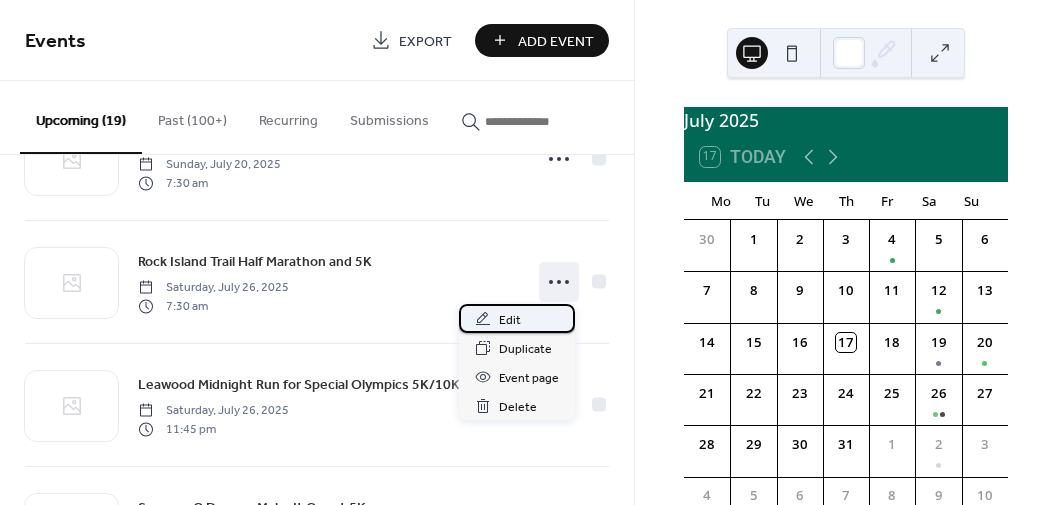 click on "Edit" at bounding box center (510, 320) 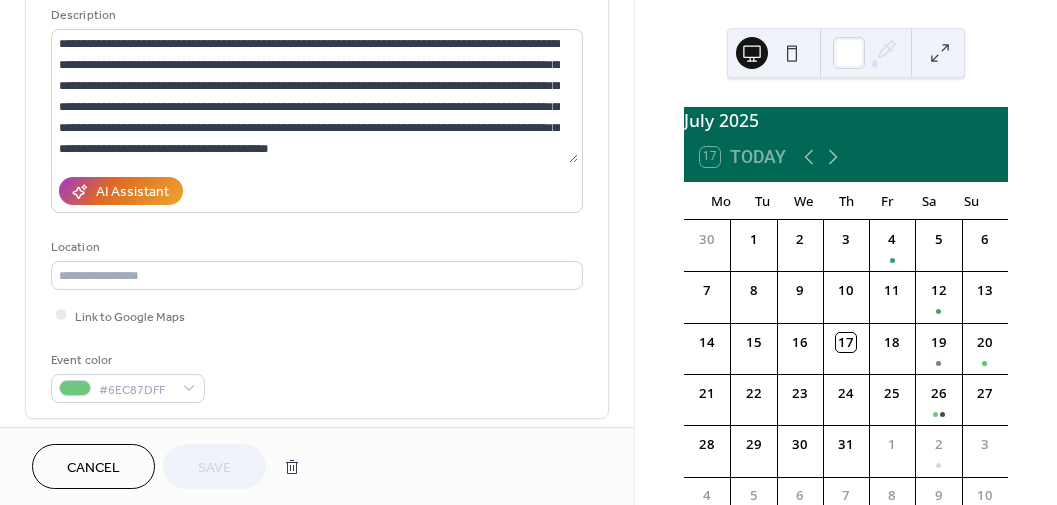 scroll, scrollTop: 0, scrollLeft: 0, axis: both 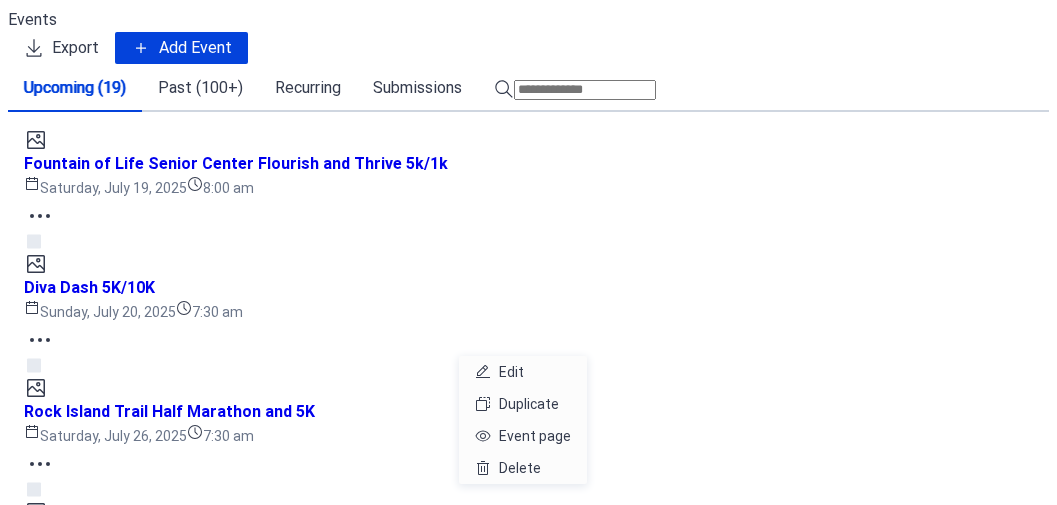 click 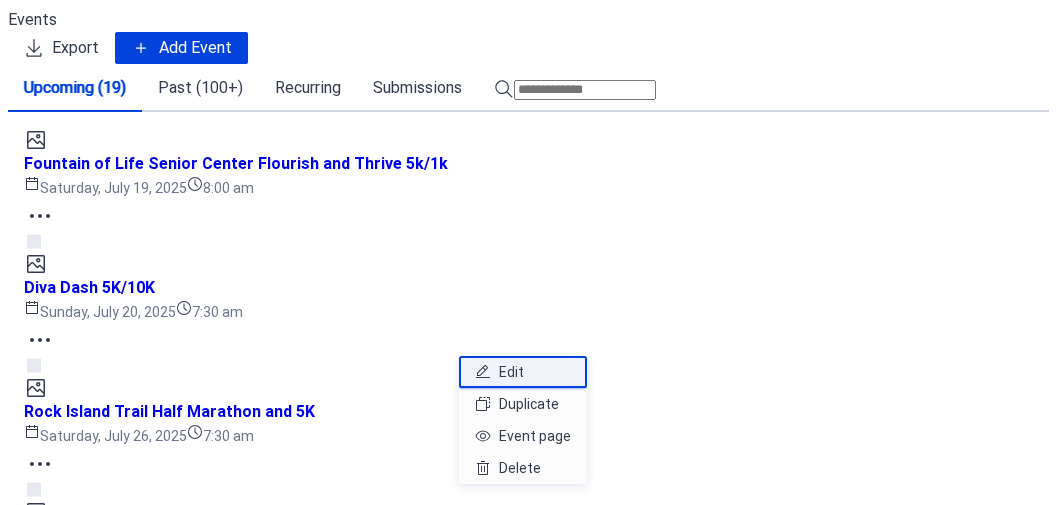 click on "Edit" at bounding box center [511, 372] 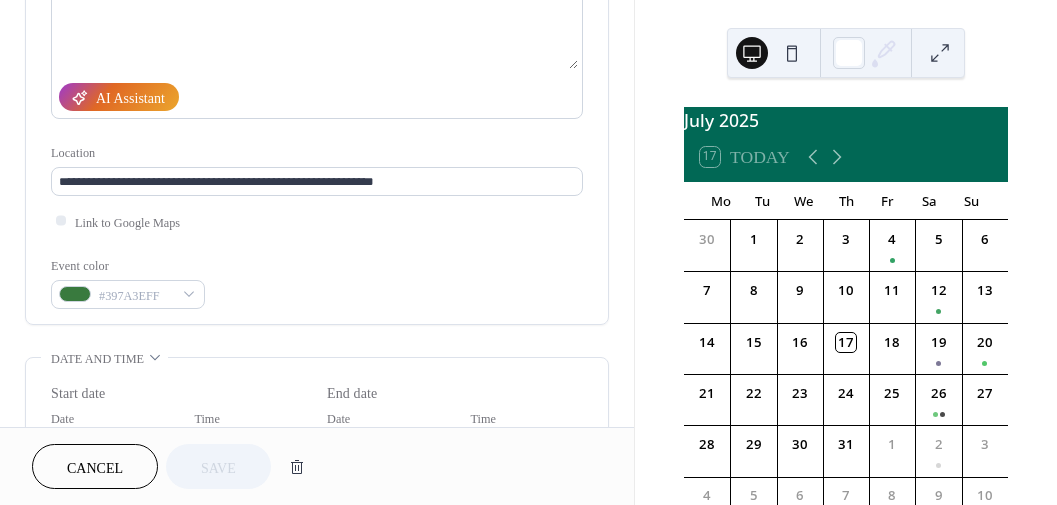 scroll, scrollTop: 322, scrollLeft: 0, axis: vertical 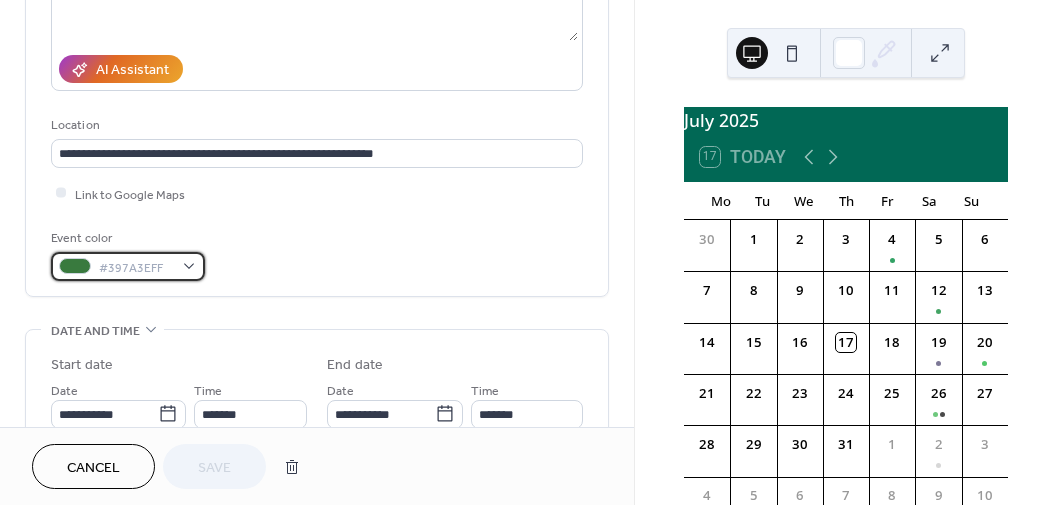 click at bounding box center (75, 266) 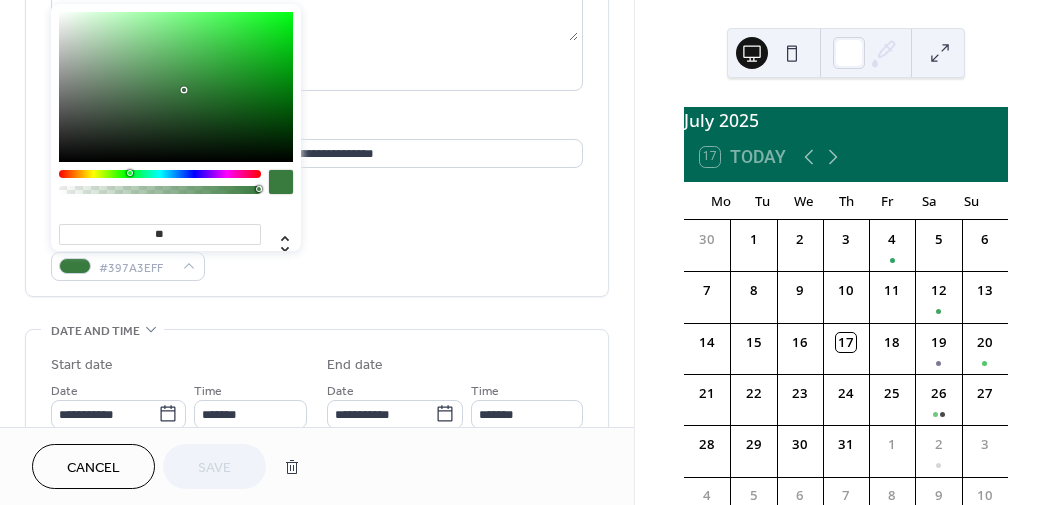 click at bounding box center (160, 190) 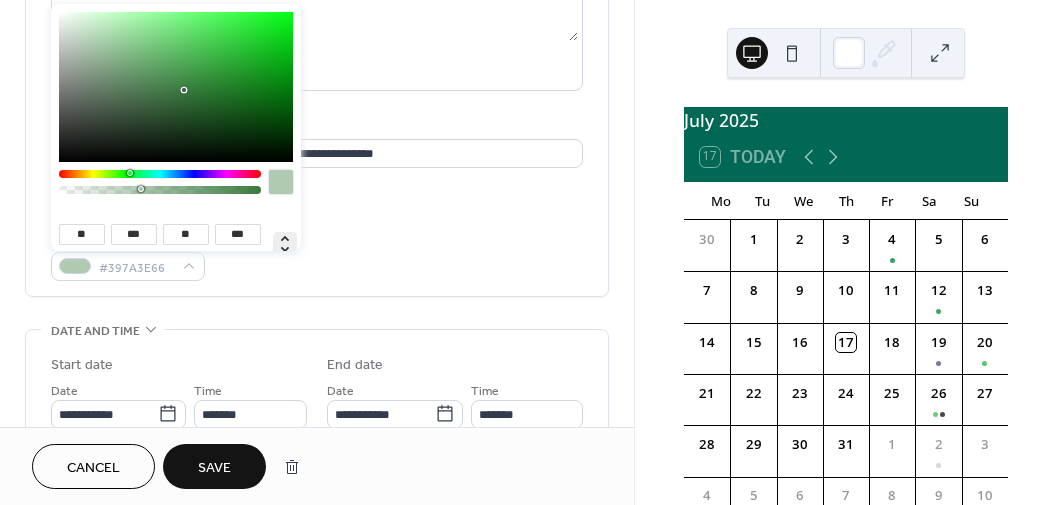 click 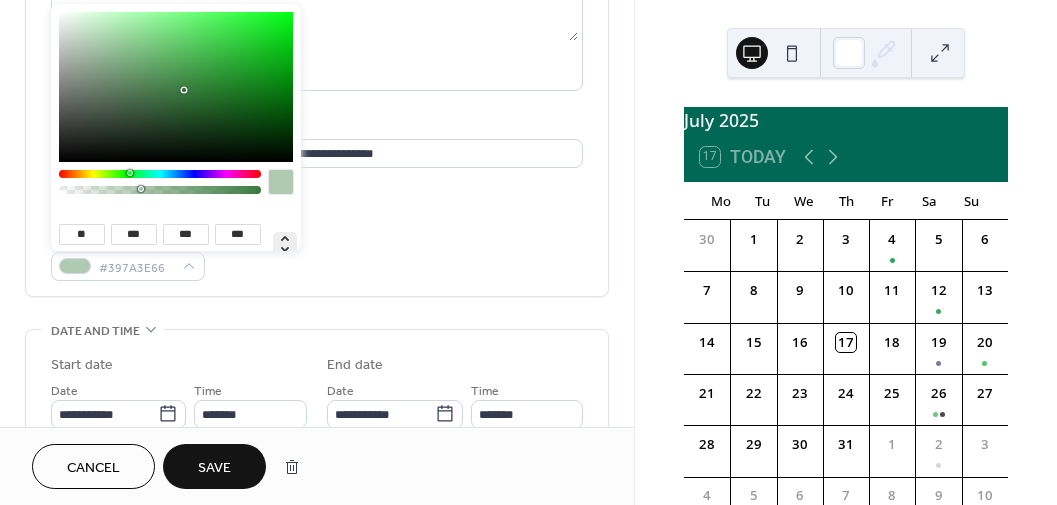 type on "***" 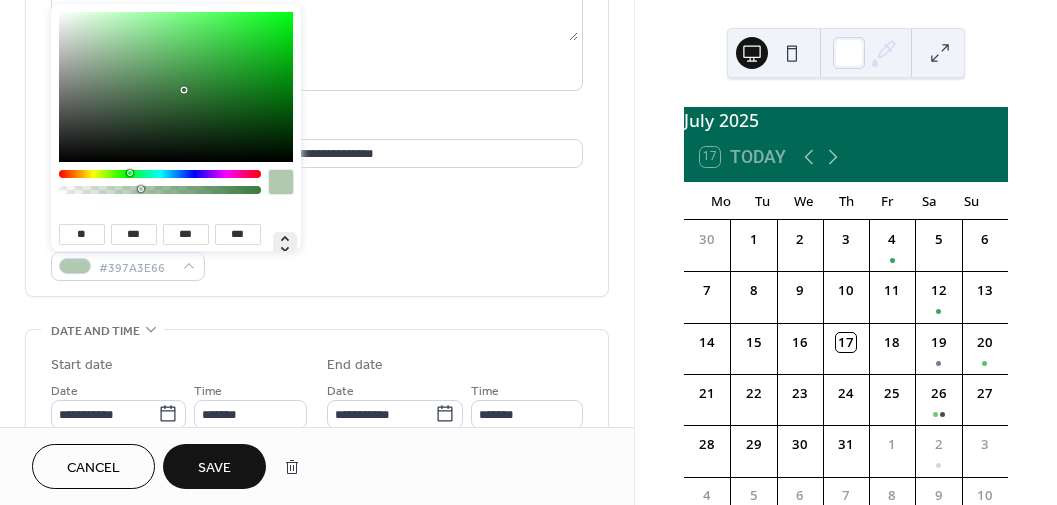 type on "***" 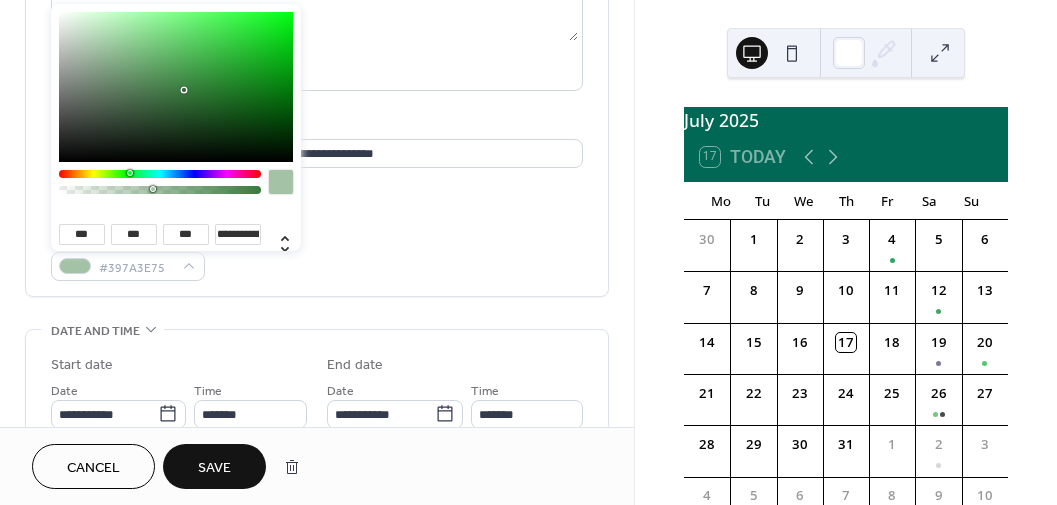 click at bounding box center [160, 190] 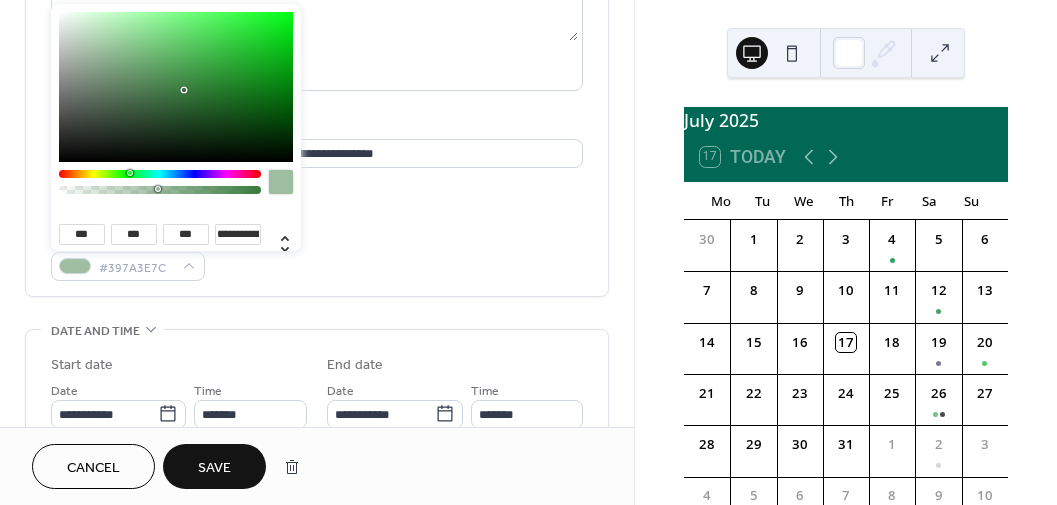 click at bounding box center [160, 190] 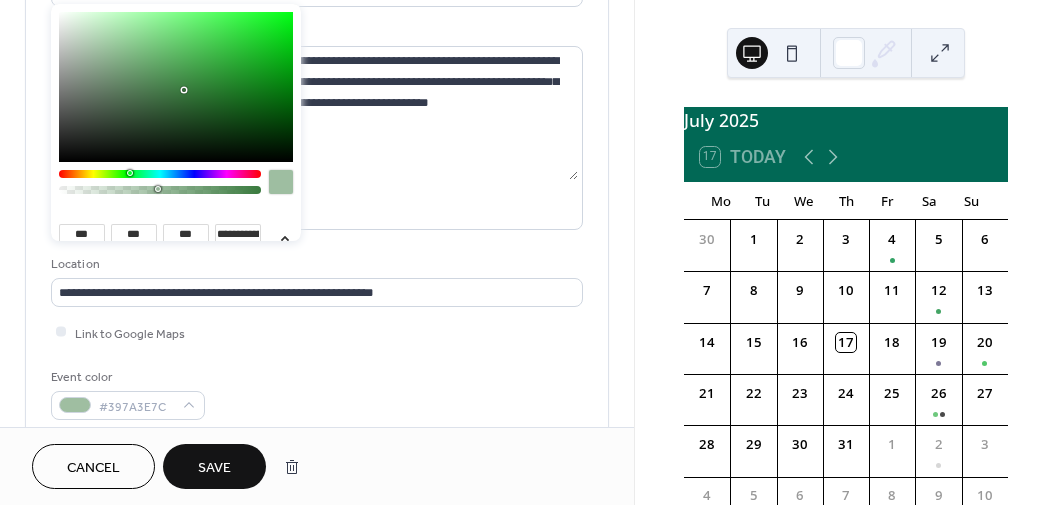 scroll, scrollTop: 178, scrollLeft: 0, axis: vertical 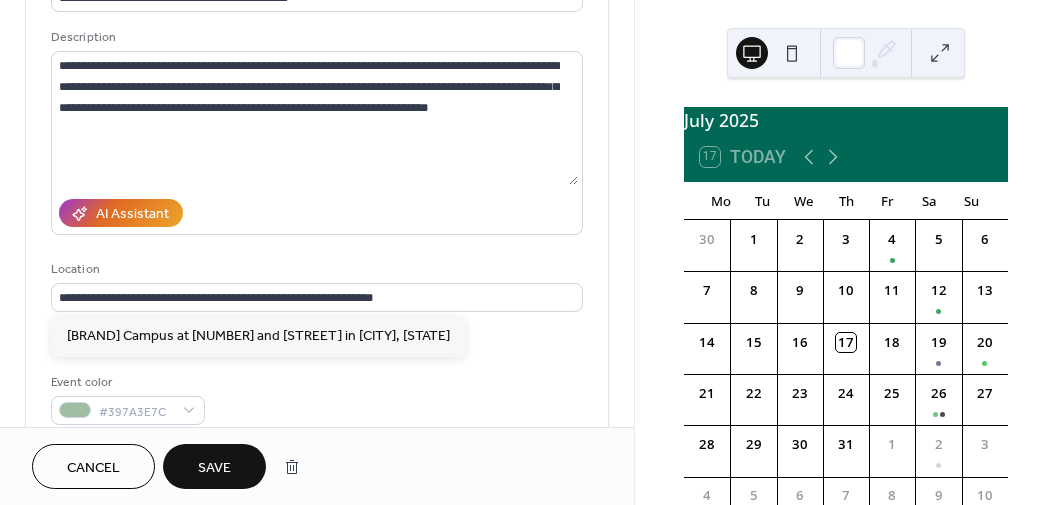 click on "Location" at bounding box center (315, 269) 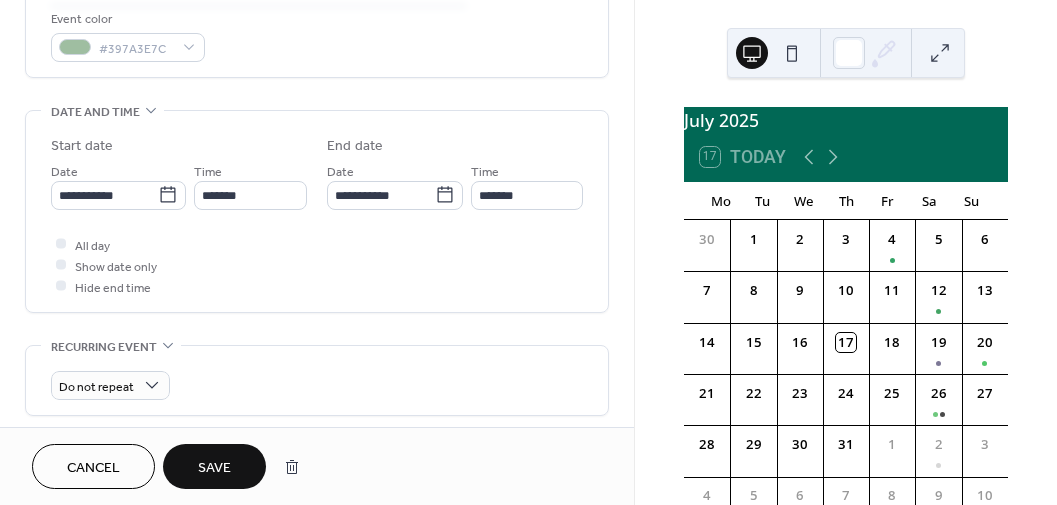 scroll, scrollTop: 545, scrollLeft: 0, axis: vertical 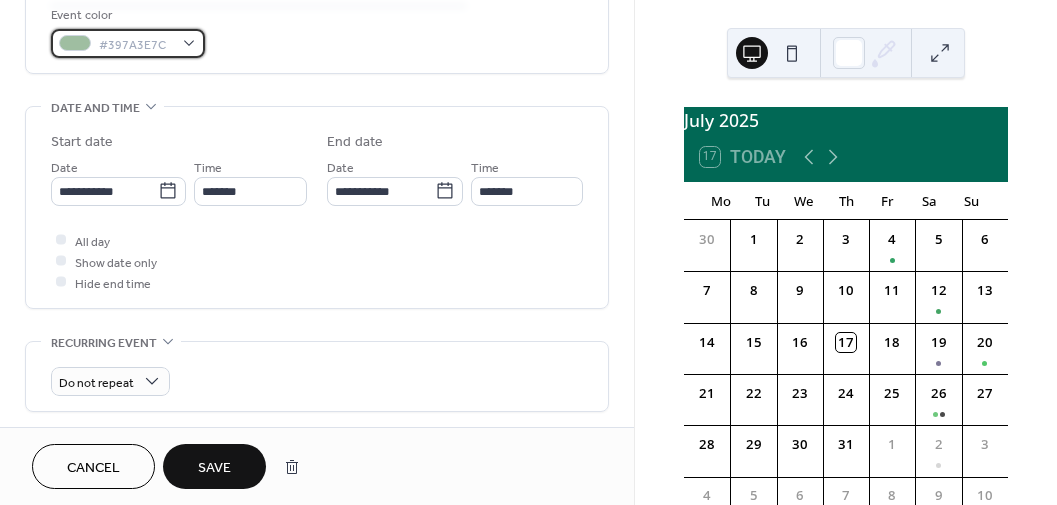 click on "#397A3E7C" at bounding box center [128, 43] 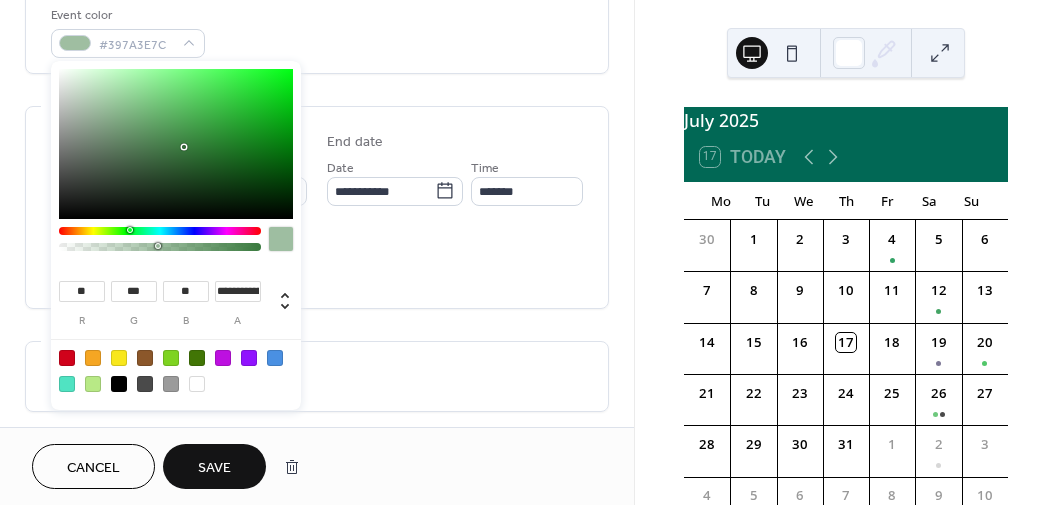 click at bounding box center [171, 384] 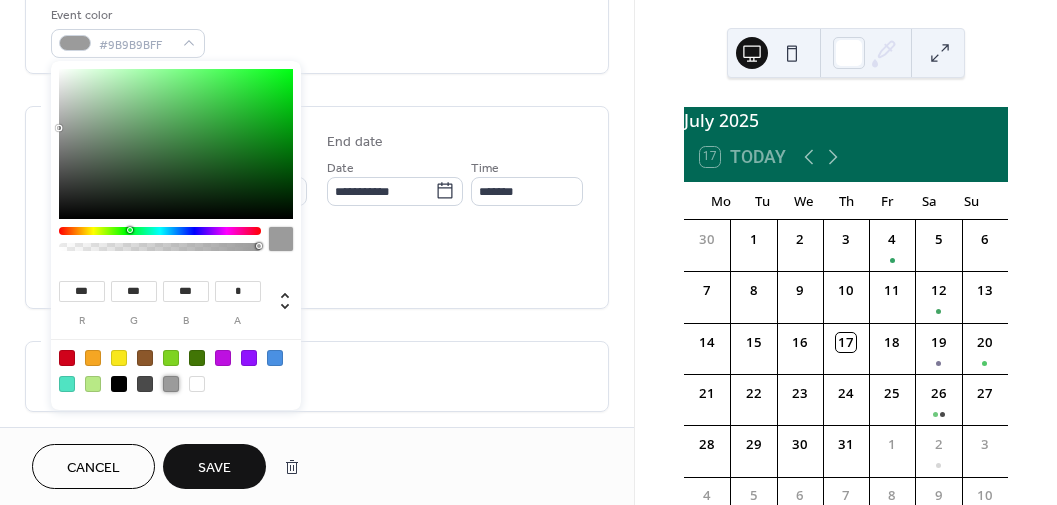 click on "Save" at bounding box center (214, 468) 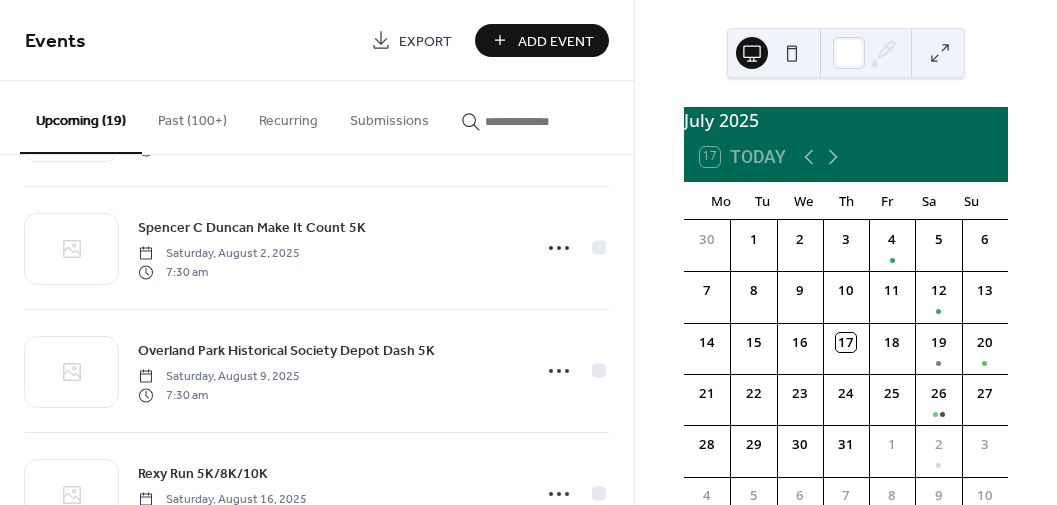 scroll, scrollTop: 503, scrollLeft: 0, axis: vertical 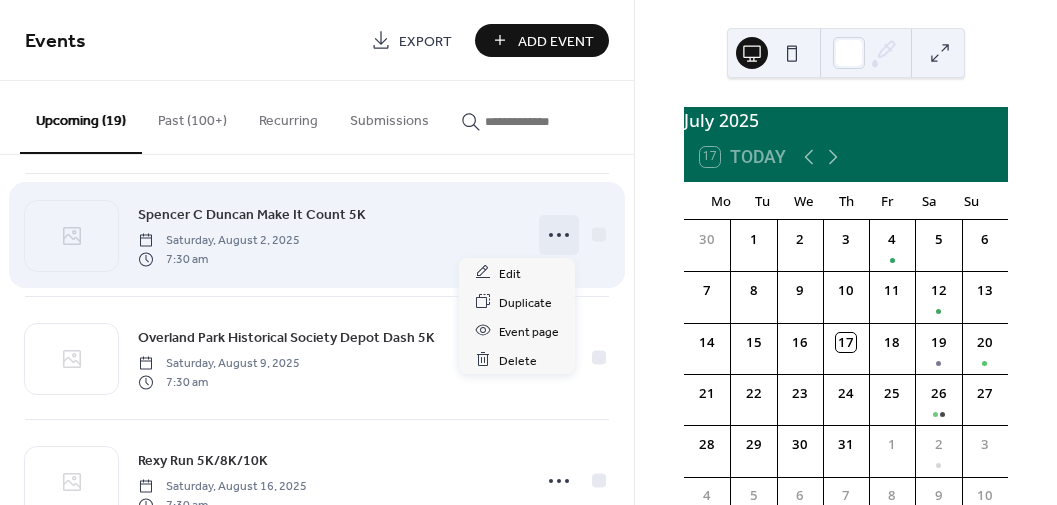 click 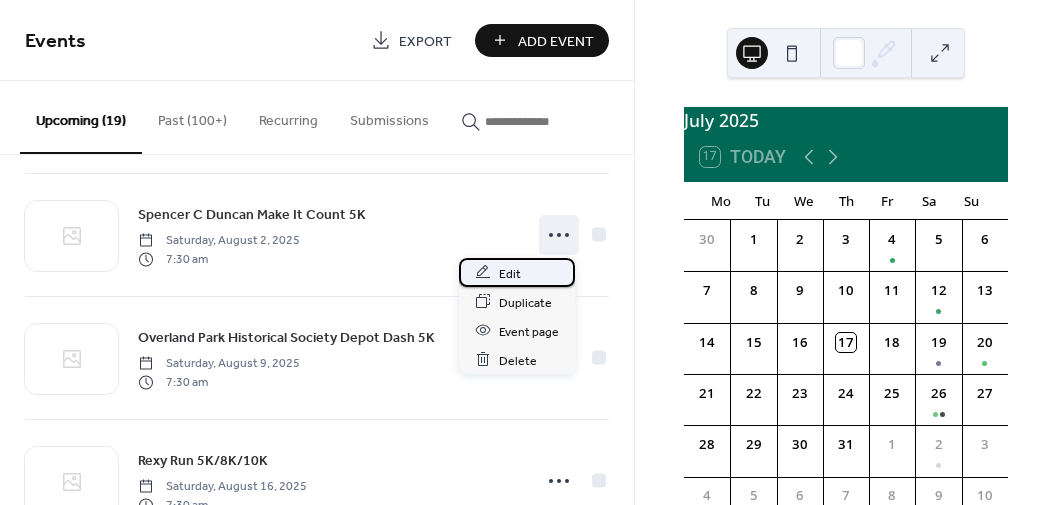 click on "Edit" at bounding box center (510, 273) 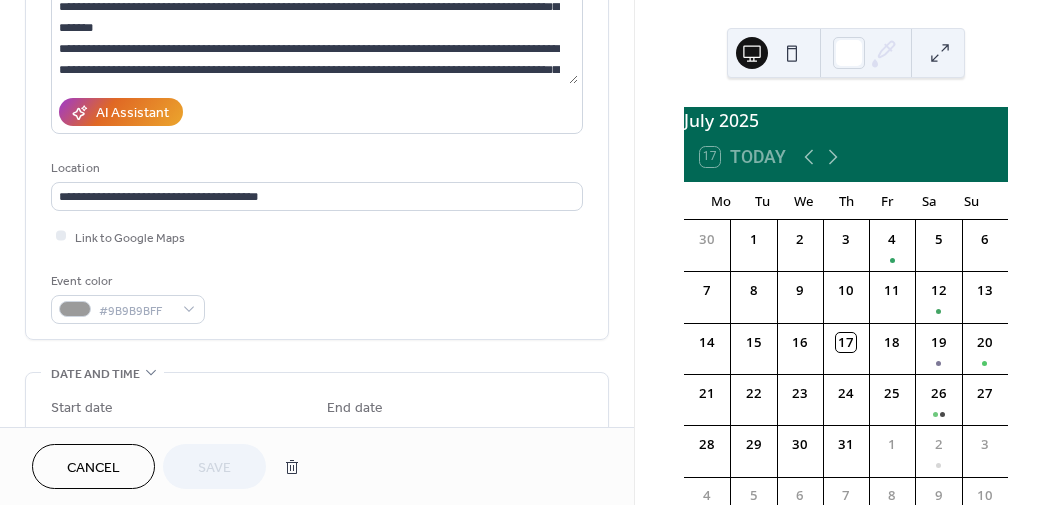 scroll, scrollTop: 285, scrollLeft: 0, axis: vertical 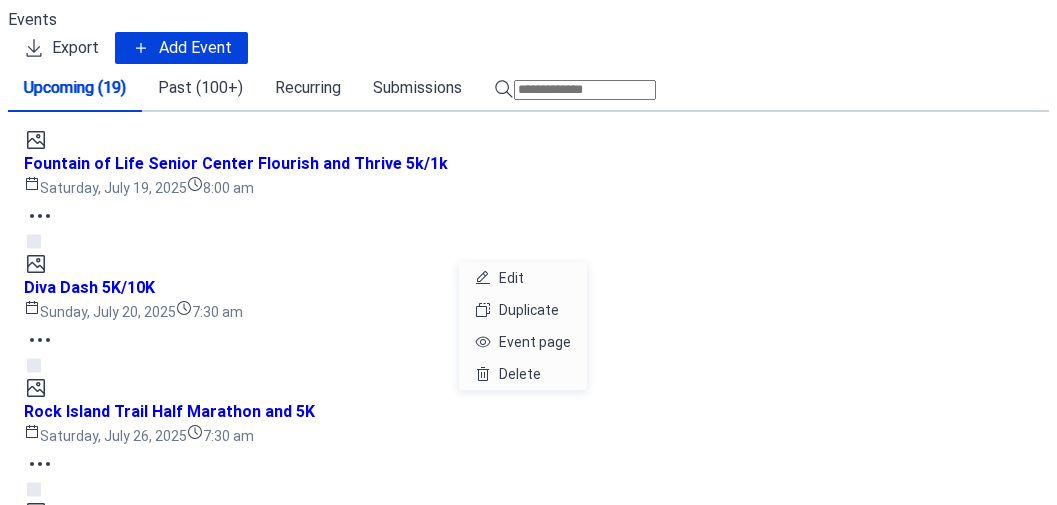 click 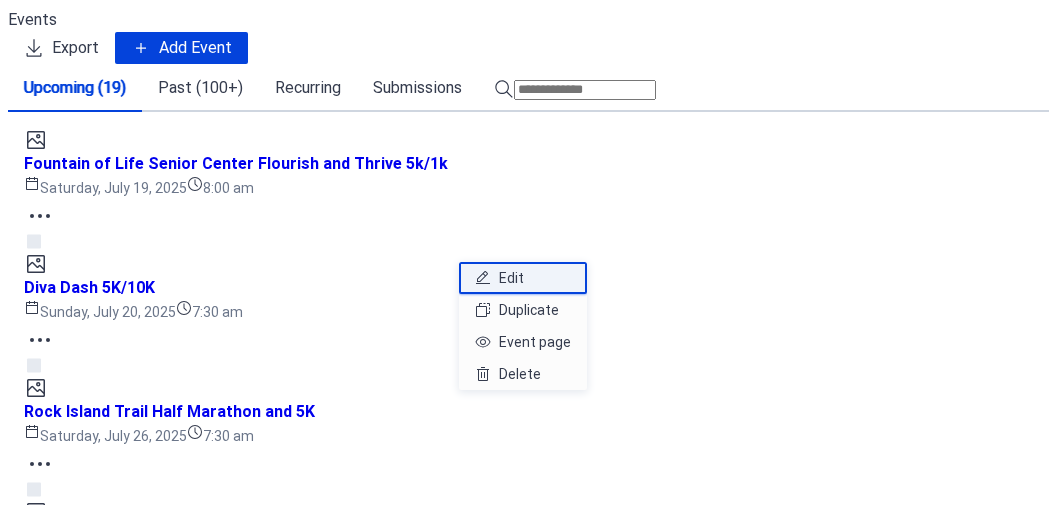 click on "Edit" at bounding box center (523, 278) 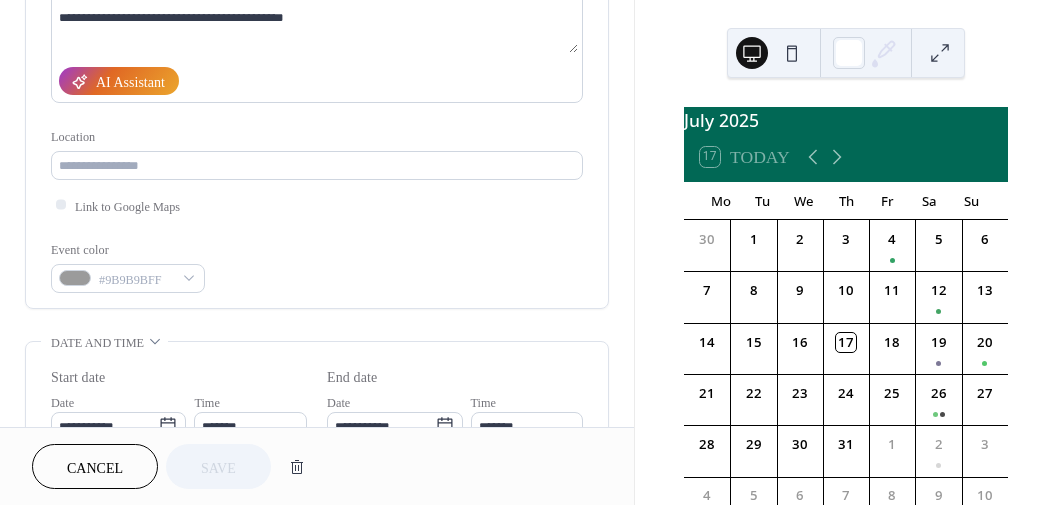 scroll, scrollTop: 313, scrollLeft: 0, axis: vertical 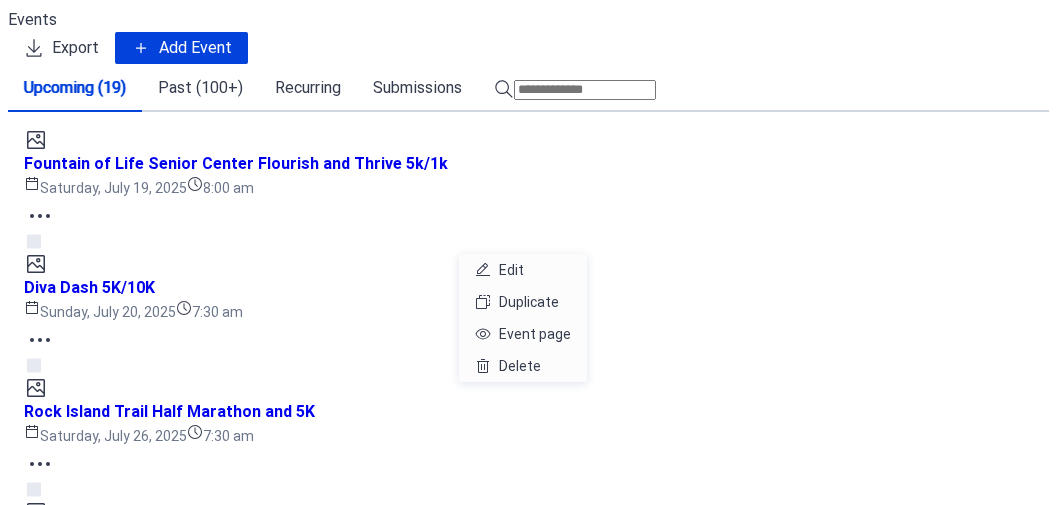 click 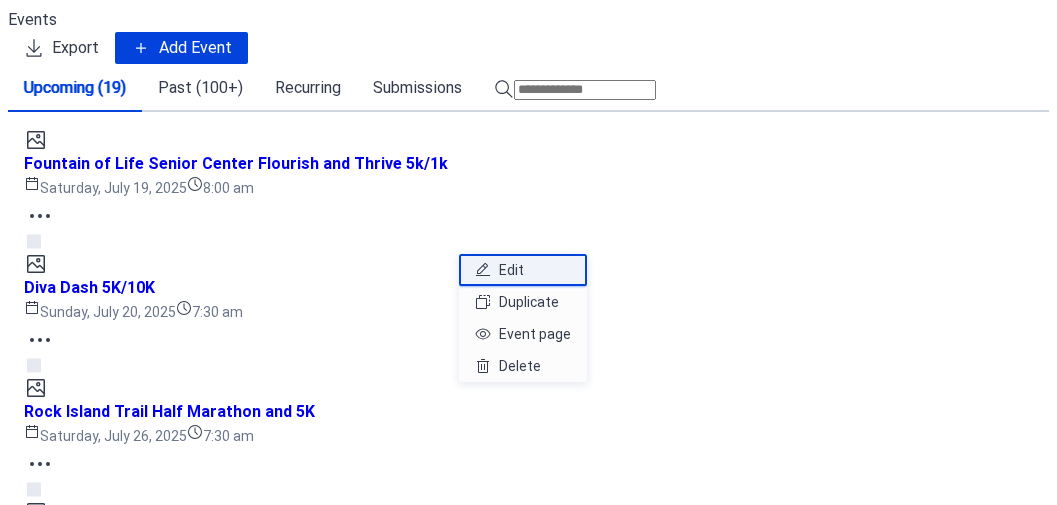 click on "Edit" at bounding box center [511, 270] 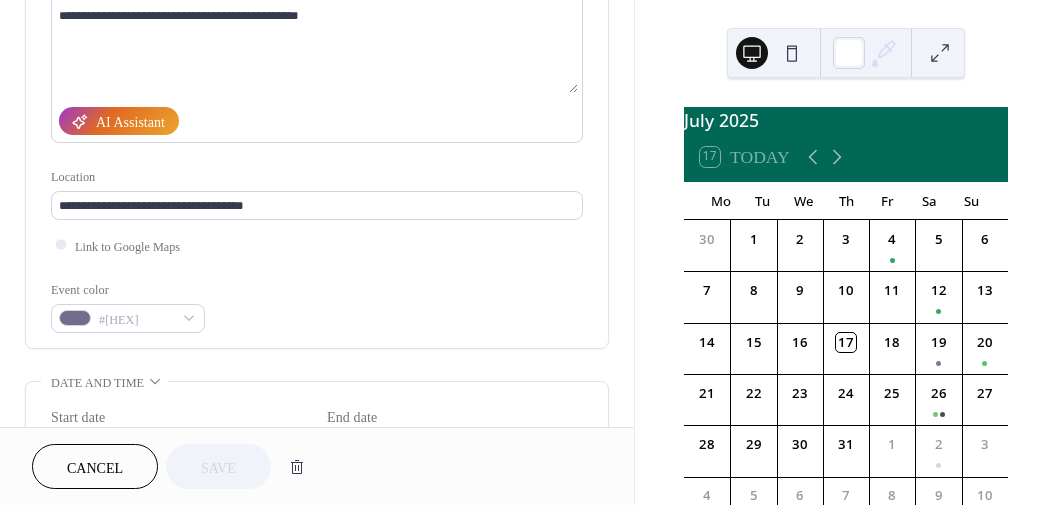 scroll, scrollTop: 272, scrollLeft: 0, axis: vertical 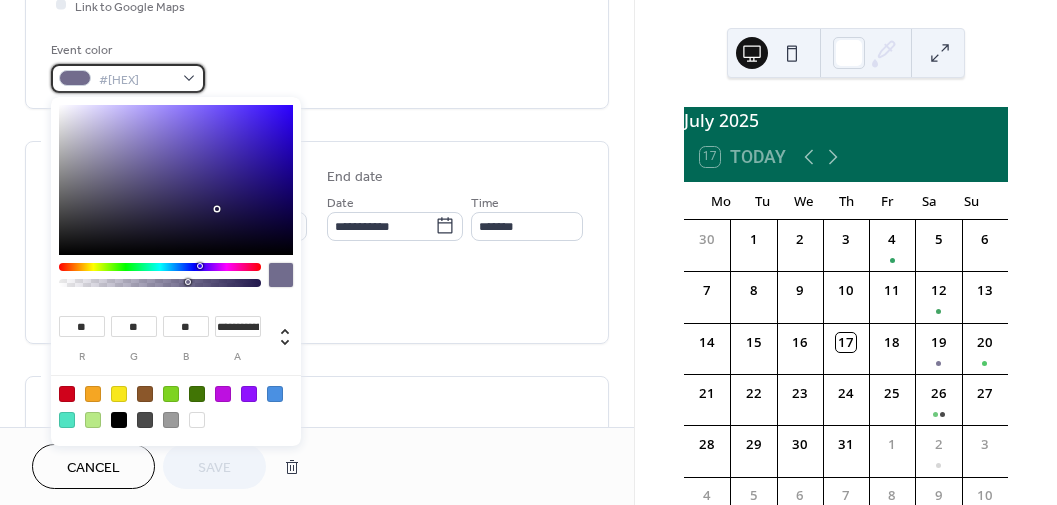 click on "#22194DA3" at bounding box center (128, 78) 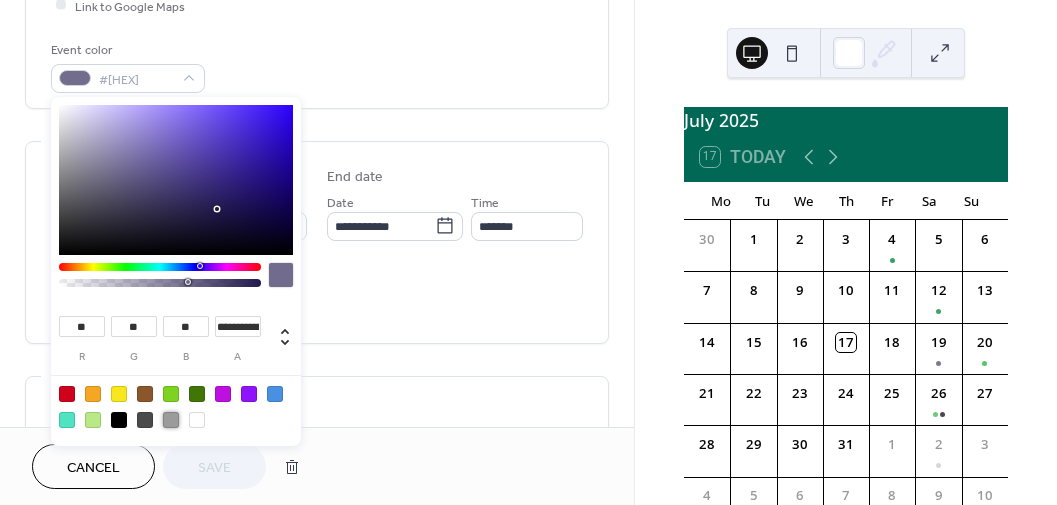 click at bounding box center (171, 420) 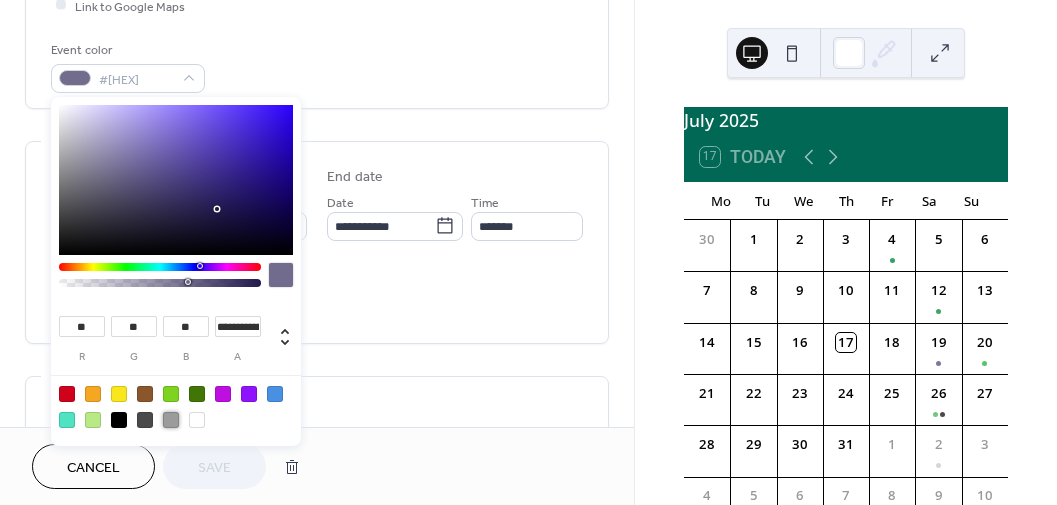 type on "***" 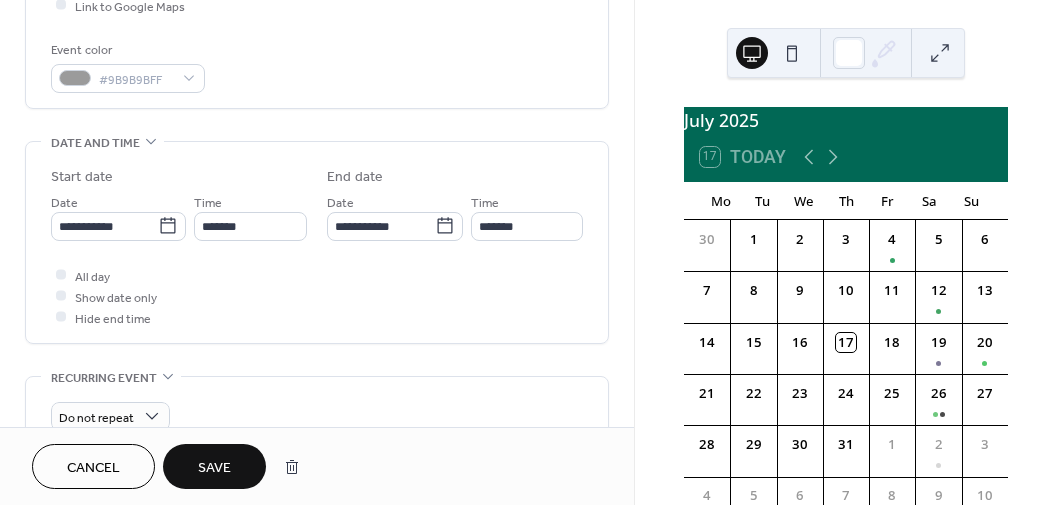 click on "Save" at bounding box center (214, 468) 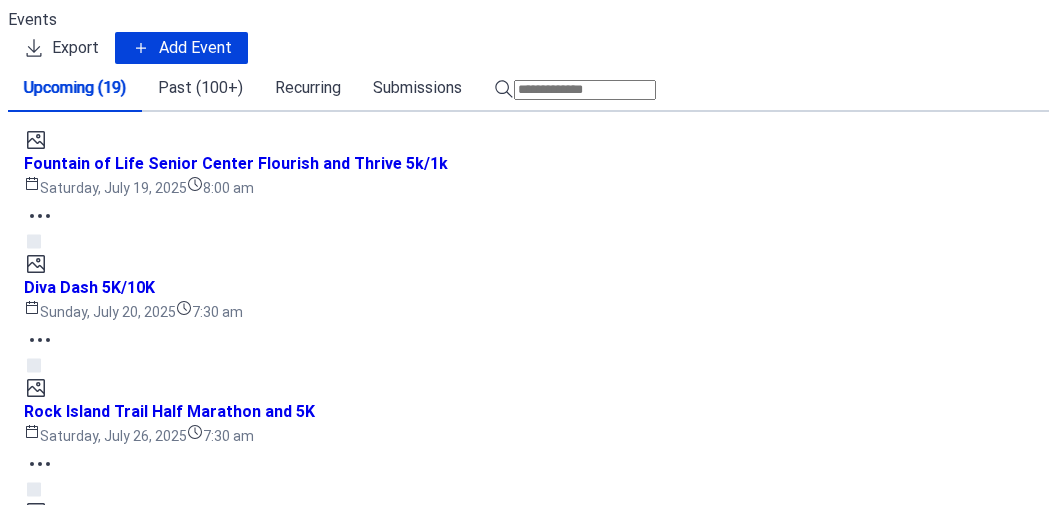 scroll, scrollTop: 0, scrollLeft: 0, axis: both 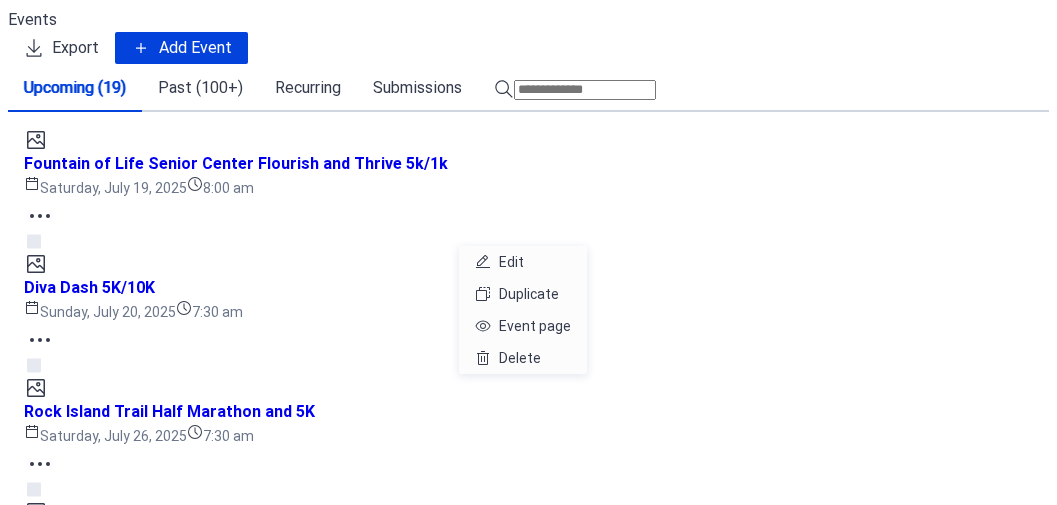 click 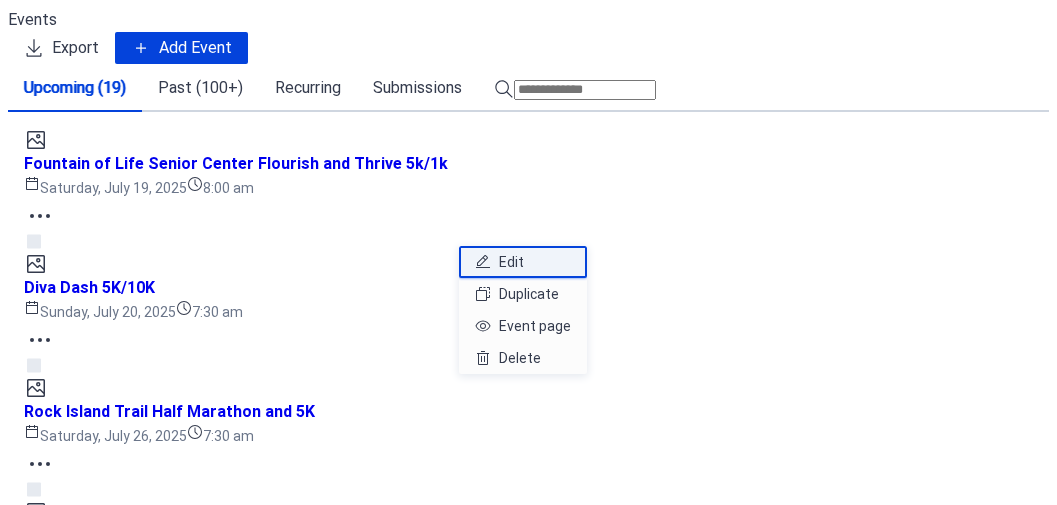 click on "Edit" at bounding box center [511, 262] 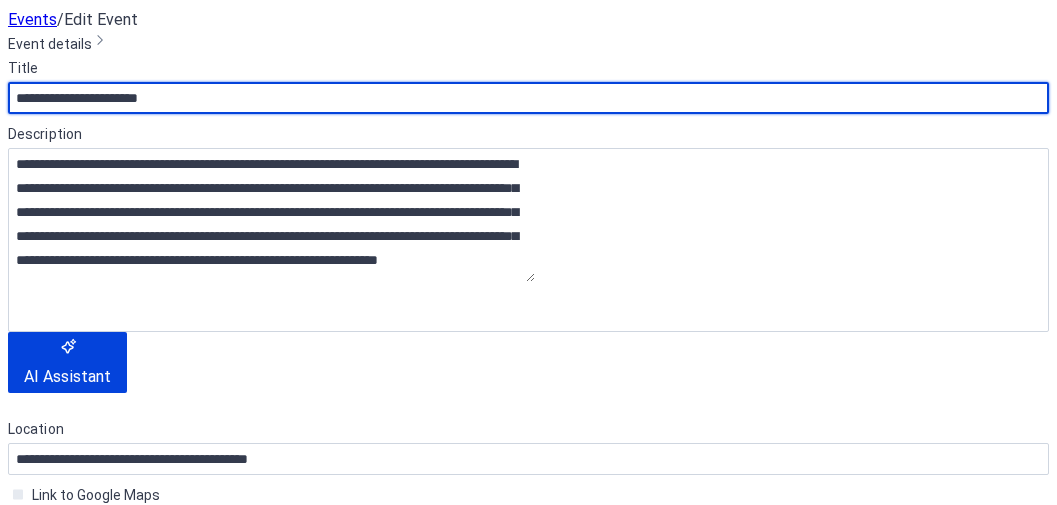 scroll, scrollTop: 468, scrollLeft: 0, axis: vertical 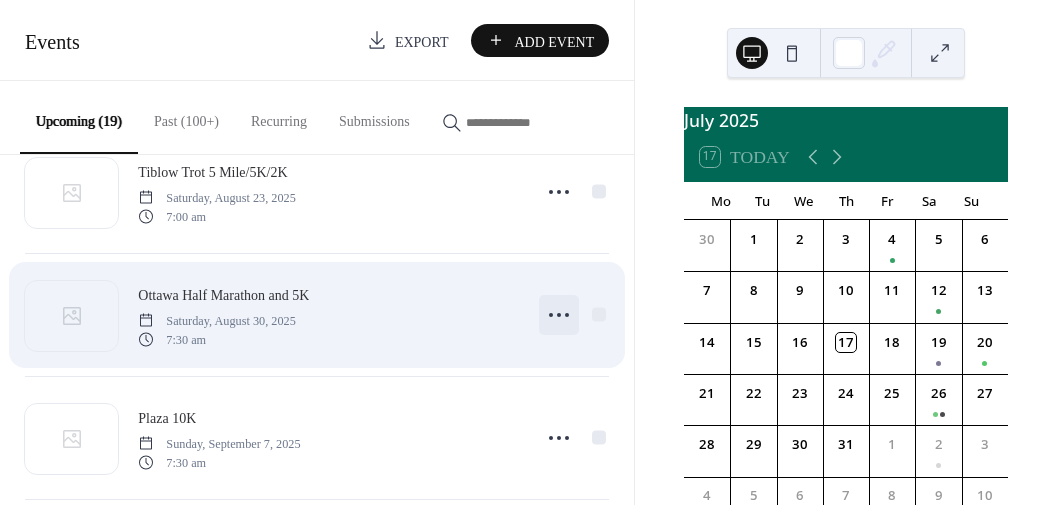 click 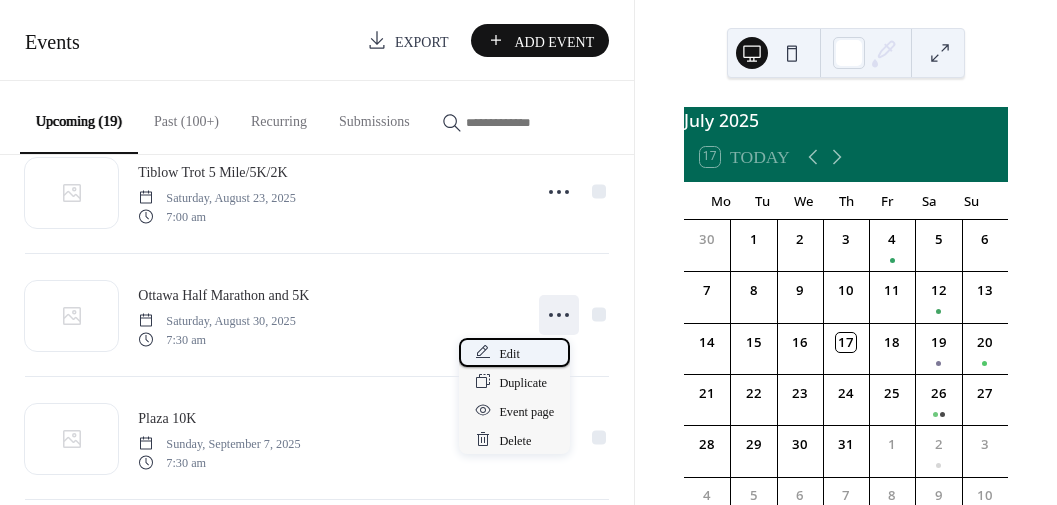 click on "Edit" at bounding box center [509, 353] 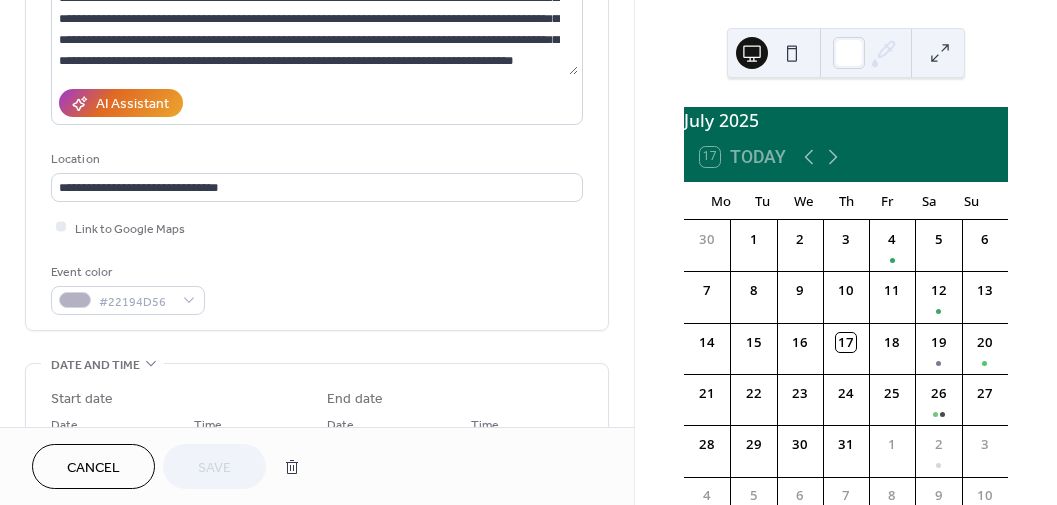 scroll, scrollTop: 317, scrollLeft: 0, axis: vertical 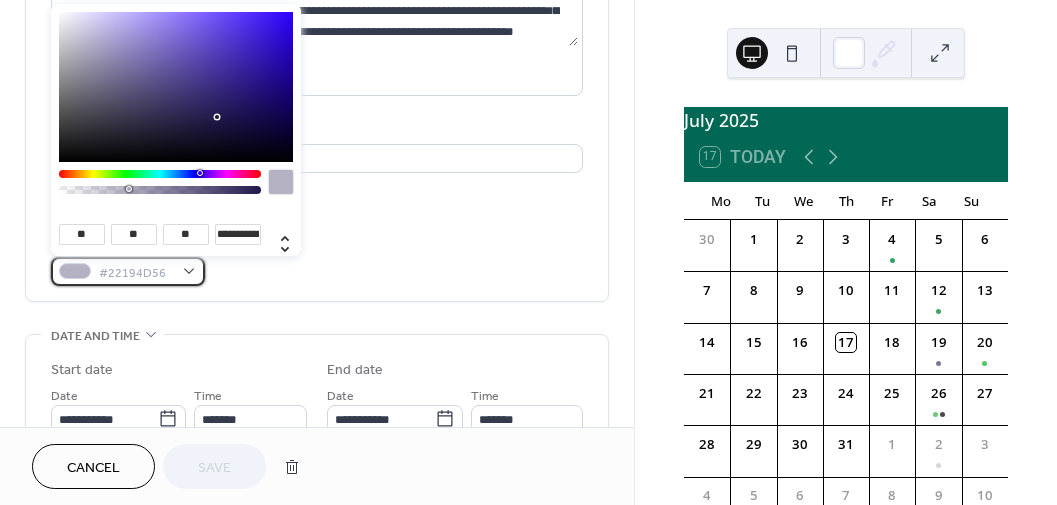 click on "#22194D56" at bounding box center (128, 271) 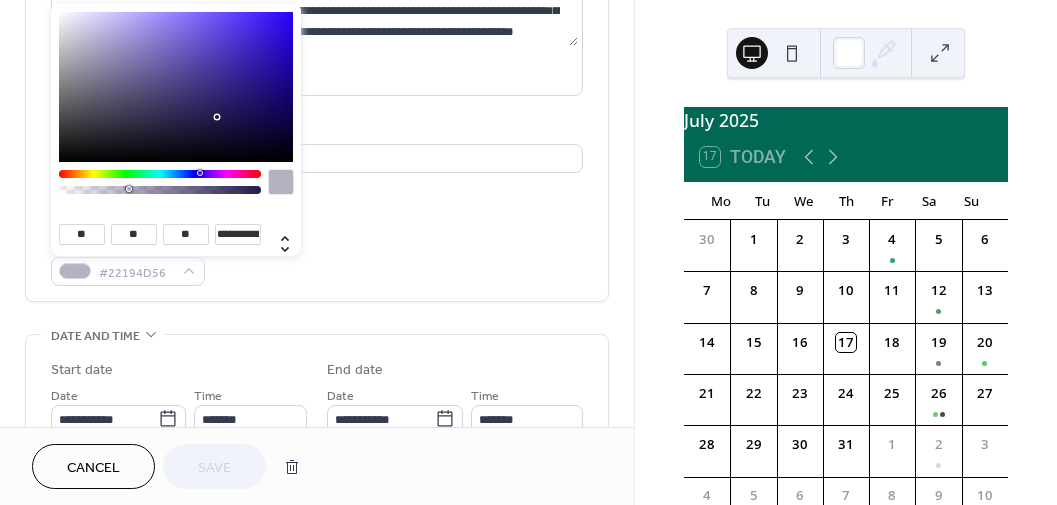 click on "July 2025 17 Today Mo Tu We Th Fr Sa Su 30 1 2 3 4 5 6 7 8 9 10 11 12 13 14 15 16 17 18 19 20 21 22 23 24 25 26 27 28 29 30 31 1 2 3 4 5 6 7 8 9 10" at bounding box center [846, 252] 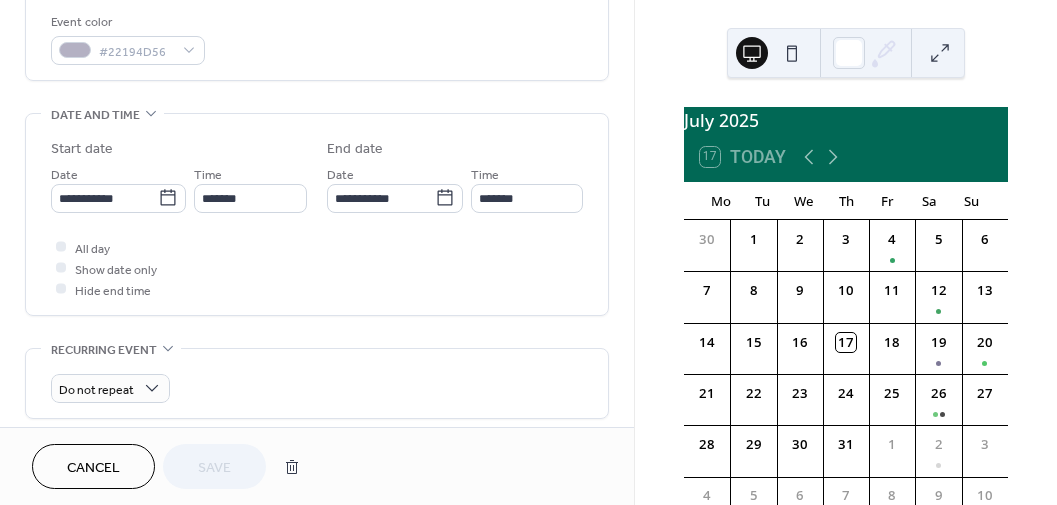scroll, scrollTop: 541, scrollLeft: 0, axis: vertical 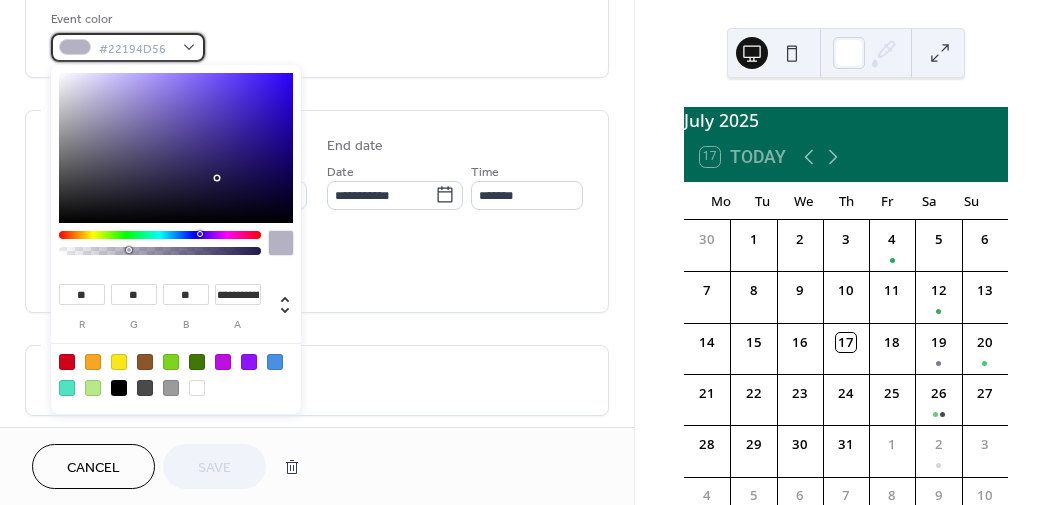 click on "#22194D56" at bounding box center [128, 47] 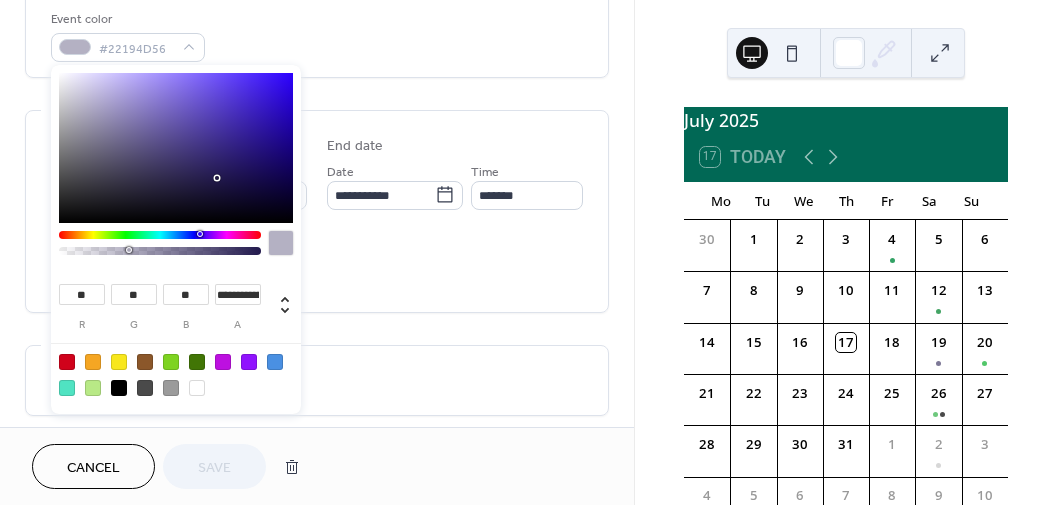 type on "**" 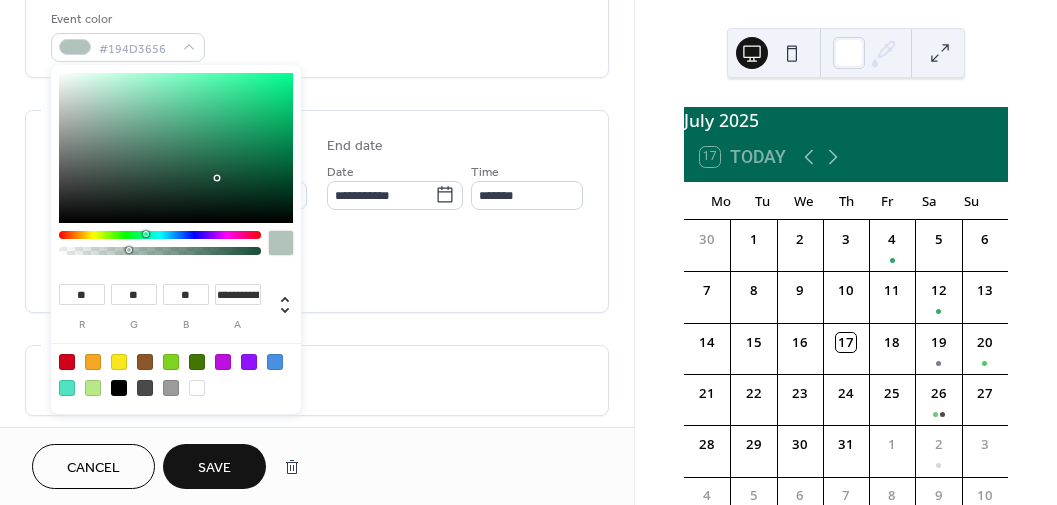 click at bounding box center (160, 235) 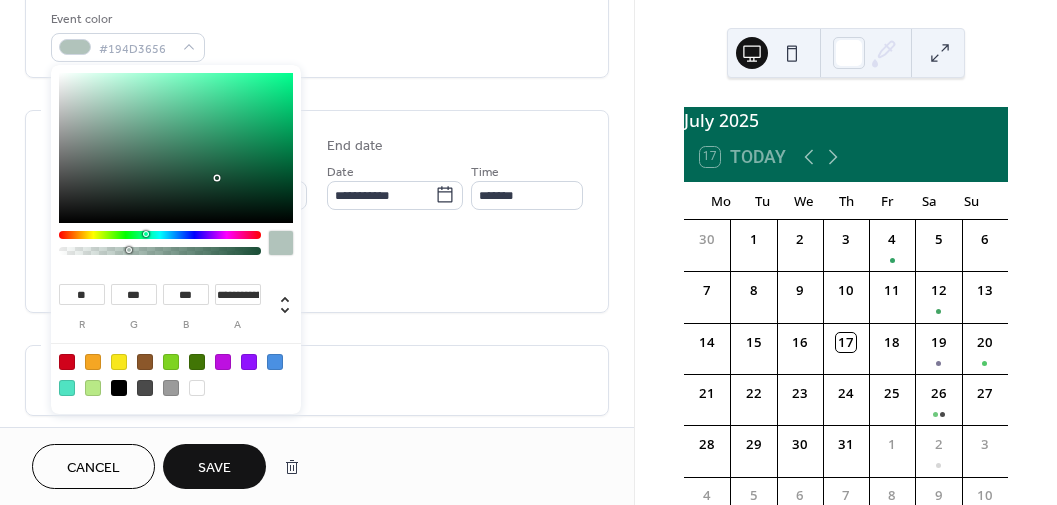 click at bounding box center [176, 148] 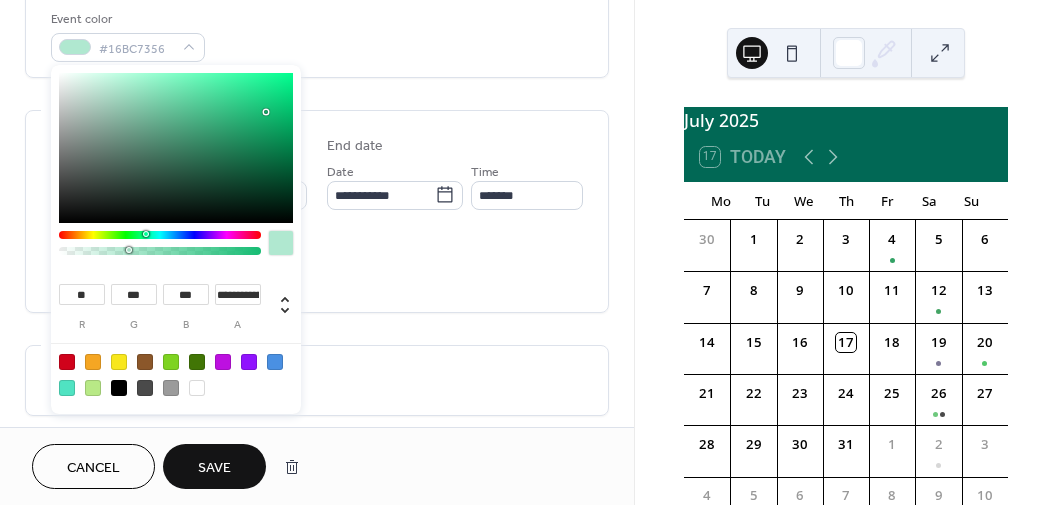 type on "**" 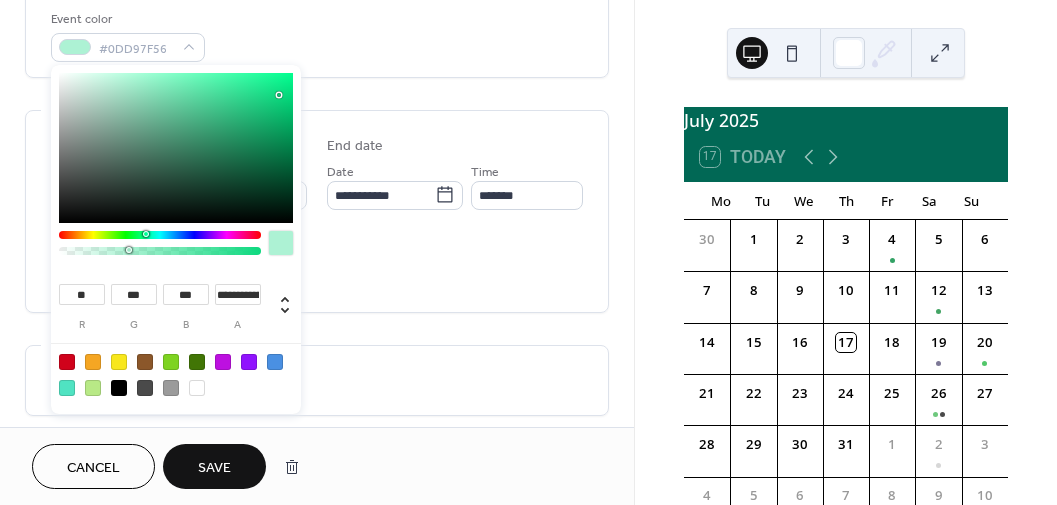 type on "*" 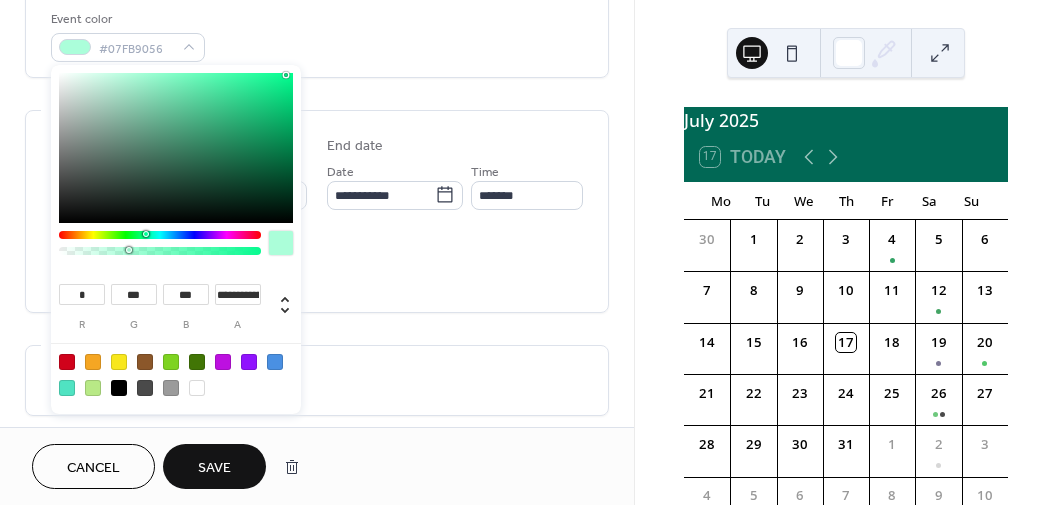 click at bounding box center [176, 148] 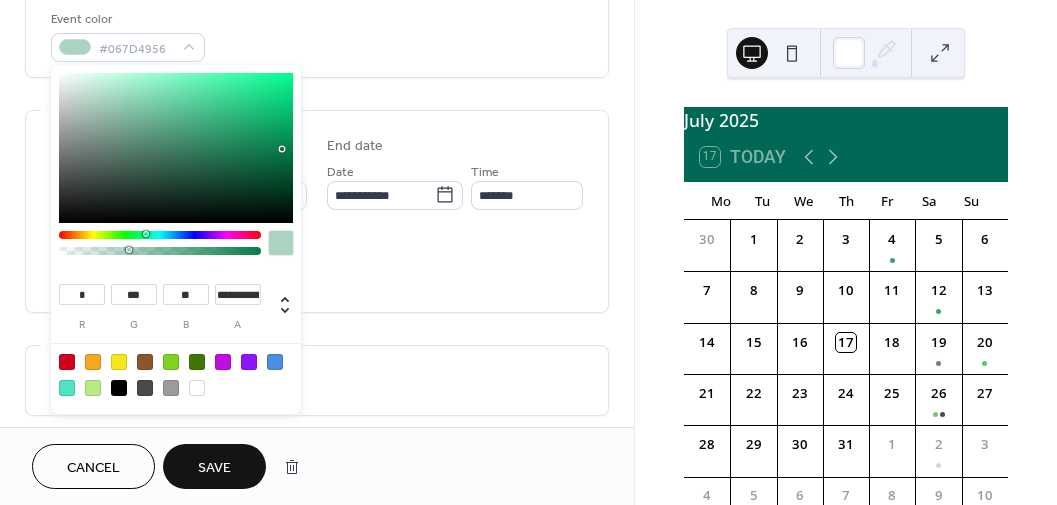 click at bounding box center (176, 148) 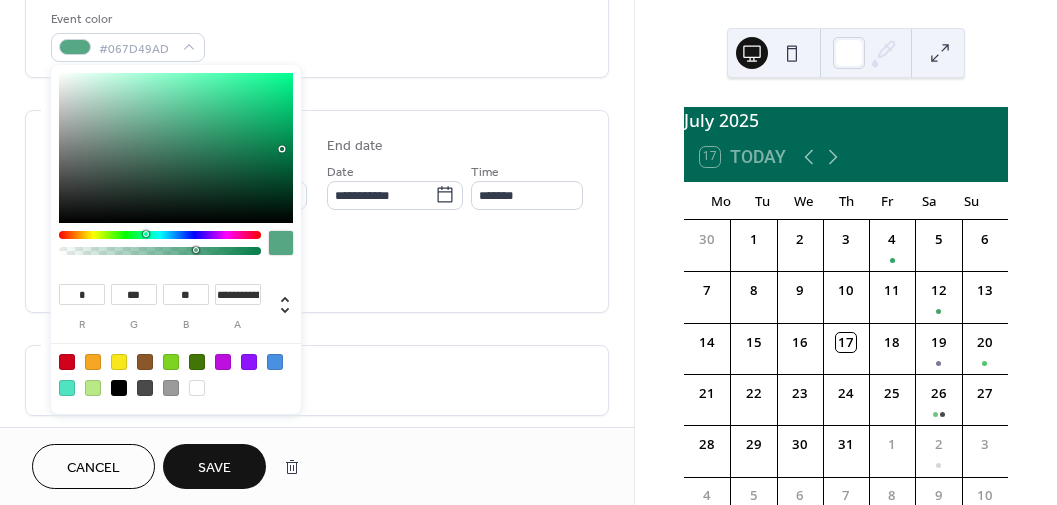 type on "**********" 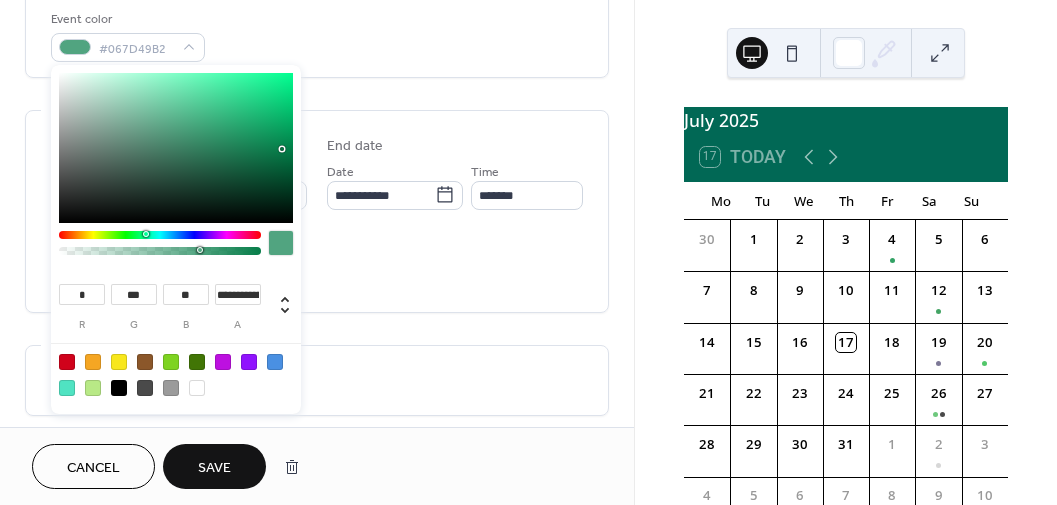 drag, startPoint x: 129, startPoint y: 250, endPoint x: 200, endPoint y: 247, distance: 71.063354 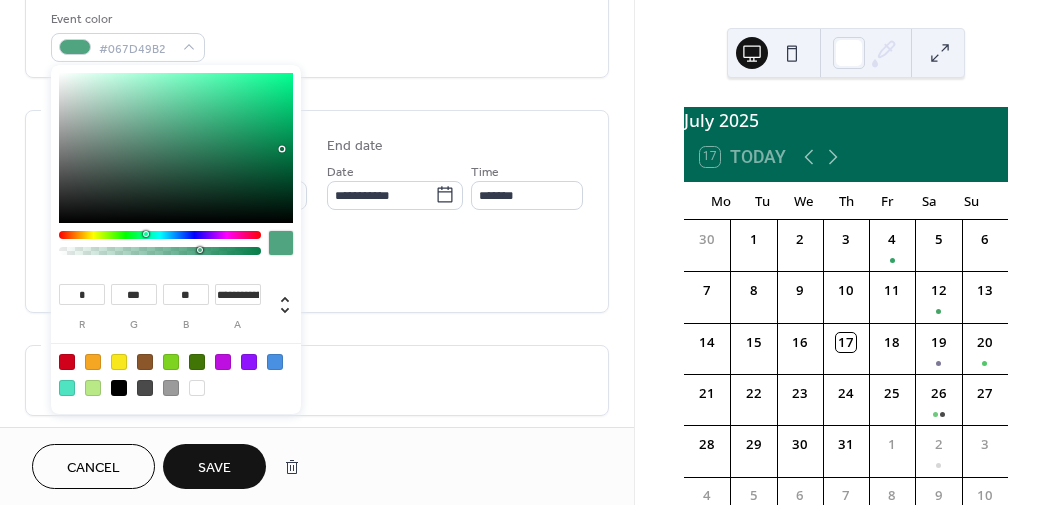 click at bounding box center (200, 250) 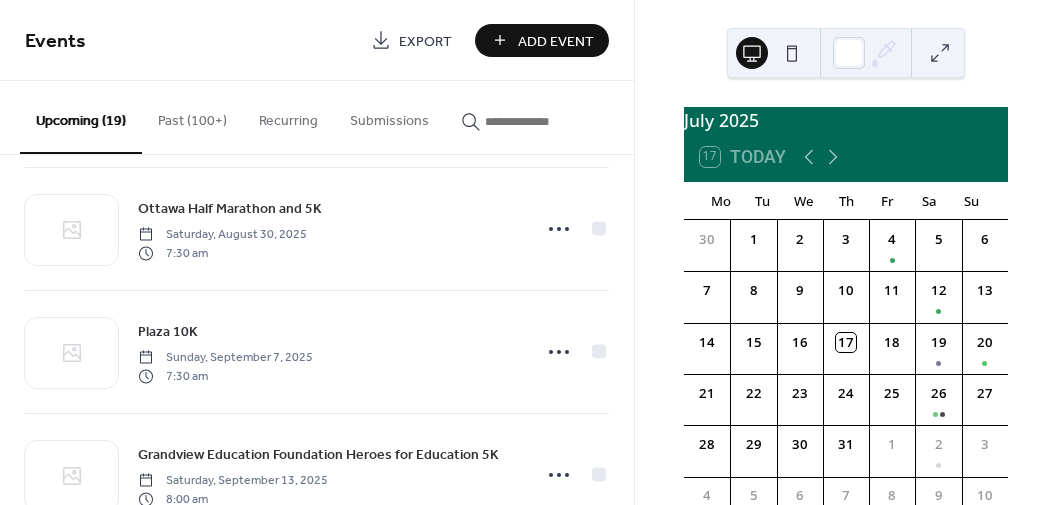 scroll, scrollTop: 1161, scrollLeft: 0, axis: vertical 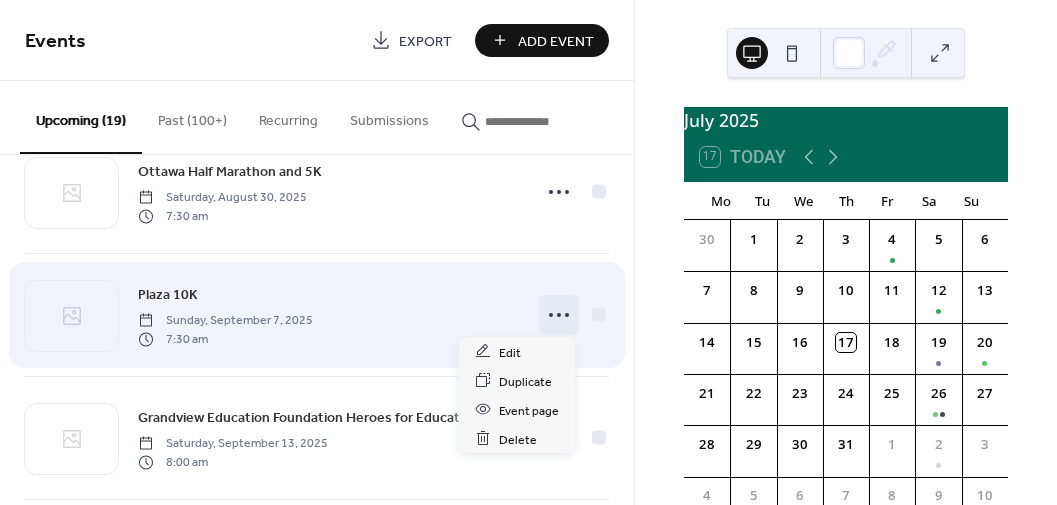 click 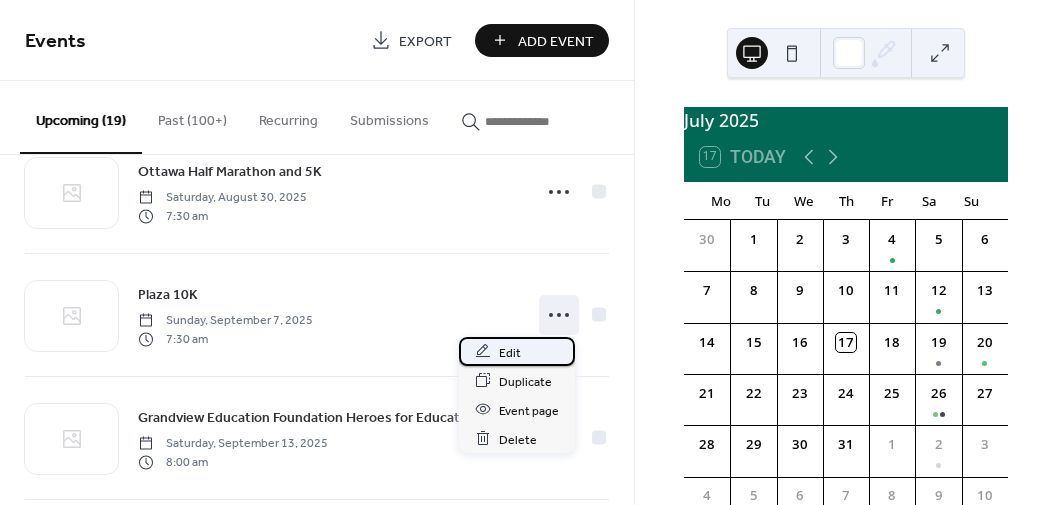 click on "Edit" at bounding box center [517, 351] 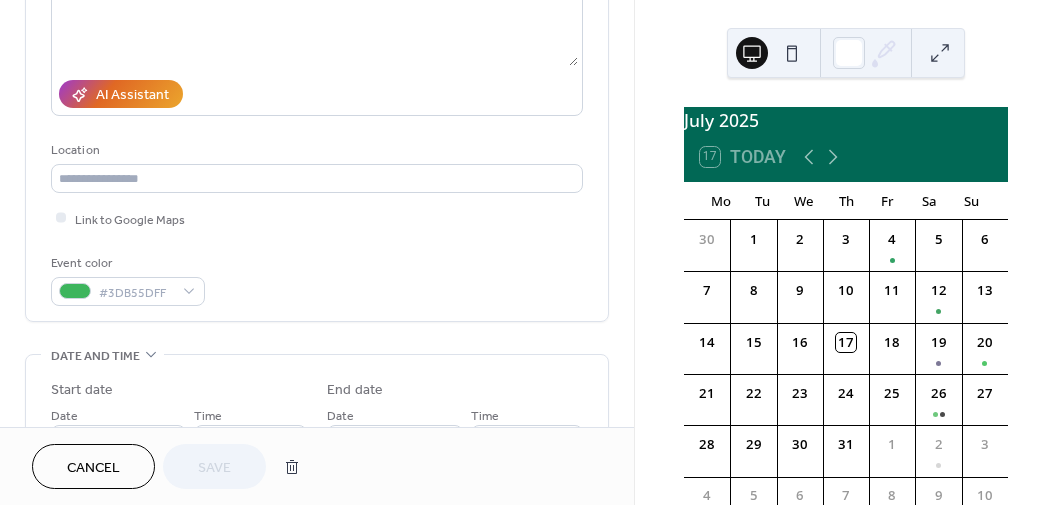 scroll, scrollTop: 317, scrollLeft: 0, axis: vertical 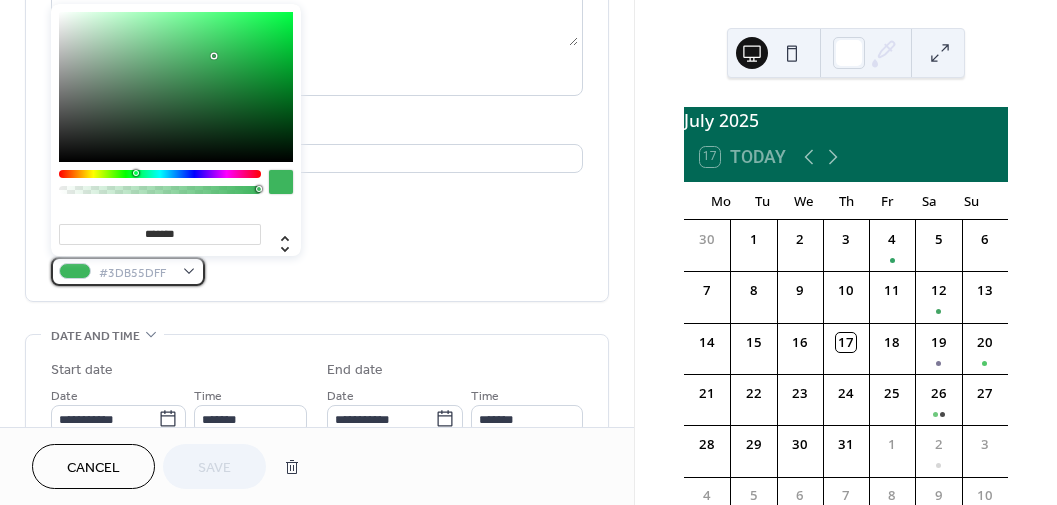 click on "#3DB55DFF" at bounding box center (136, 272) 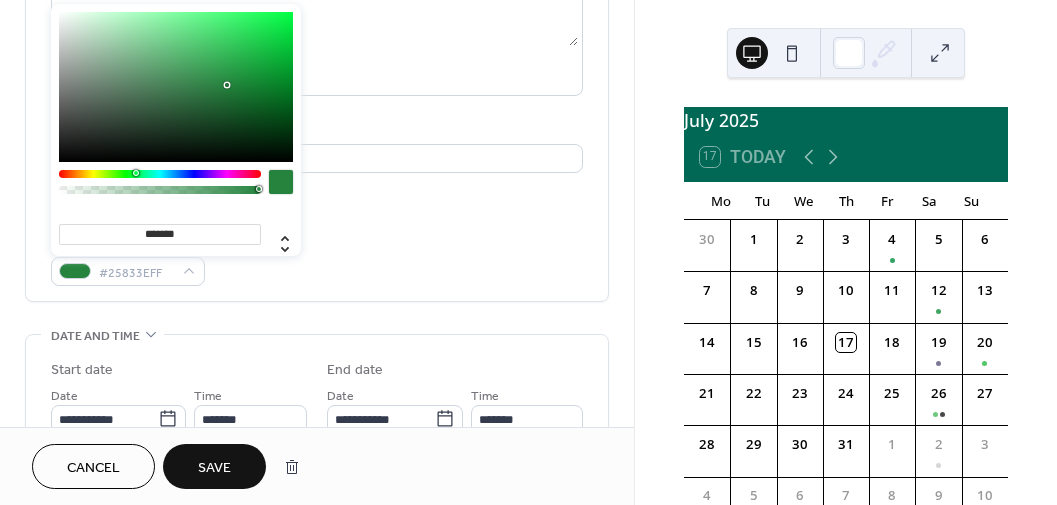 click at bounding box center (176, 87) 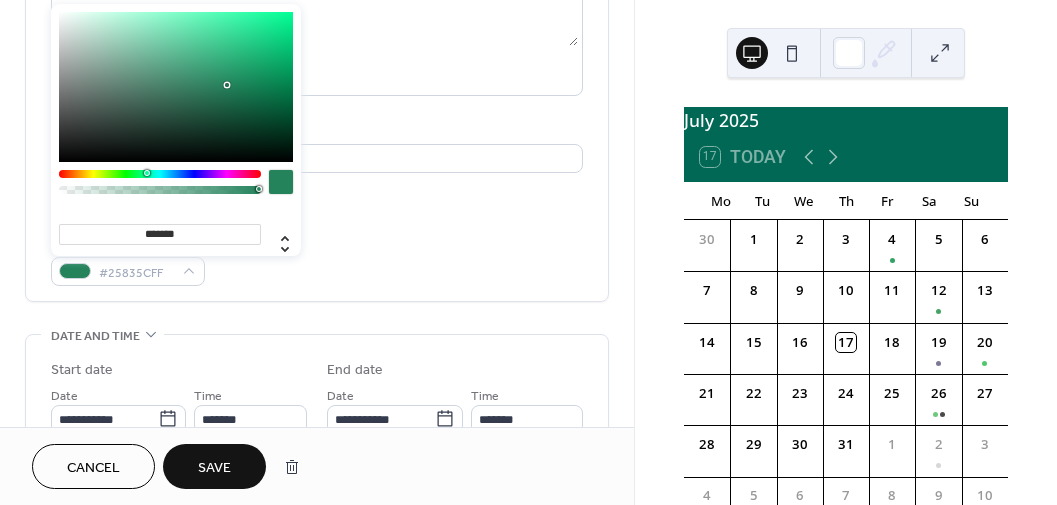 click at bounding box center [160, 174] 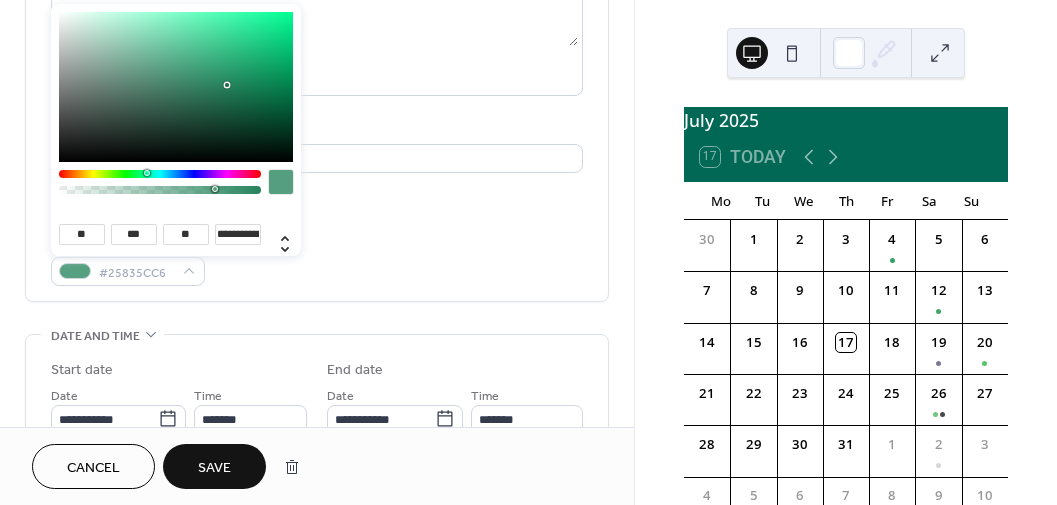 type on "**********" 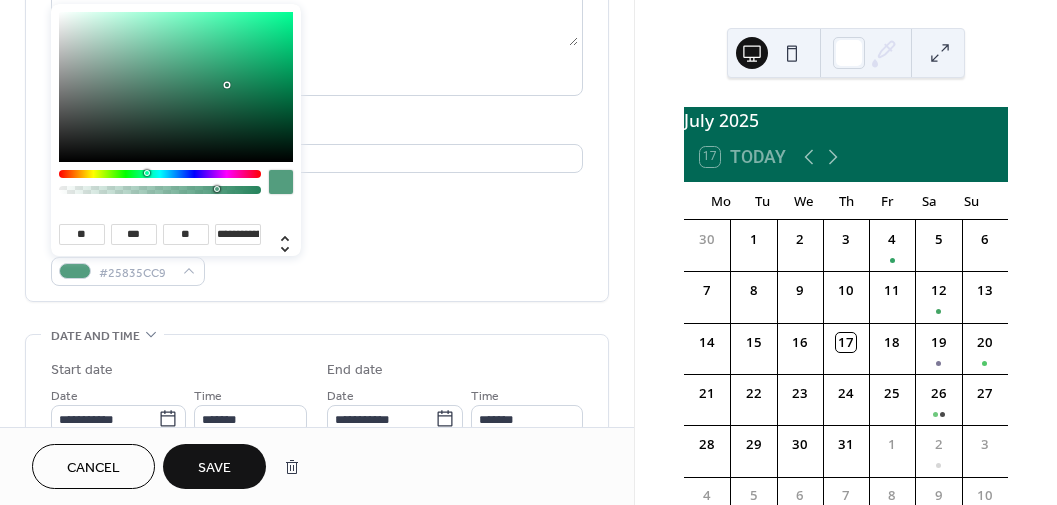 drag, startPoint x: 257, startPoint y: 189, endPoint x: 216, endPoint y: 196, distance: 41.59327 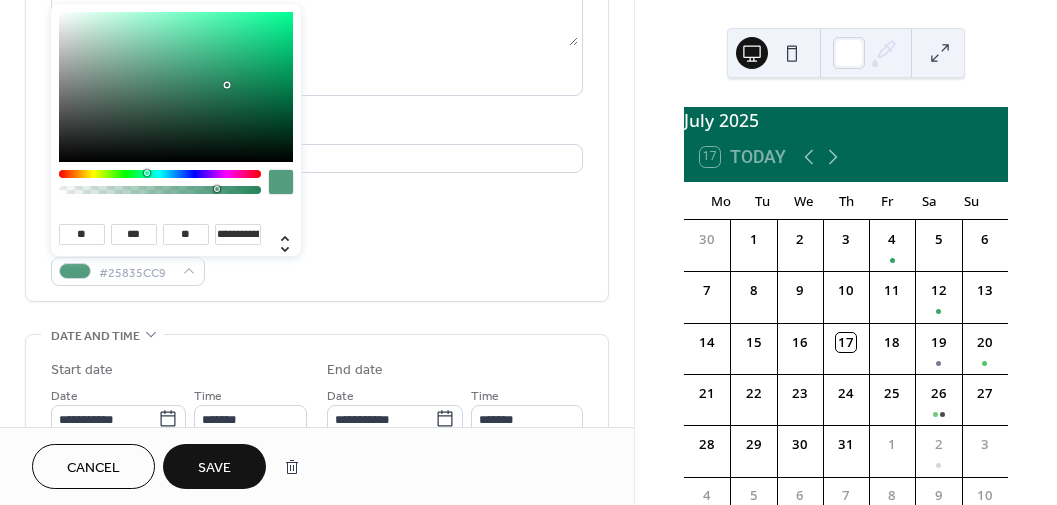 click at bounding box center [160, 187] 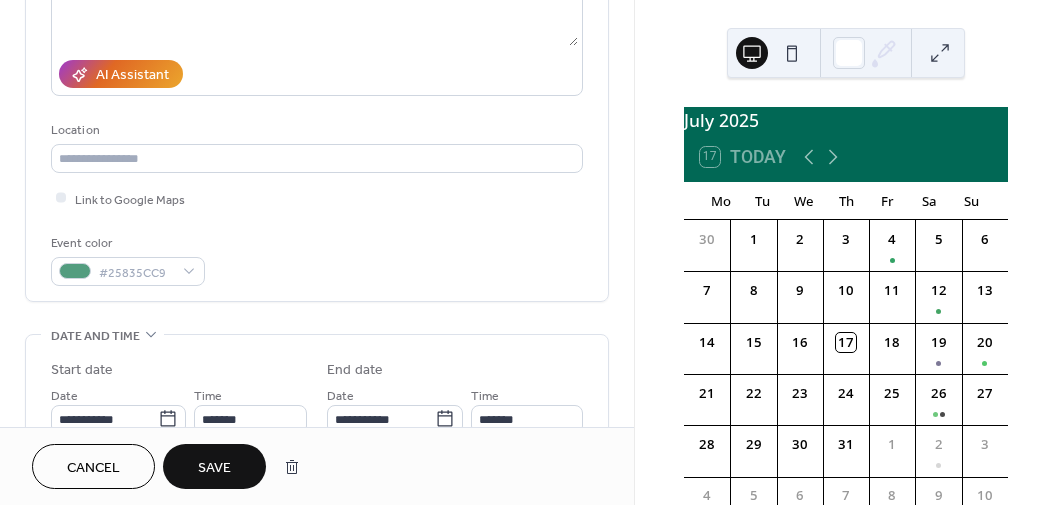 click on "Save" at bounding box center [214, 468] 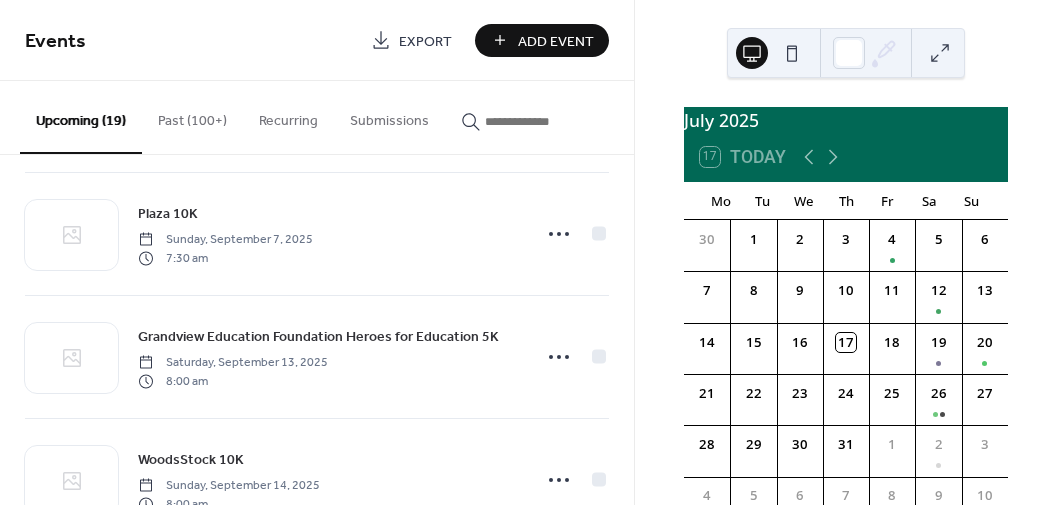 scroll, scrollTop: 1336, scrollLeft: 0, axis: vertical 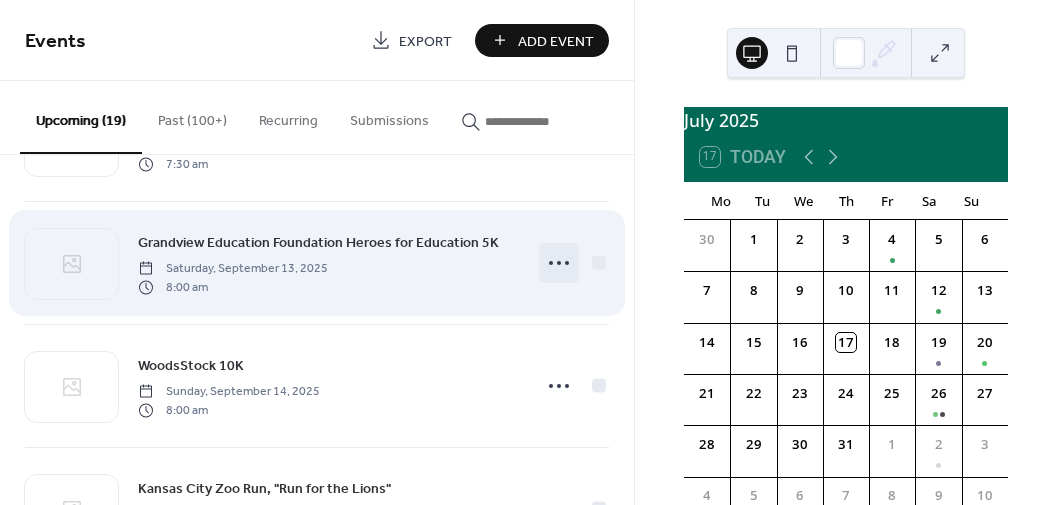 click 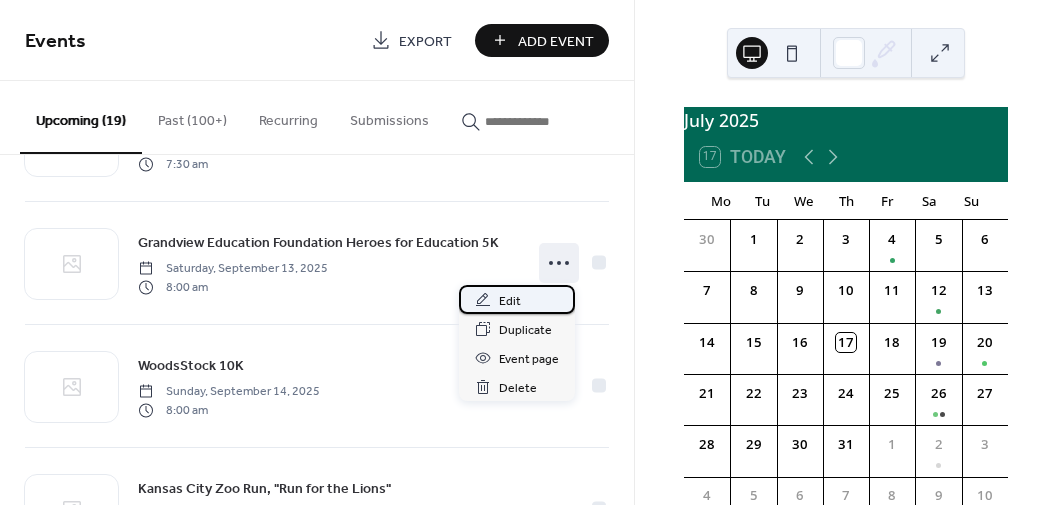 click on "Edit" at bounding box center [510, 301] 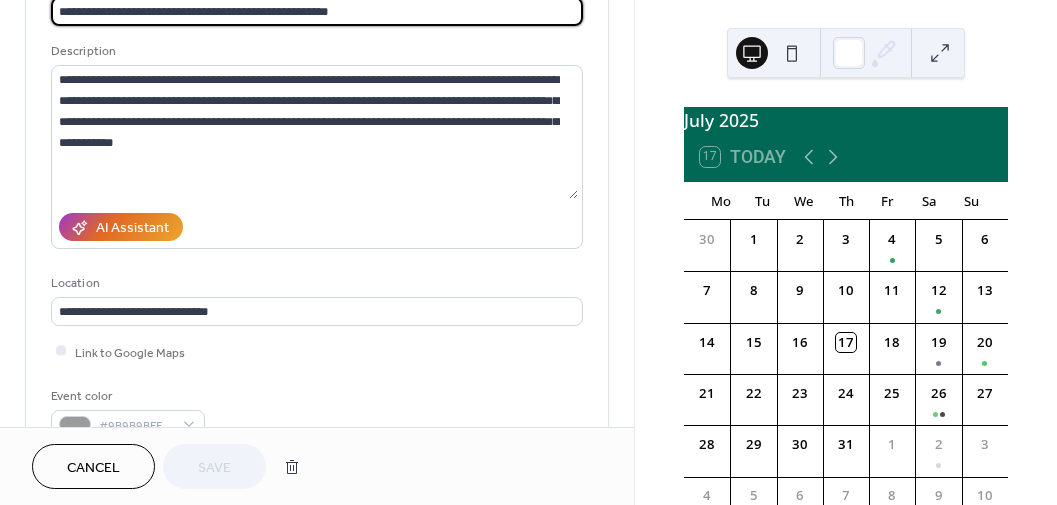 scroll, scrollTop: 0, scrollLeft: 0, axis: both 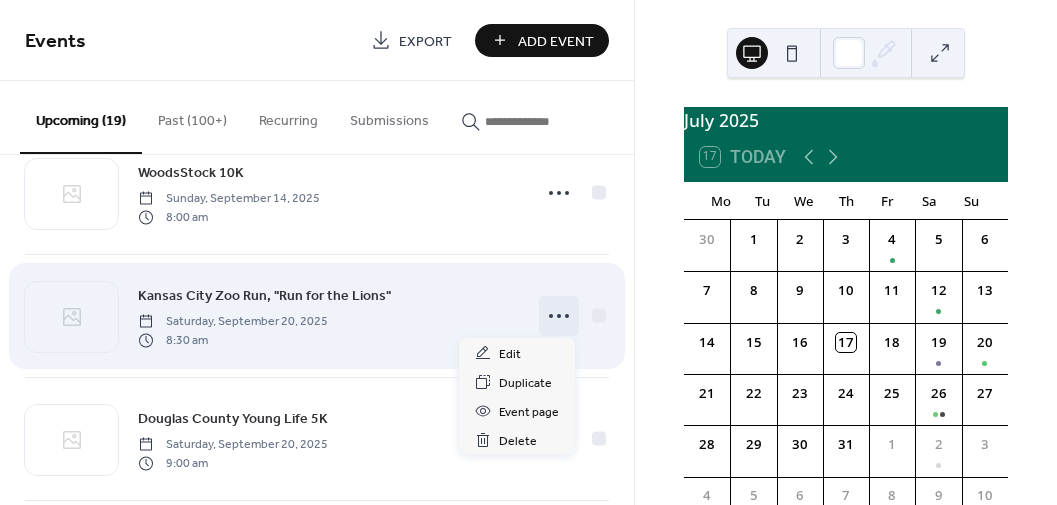 click 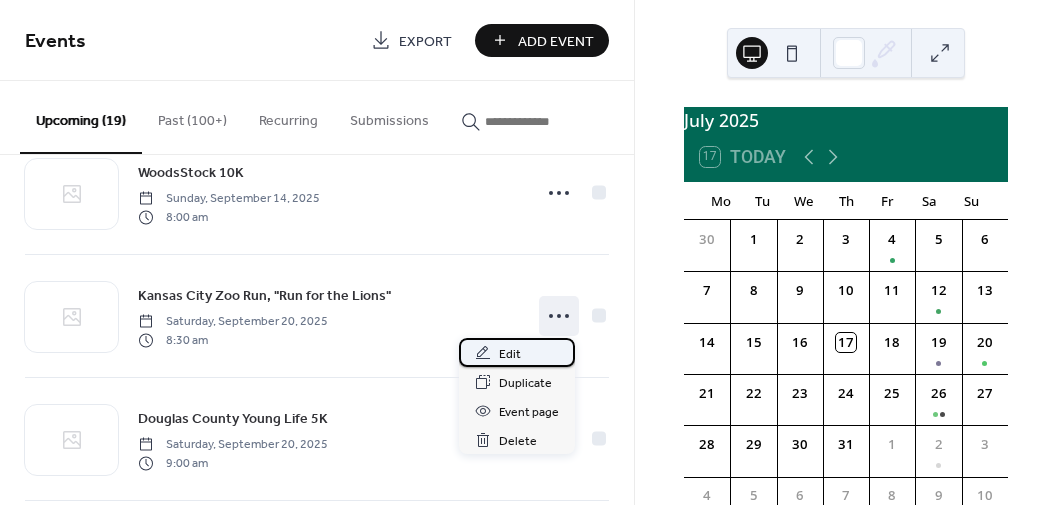 click on "Edit" at bounding box center [510, 354] 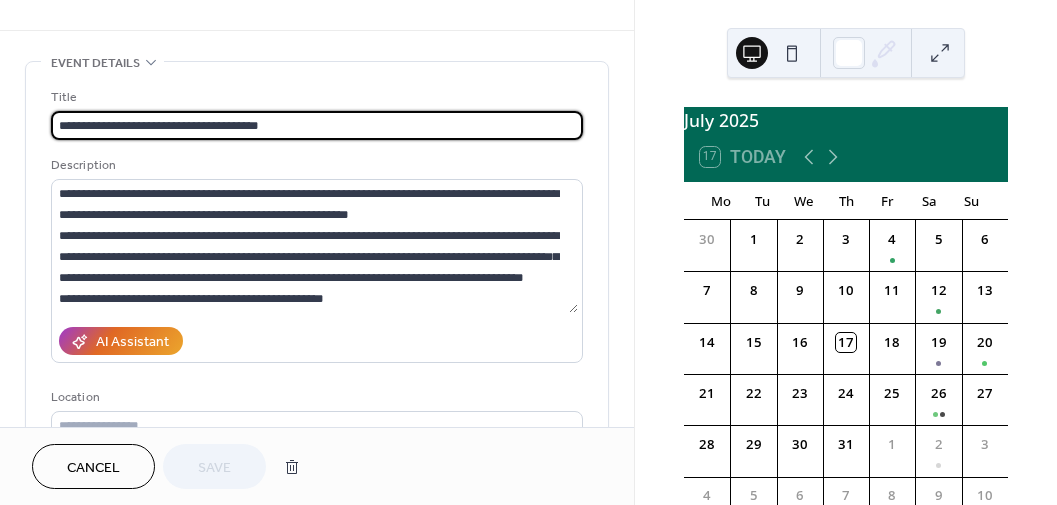 scroll, scrollTop: 0, scrollLeft: 0, axis: both 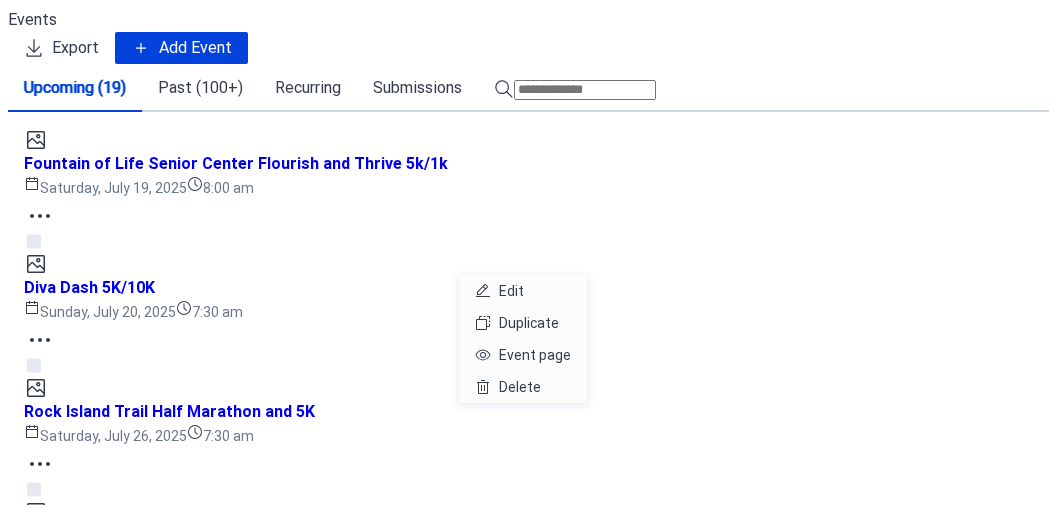 click 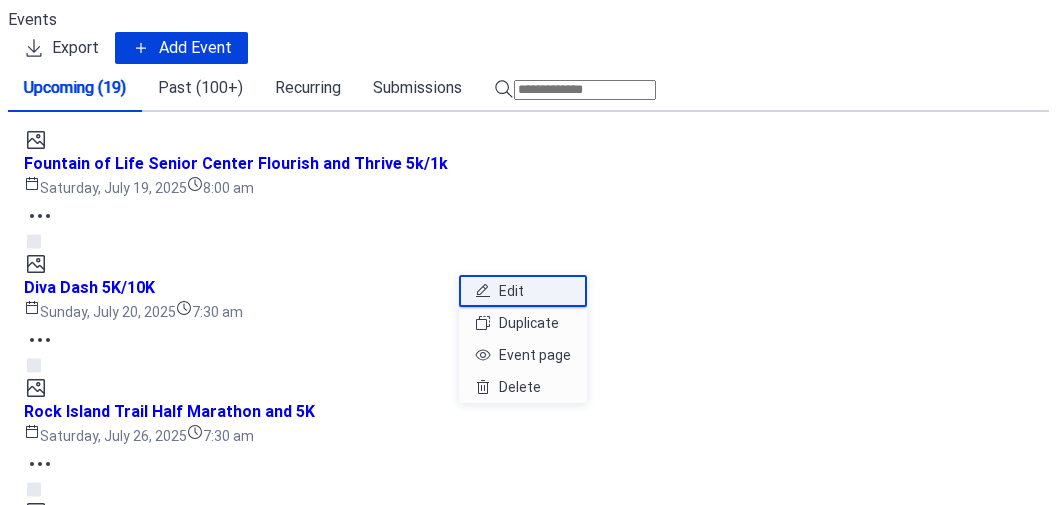 click on "Edit" at bounding box center [511, 291] 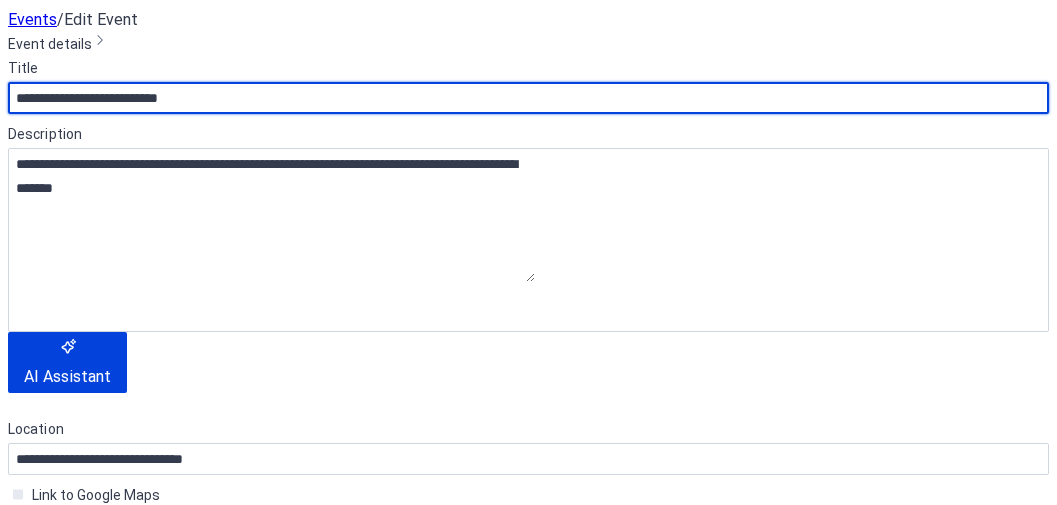 scroll, scrollTop: 481, scrollLeft: 0, axis: vertical 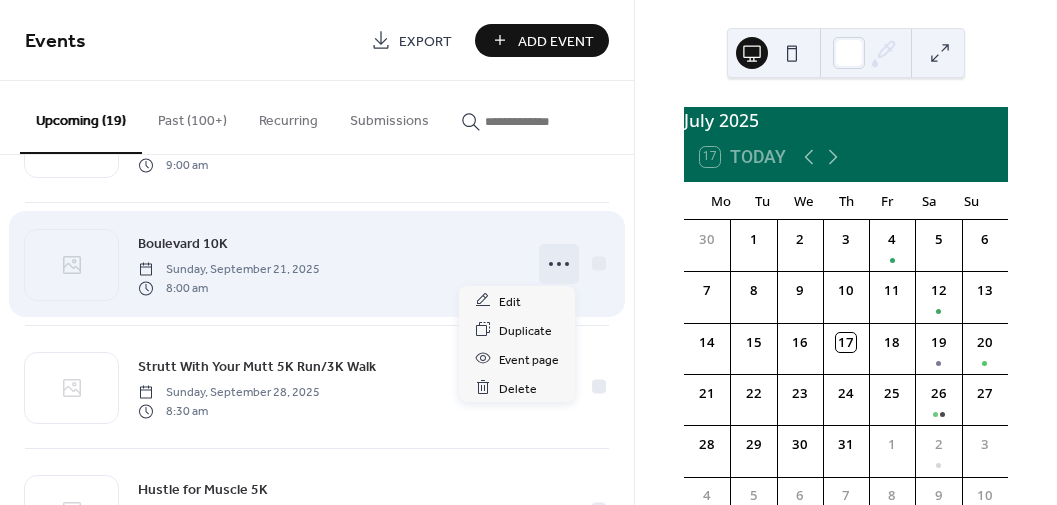click 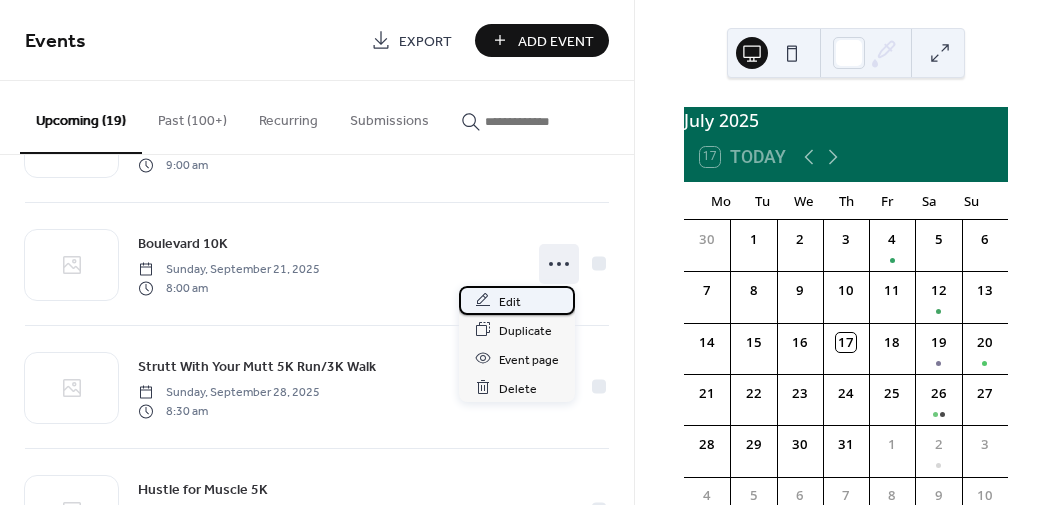 click on "Edit" at bounding box center [510, 301] 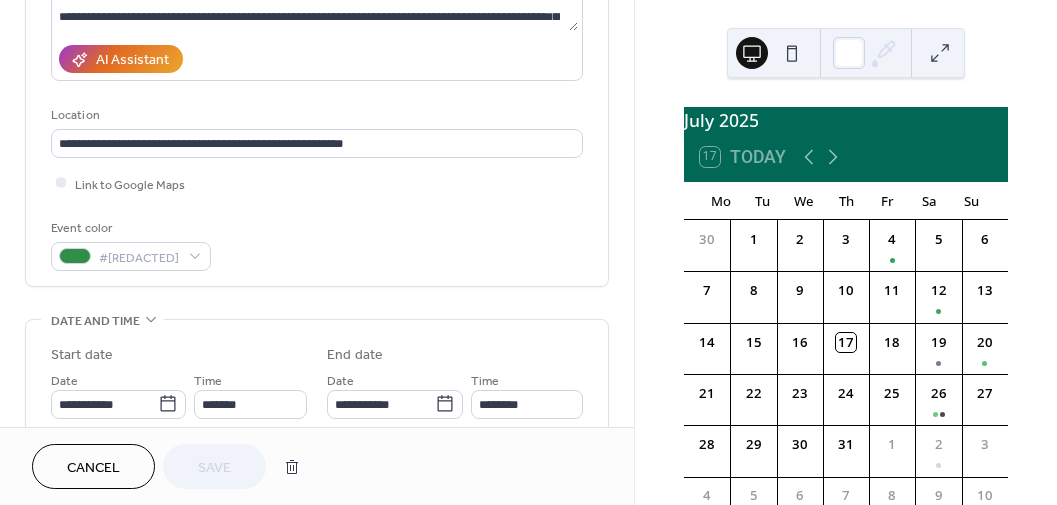 scroll, scrollTop: 335, scrollLeft: 0, axis: vertical 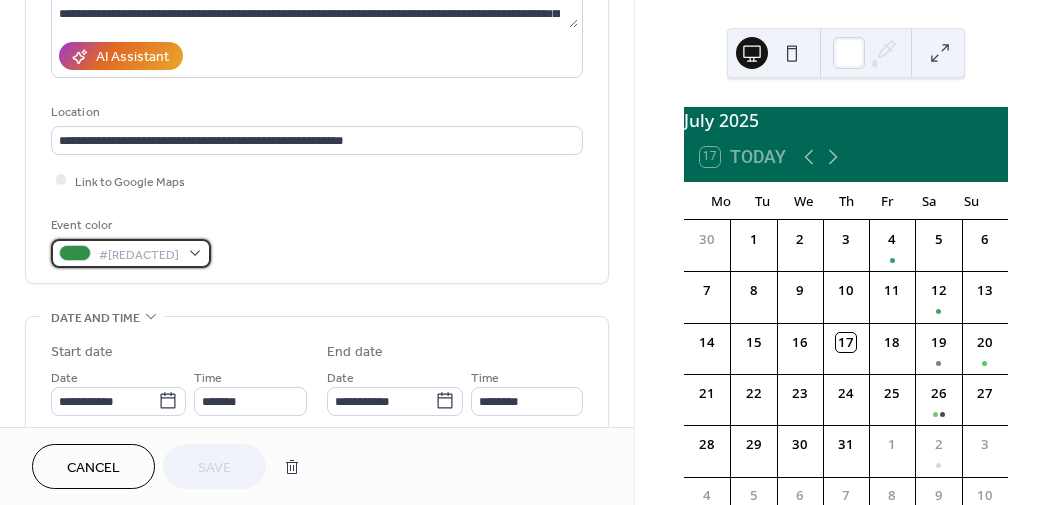 click on "#318E46FF" at bounding box center [131, 253] 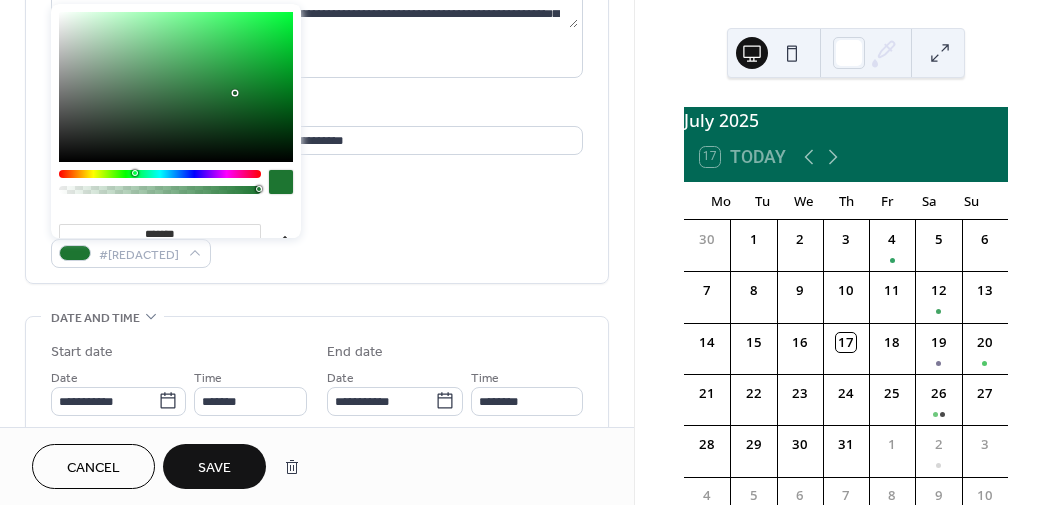 click at bounding box center [176, 87] 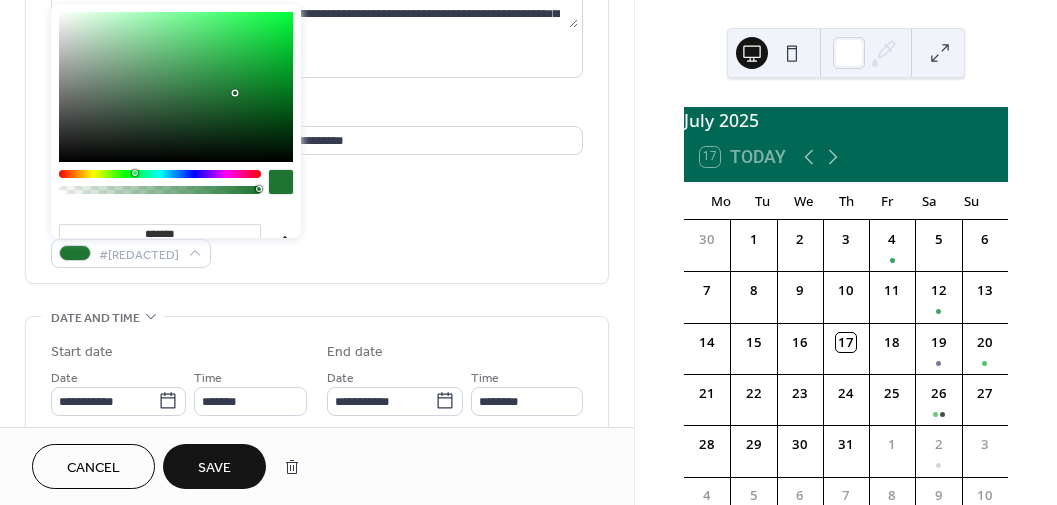 type on "**" 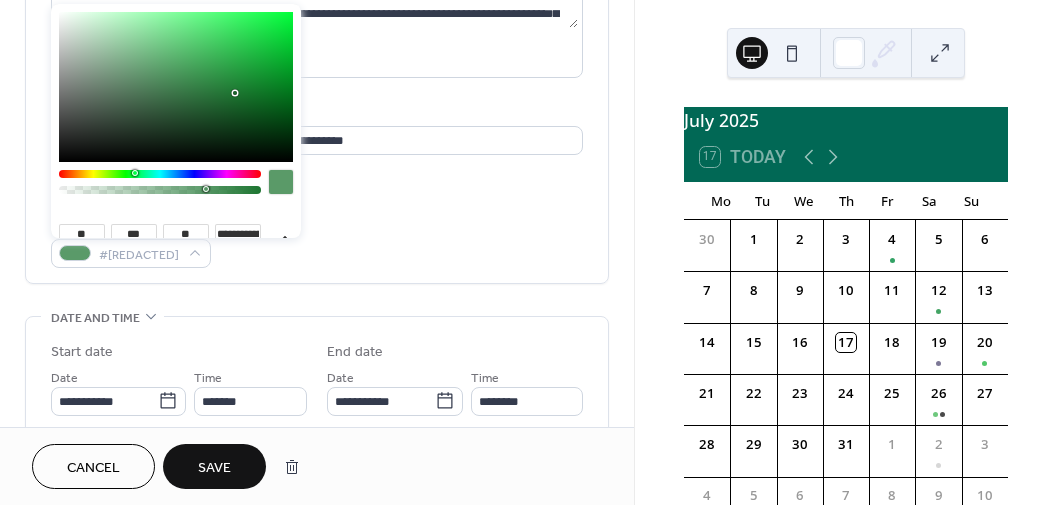 type on "**********" 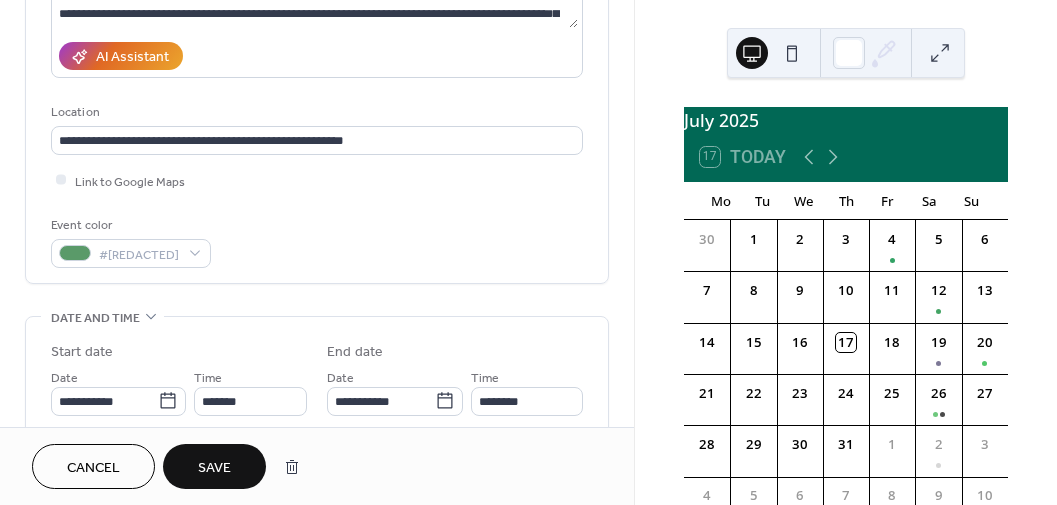 click on "Save" at bounding box center (214, 468) 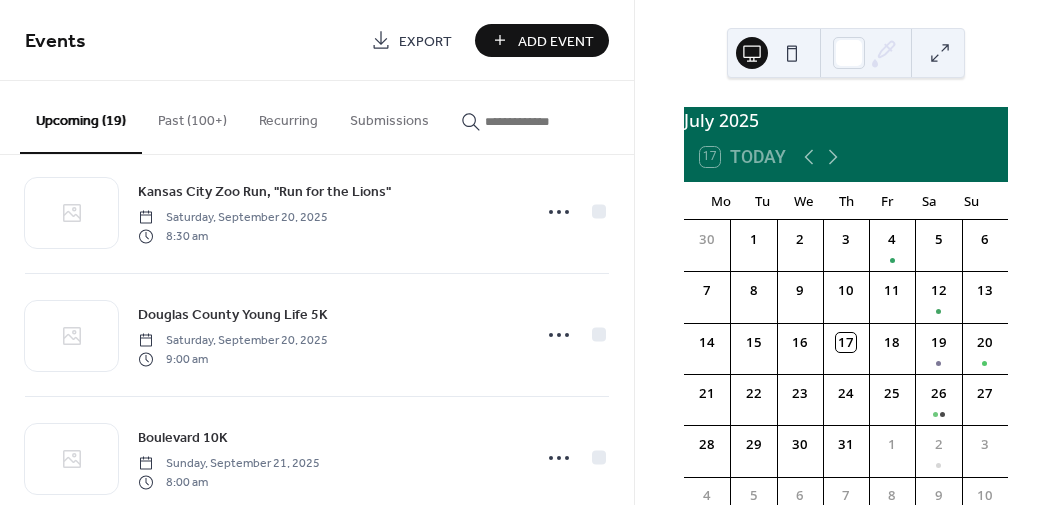 scroll, scrollTop: 1647, scrollLeft: 0, axis: vertical 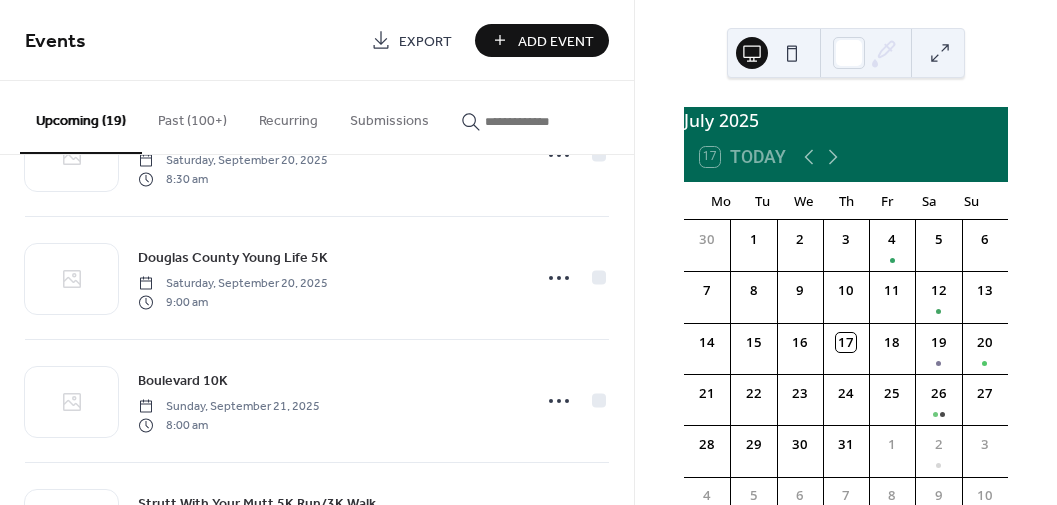 click on "Add Event" at bounding box center (556, 41) 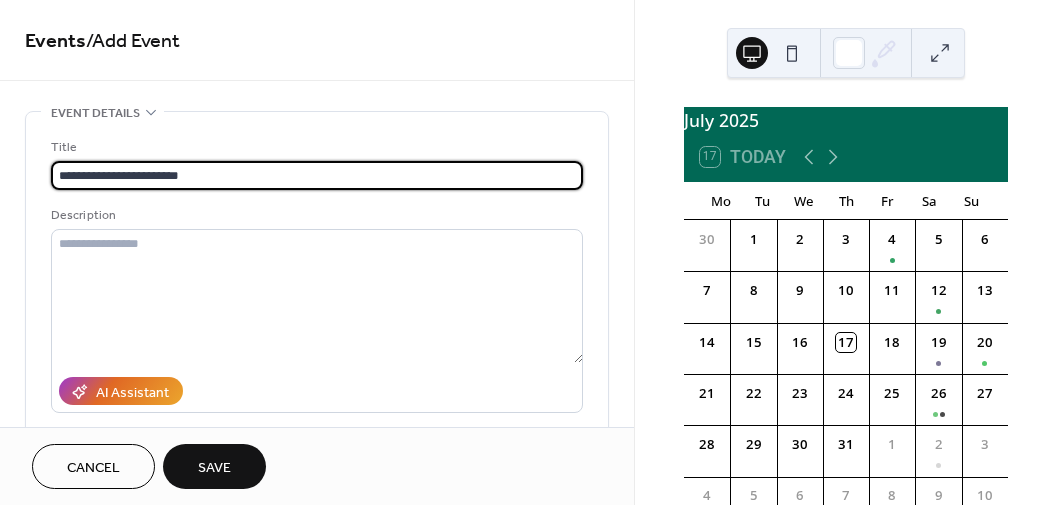 type on "**********" 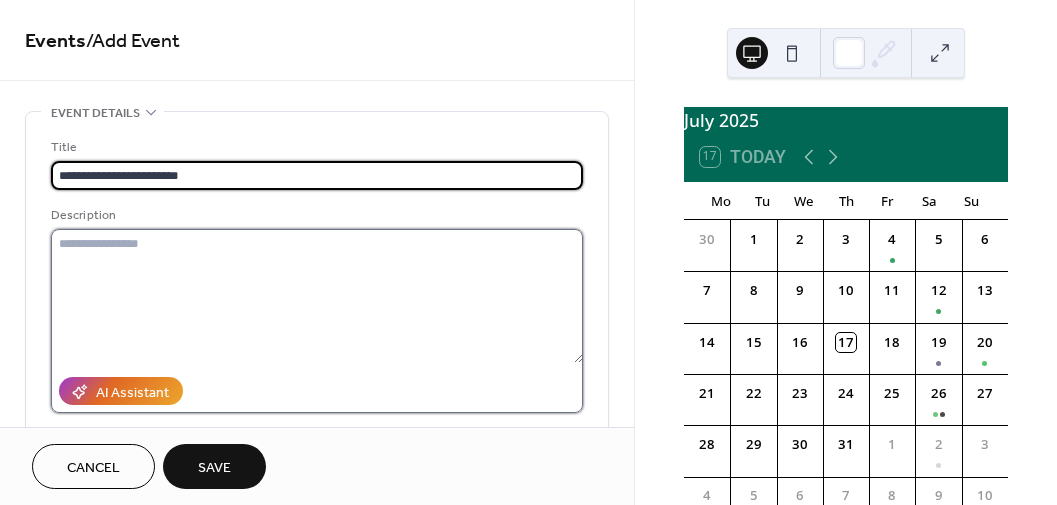 click at bounding box center [317, 296] 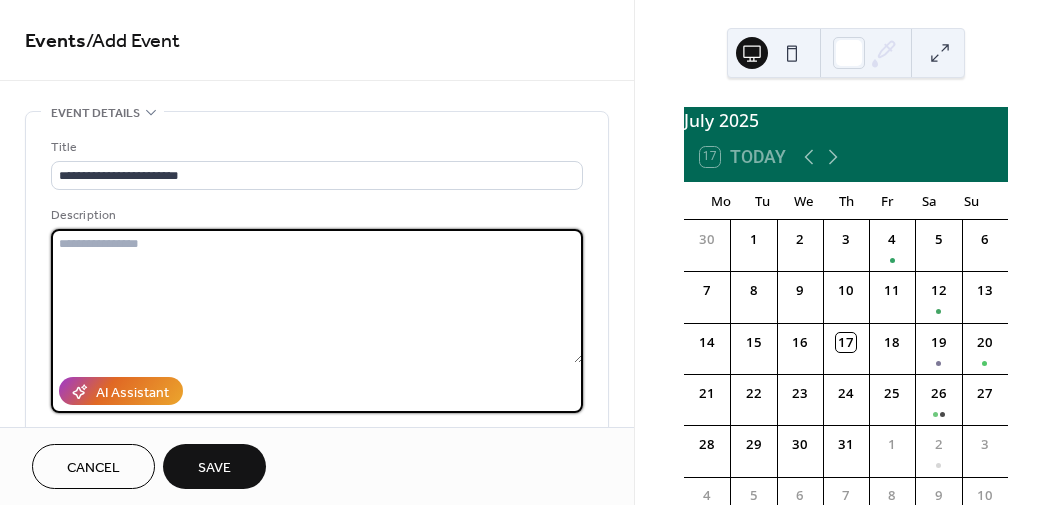 paste on "**********" 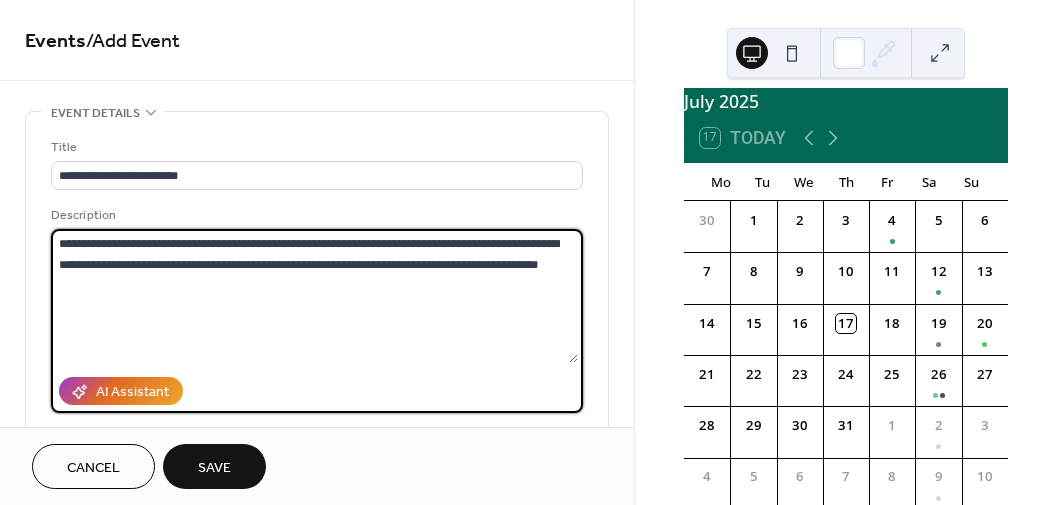 scroll, scrollTop: 20, scrollLeft: 0, axis: vertical 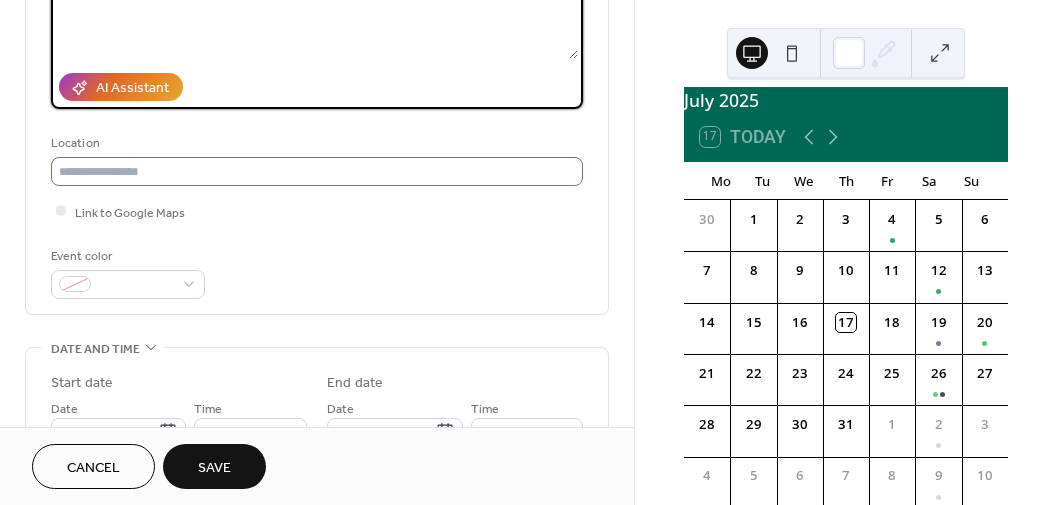 type on "**********" 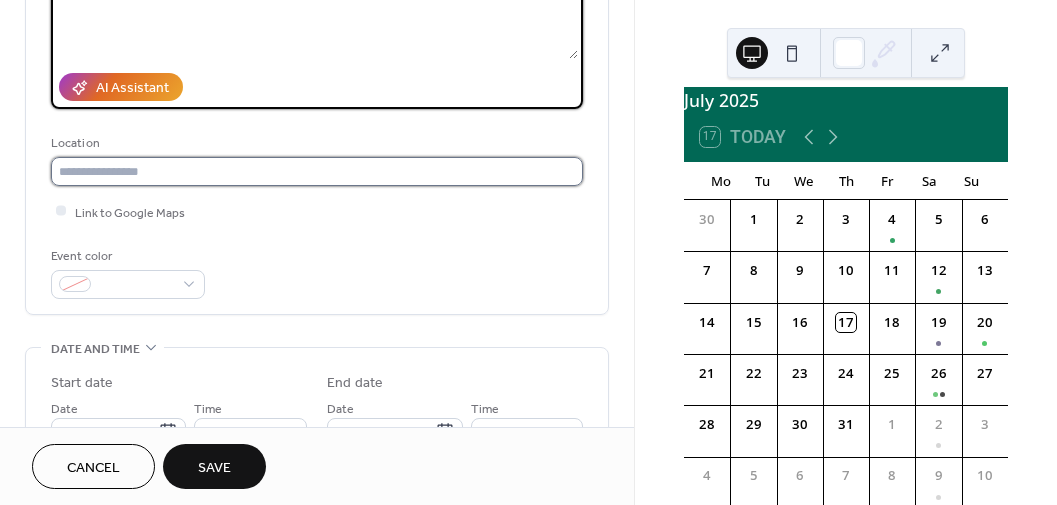click at bounding box center [317, 171] 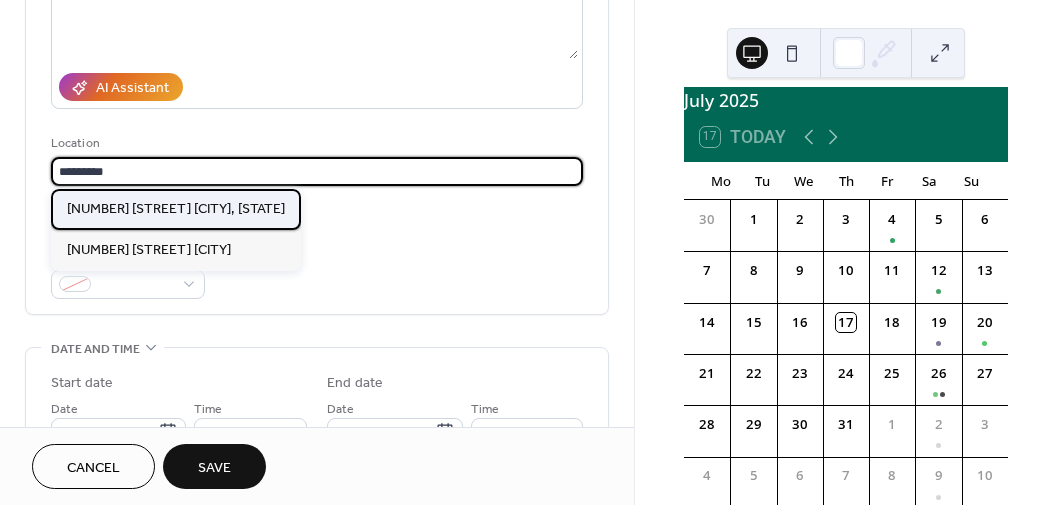 click on "[NUMBER] [STREET] [CITY], [STATE]" at bounding box center [176, 209] 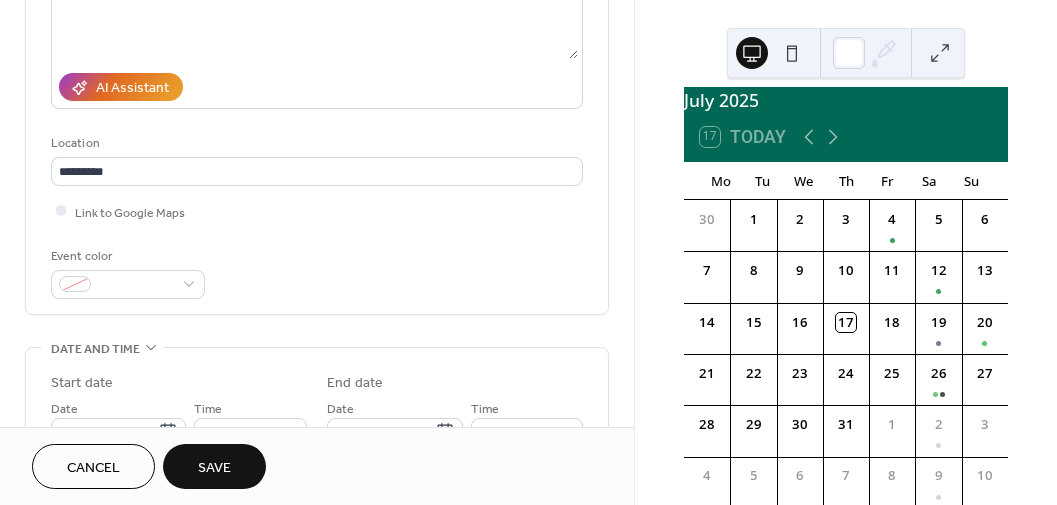 type on "**********" 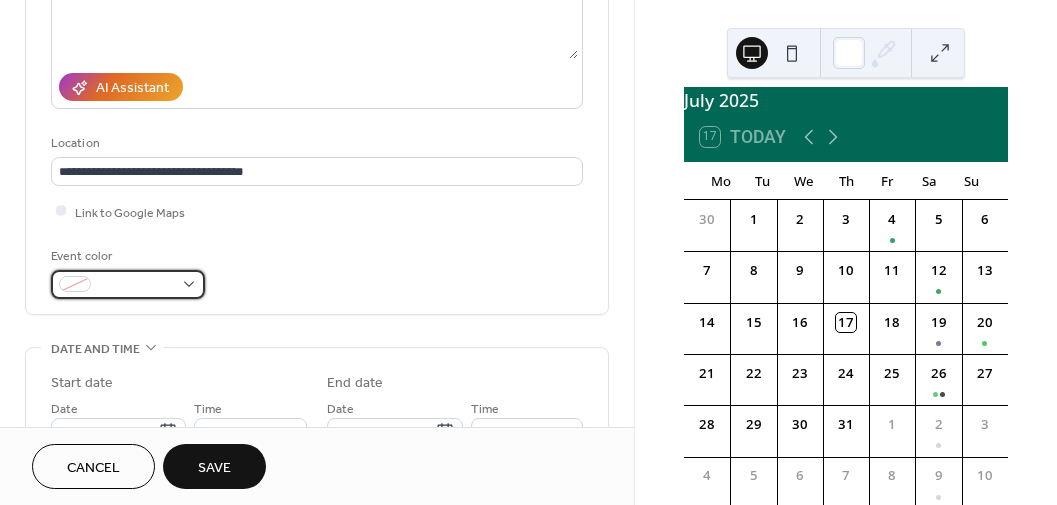 click at bounding box center [128, 284] 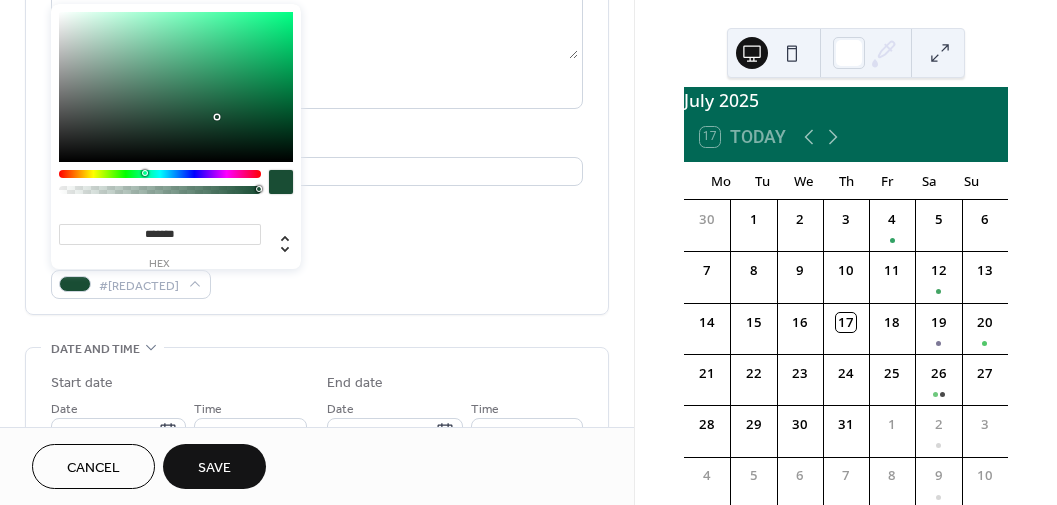 click at bounding box center [160, 174] 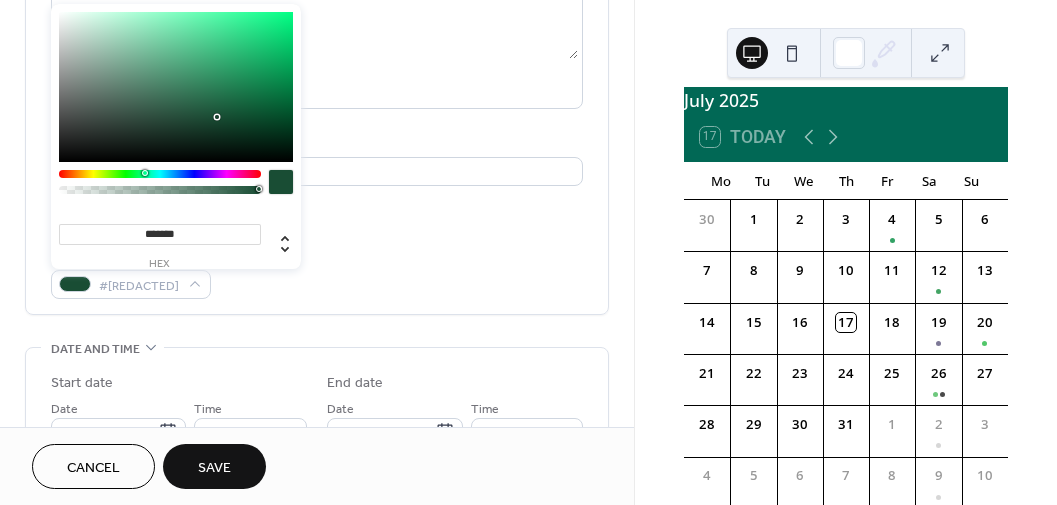 type on "*******" 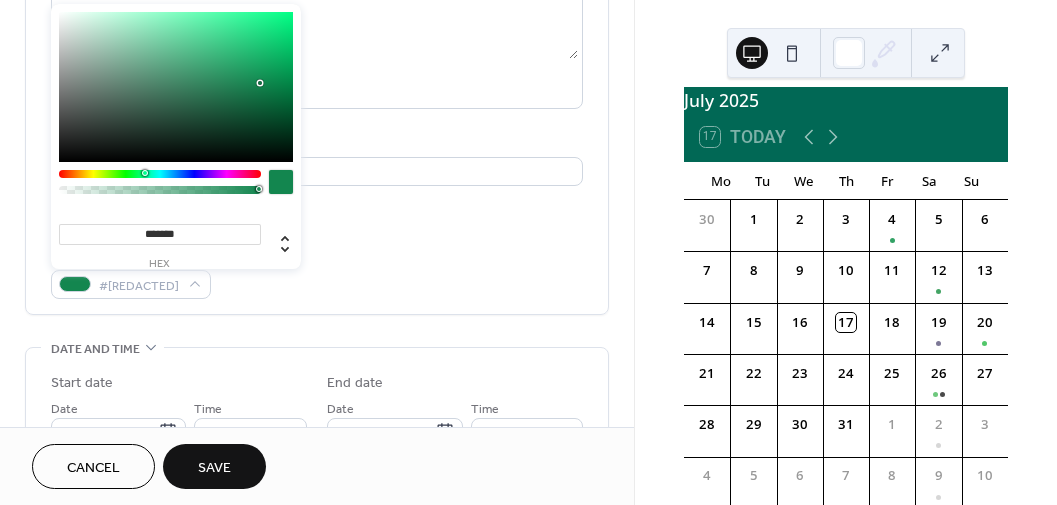 click on "Save" at bounding box center (214, 468) 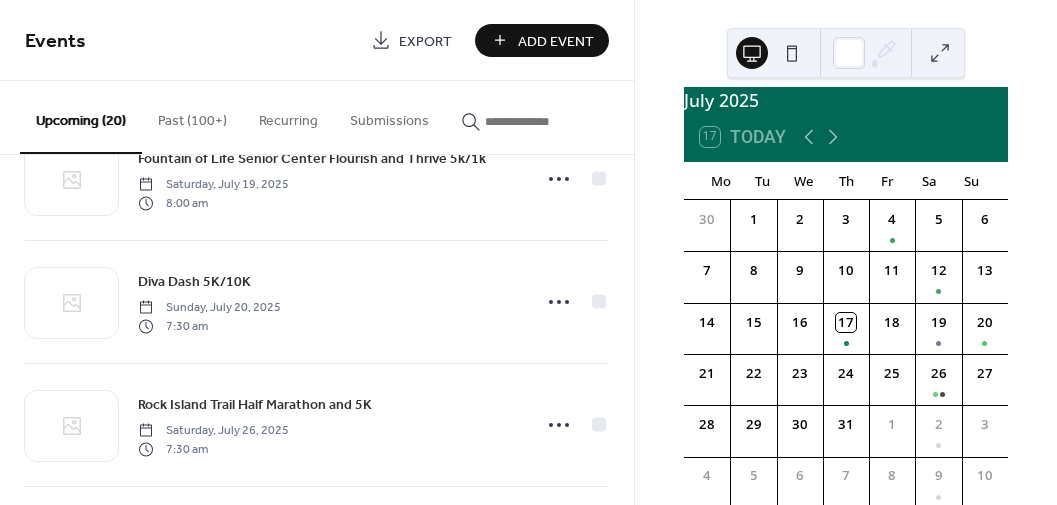 scroll, scrollTop: 0, scrollLeft: 0, axis: both 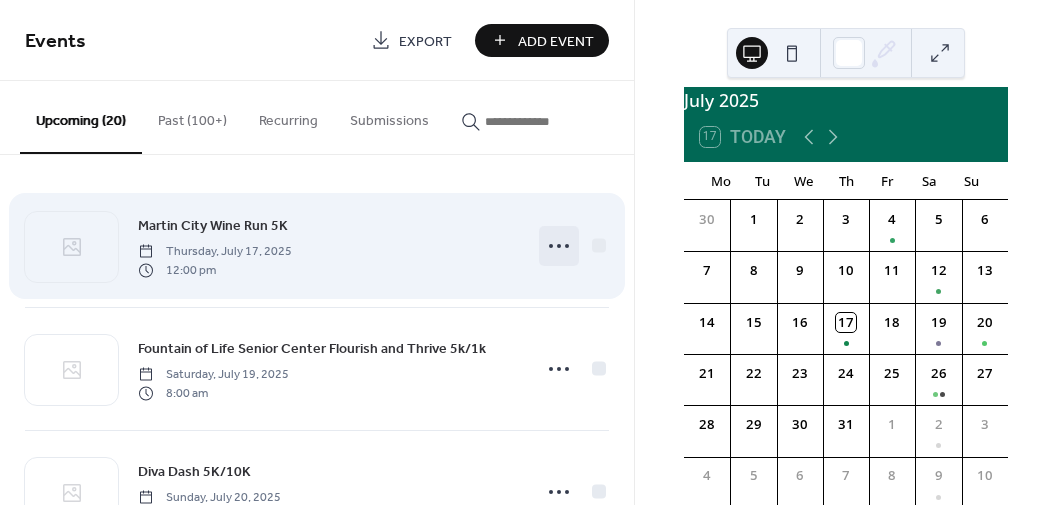 click 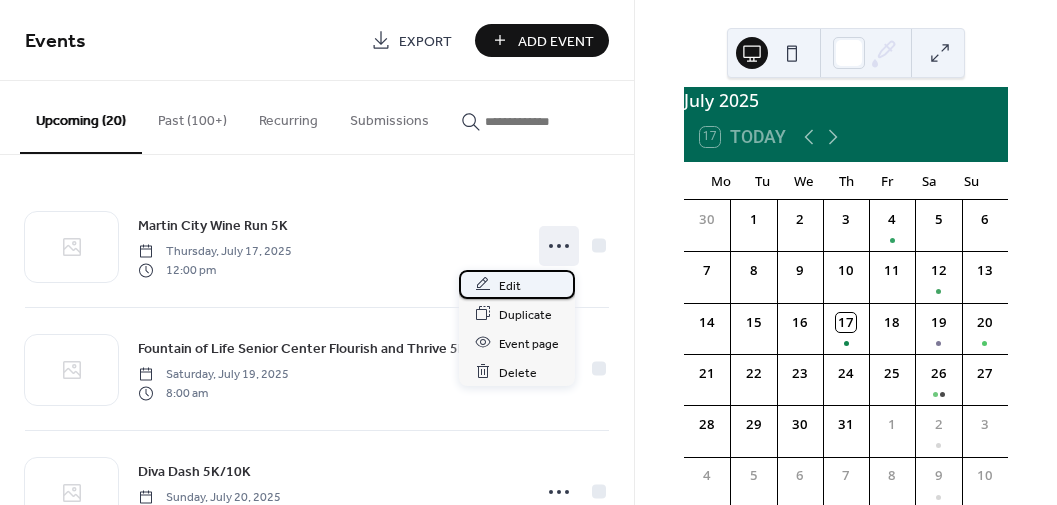 click on "Edit" at bounding box center (510, 285) 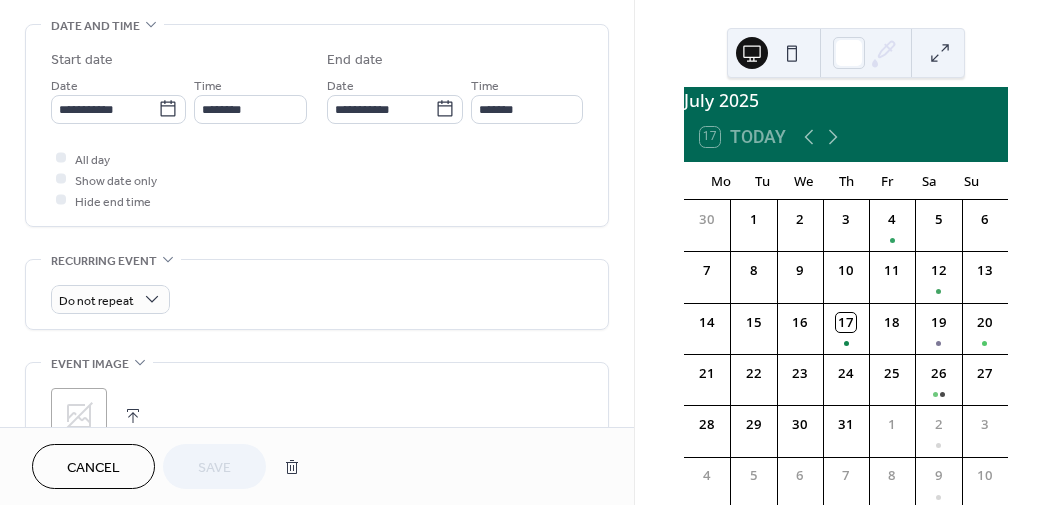 scroll, scrollTop: 630, scrollLeft: 0, axis: vertical 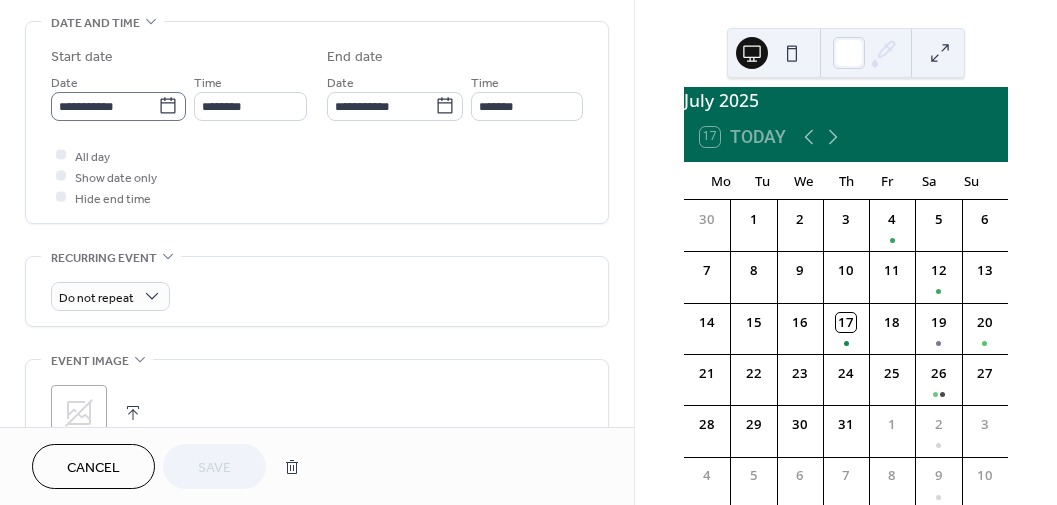 click 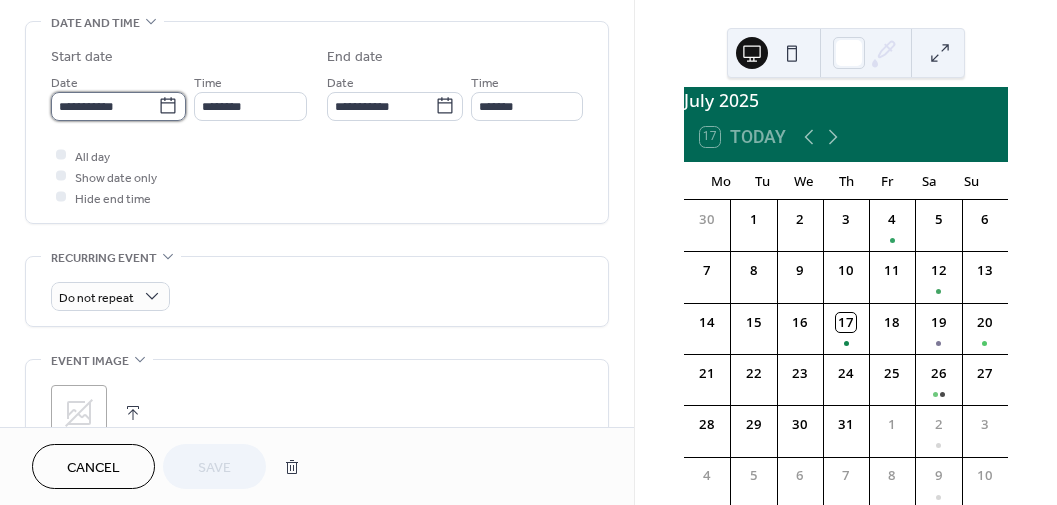 click on "**********" at bounding box center (104, 106) 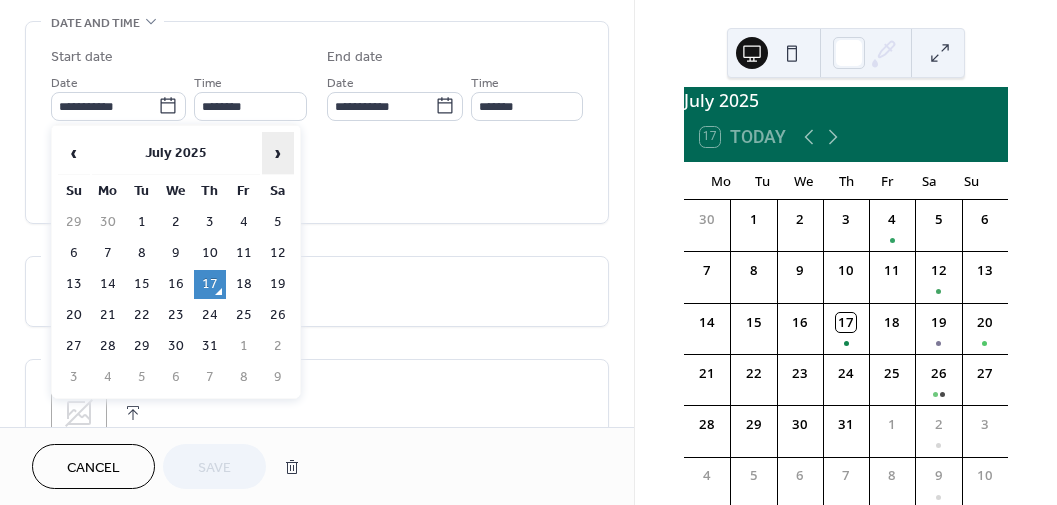 click on "›" at bounding box center [278, 153] 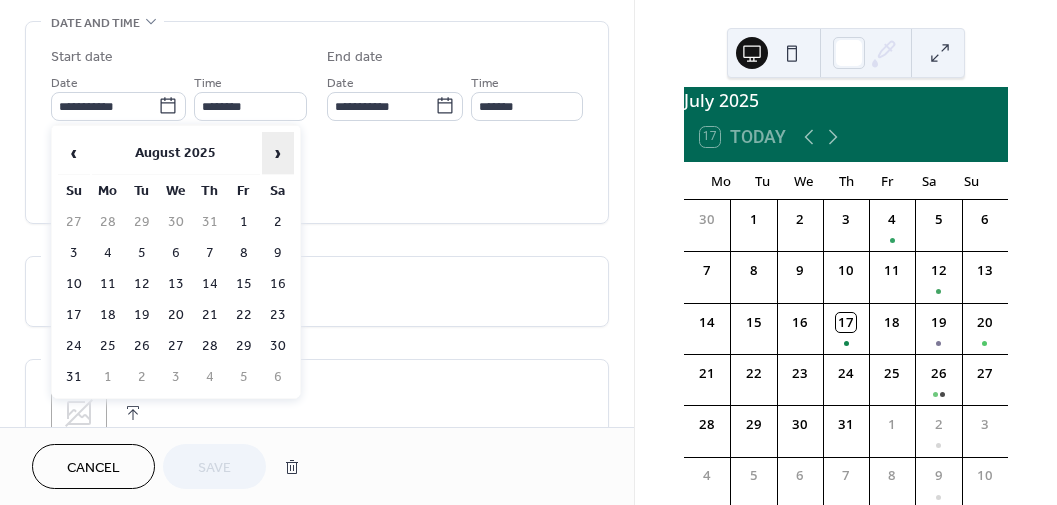 click on "›" at bounding box center [278, 153] 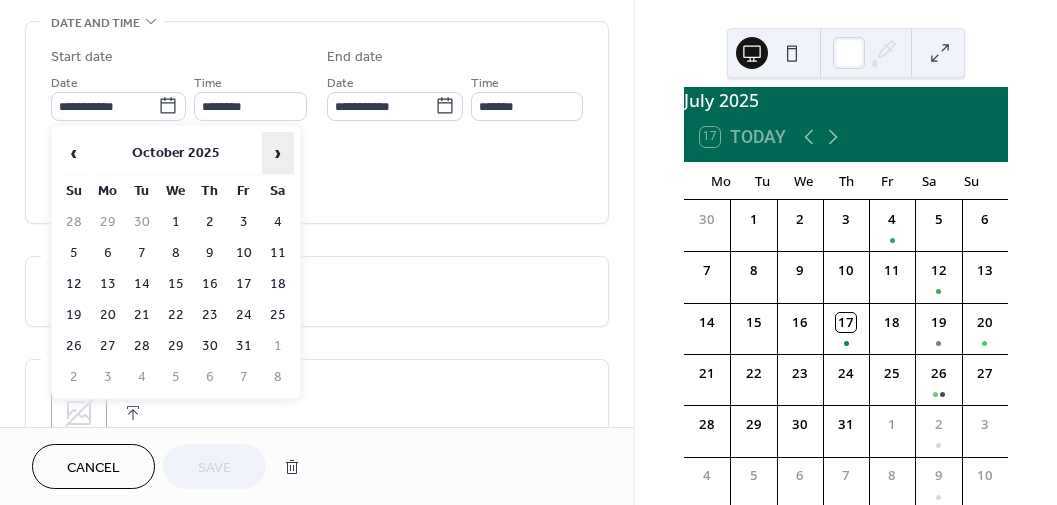 click on "›" at bounding box center [278, 153] 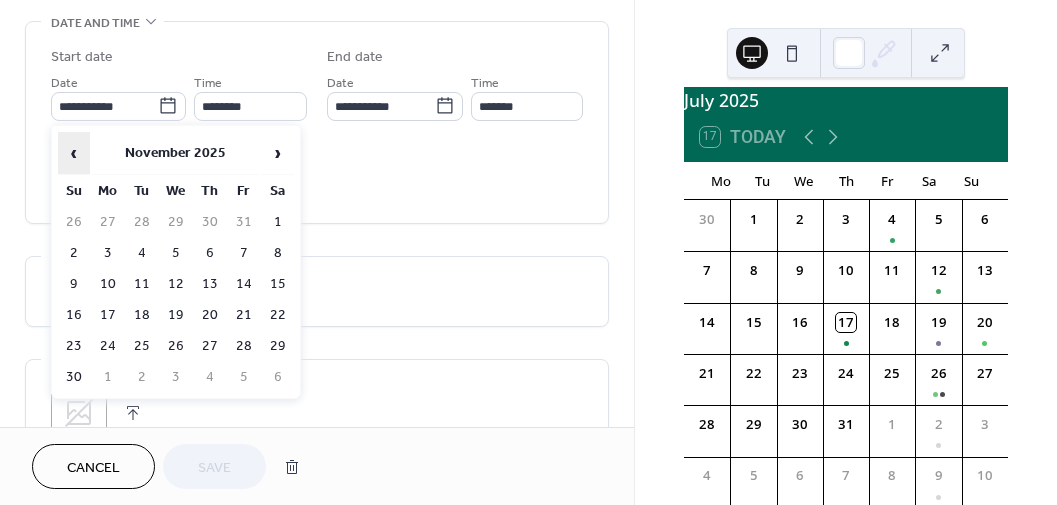 click on "‹" at bounding box center [74, 153] 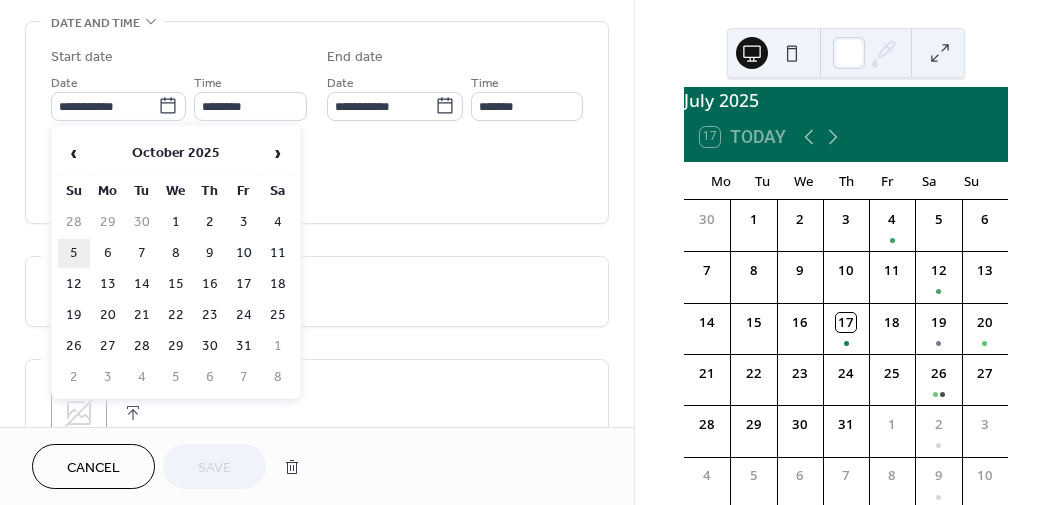 click on "5" at bounding box center [74, 253] 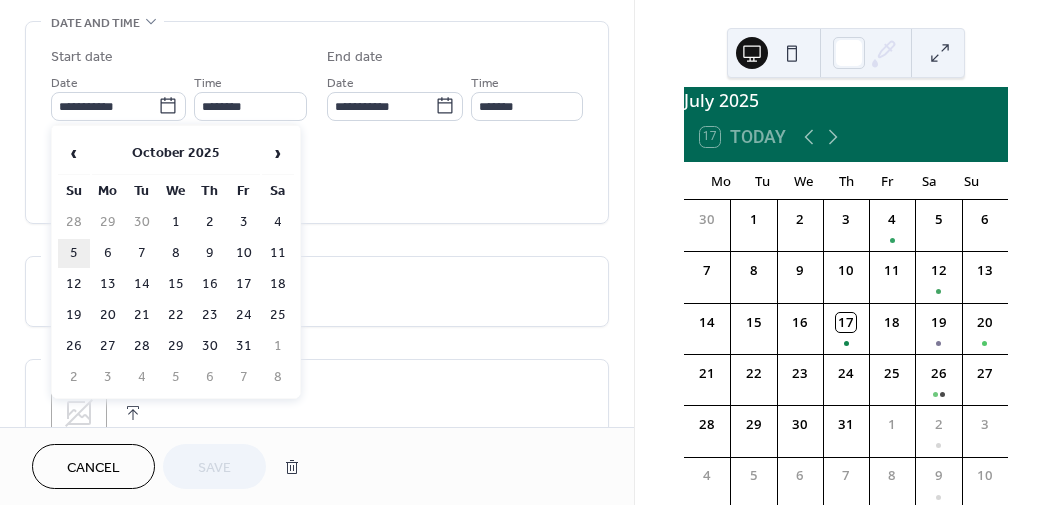 type on "**********" 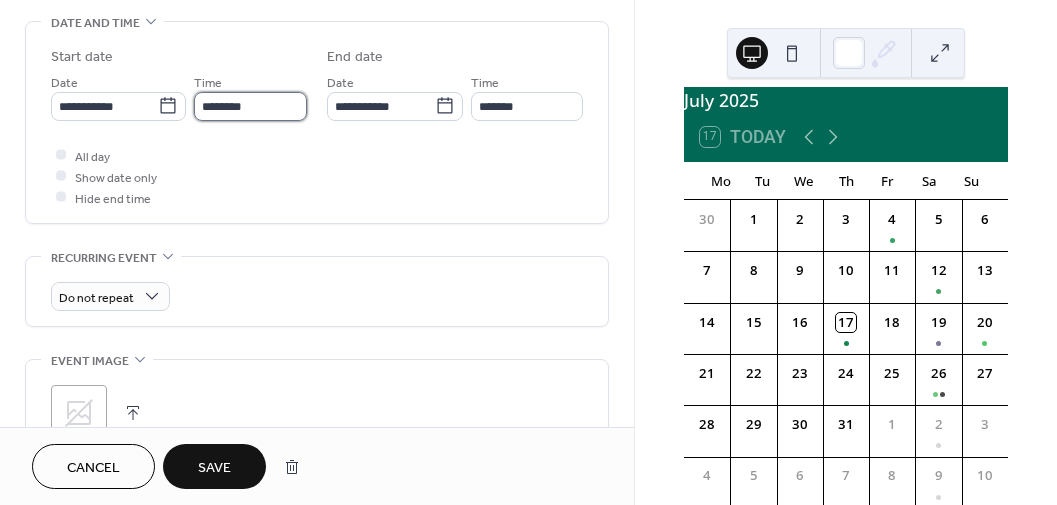 click on "********" at bounding box center [250, 106] 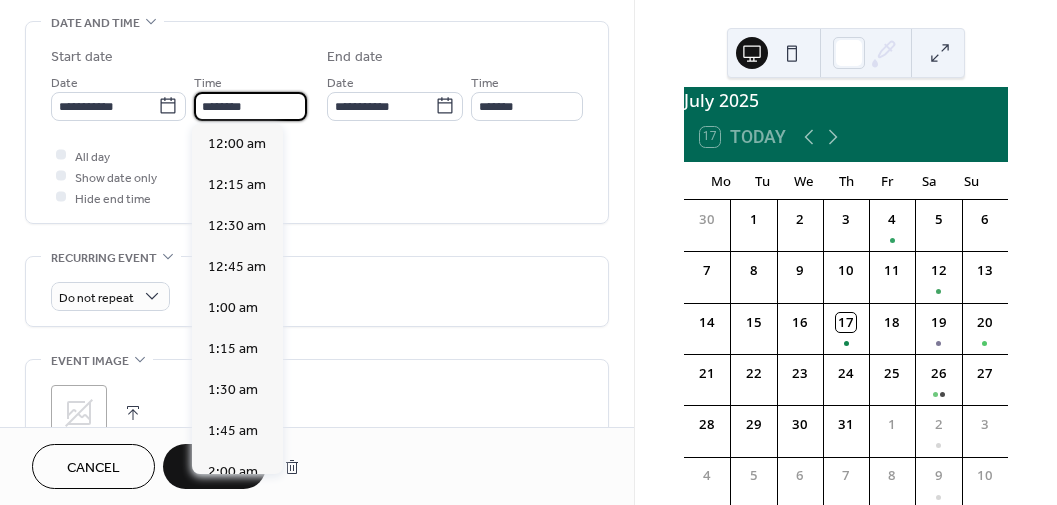 scroll, scrollTop: 1950, scrollLeft: 0, axis: vertical 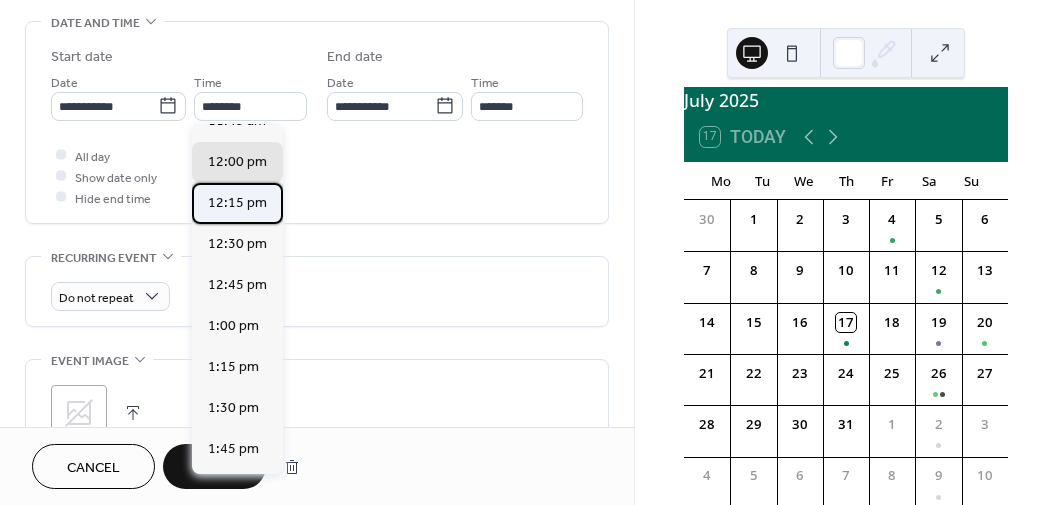 click on "12:15 pm" at bounding box center [237, 203] 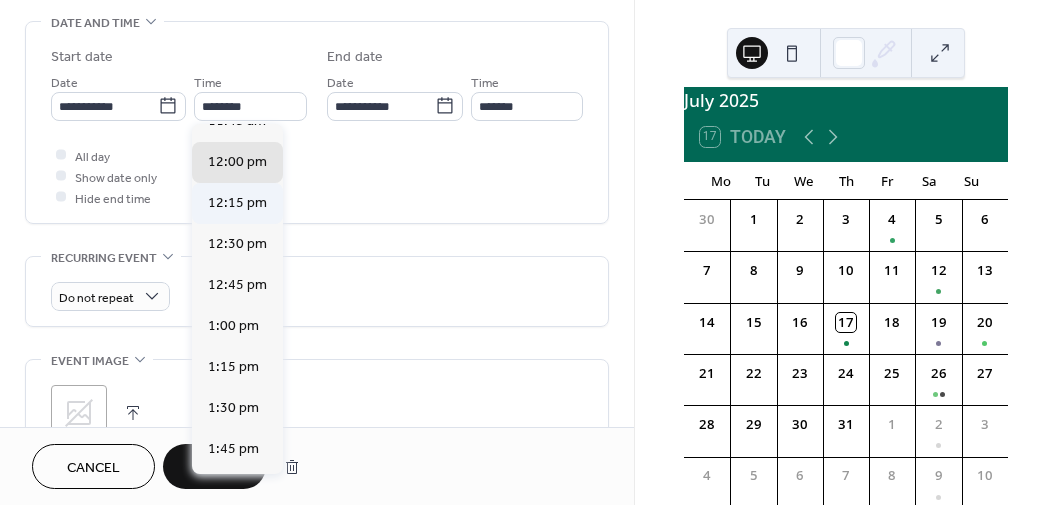 type on "********" 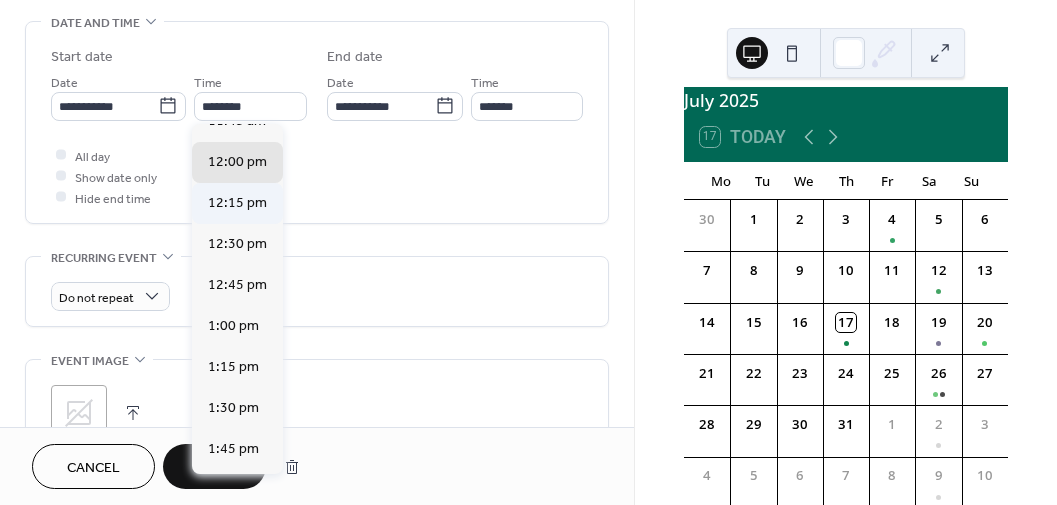 type on "*******" 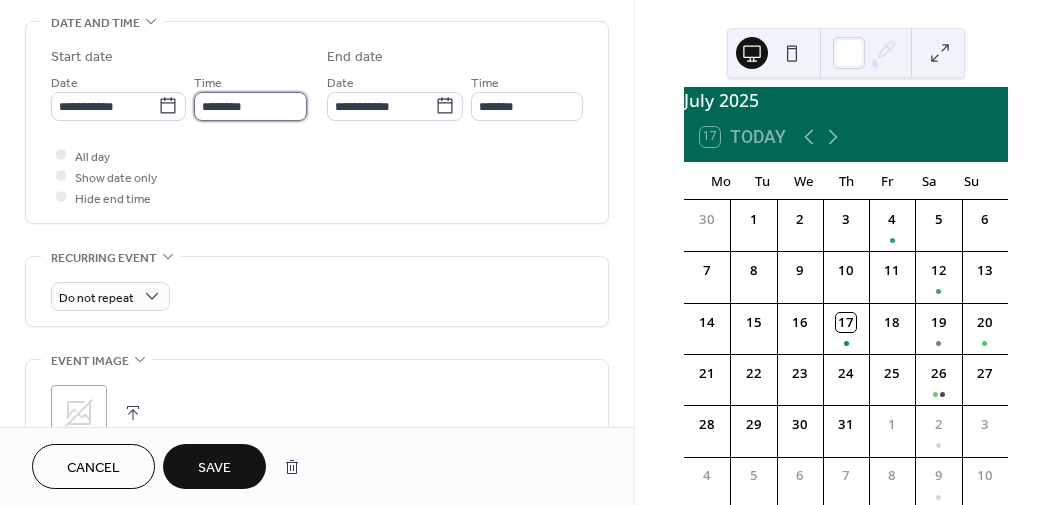 click on "********" at bounding box center (250, 106) 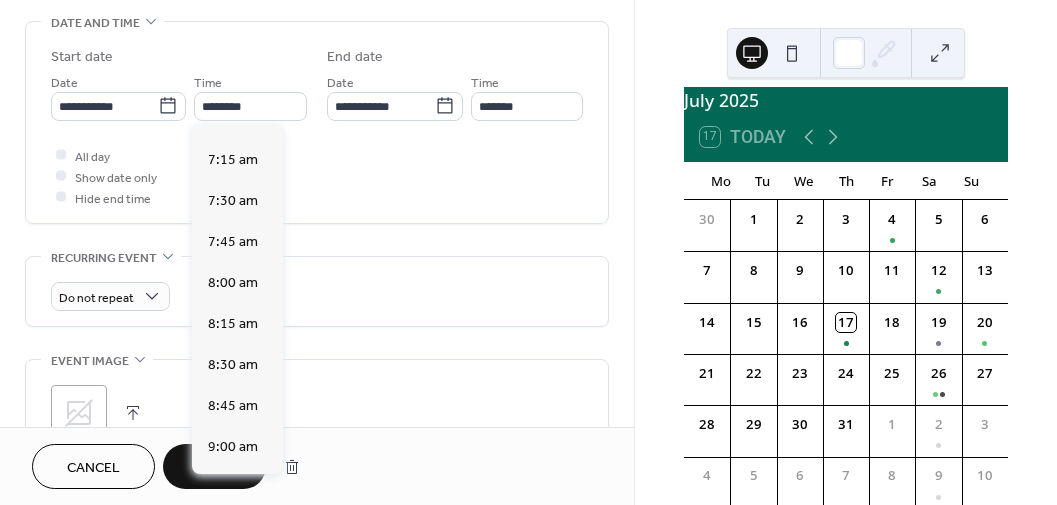 scroll, scrollTop: 1071, scrollLeft: 0, axis: vertical 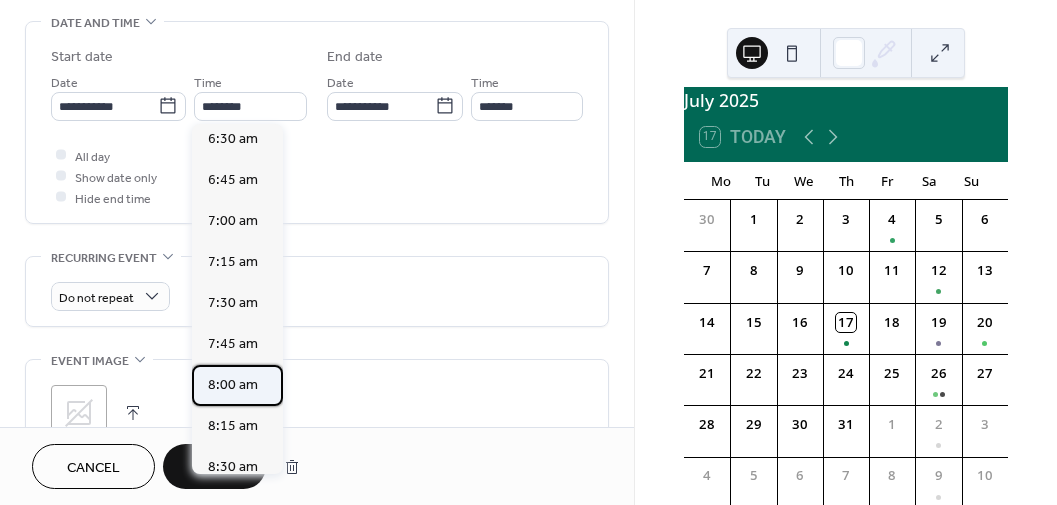 click on "8:00 am" at bounding box center [233, 385] 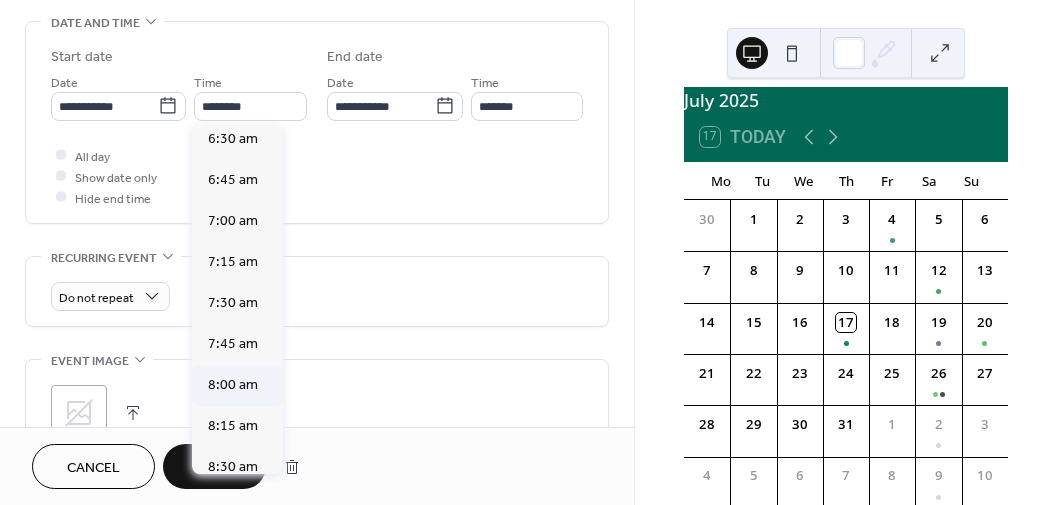 type on "*******" 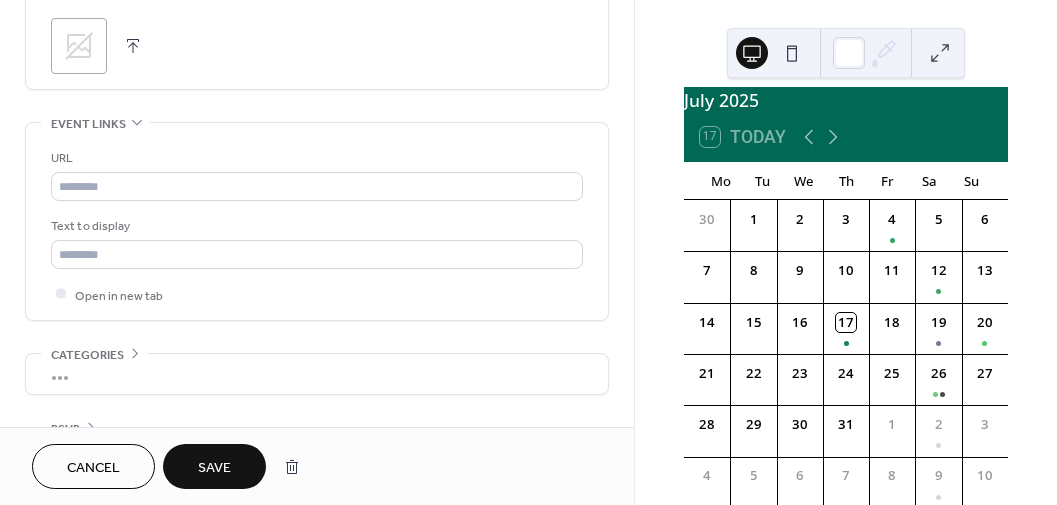 scroll, scrollTop: 1010, scrollLeft: 0, axis: vertical 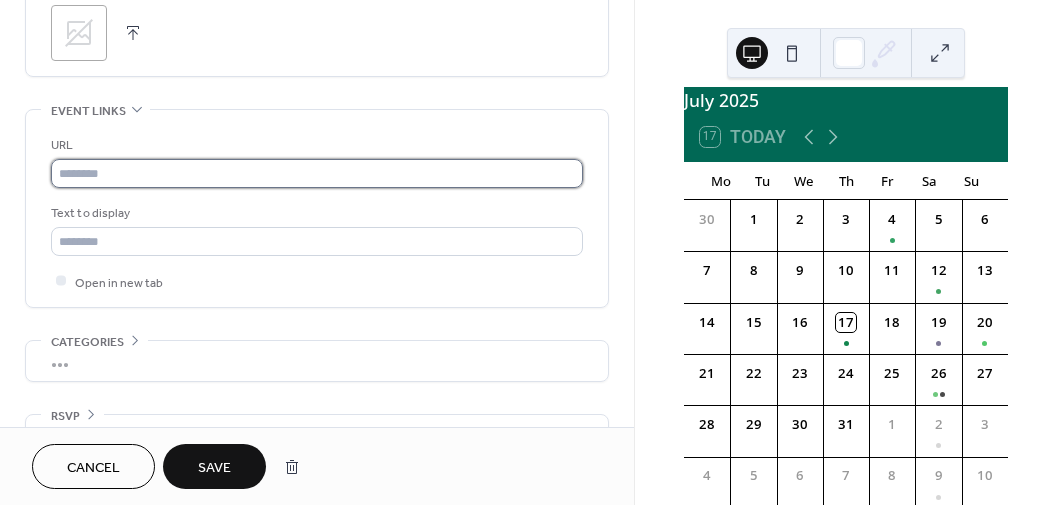 click at bounding box center (317, 173) 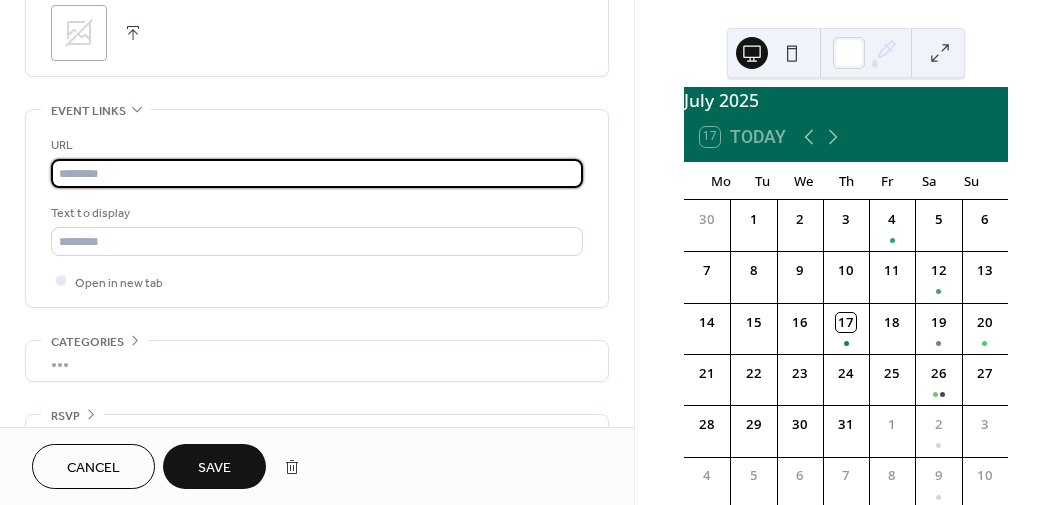 paste on "**********" 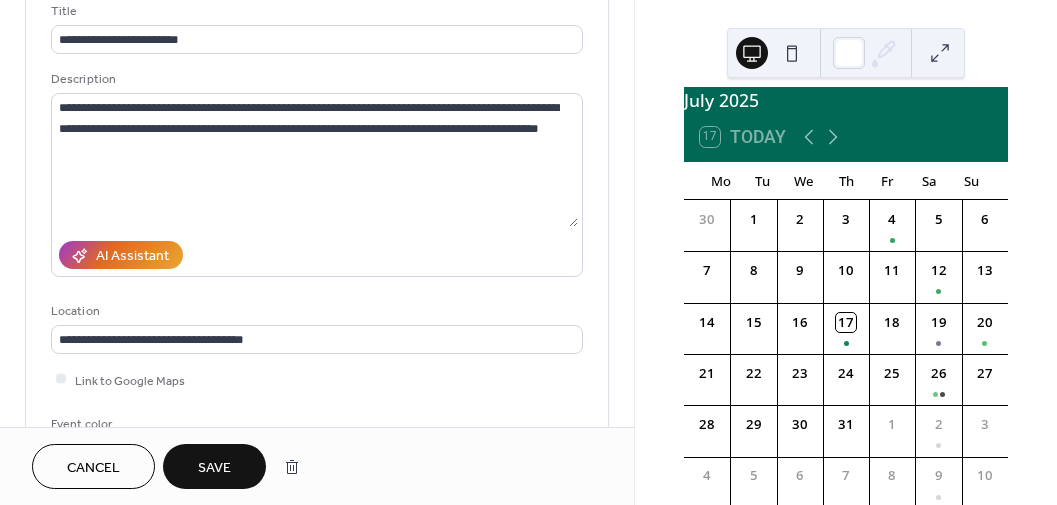 scroll, scrollTop: 133, scrollLeft: 0, axis: vertical 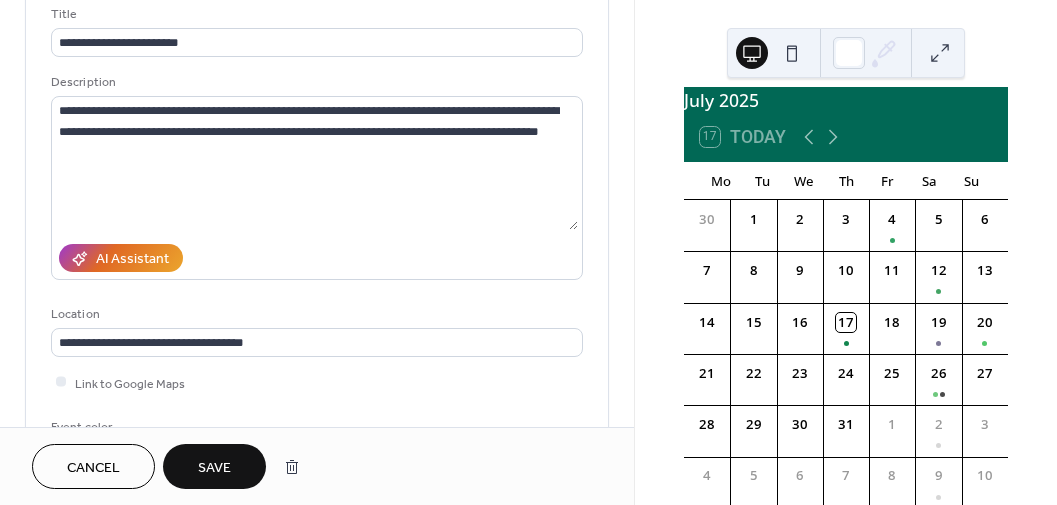 type on "**********" 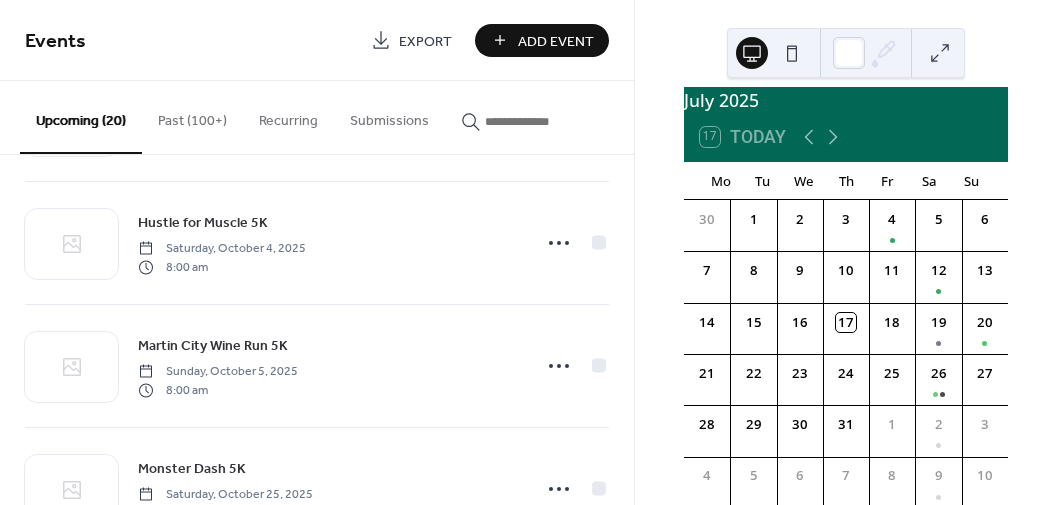 scroll, scrollTop: 2109, scrollLeft: 0, axis: vertical 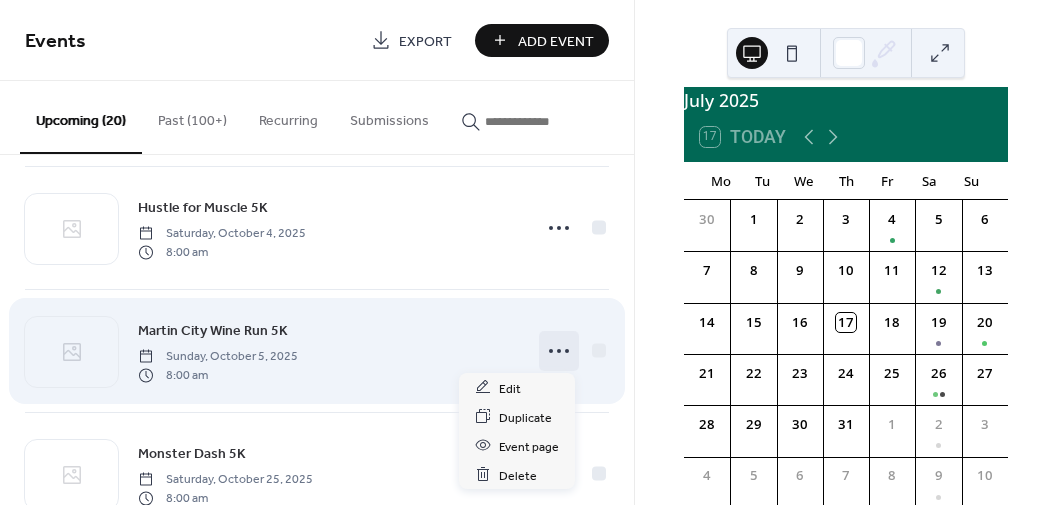 click 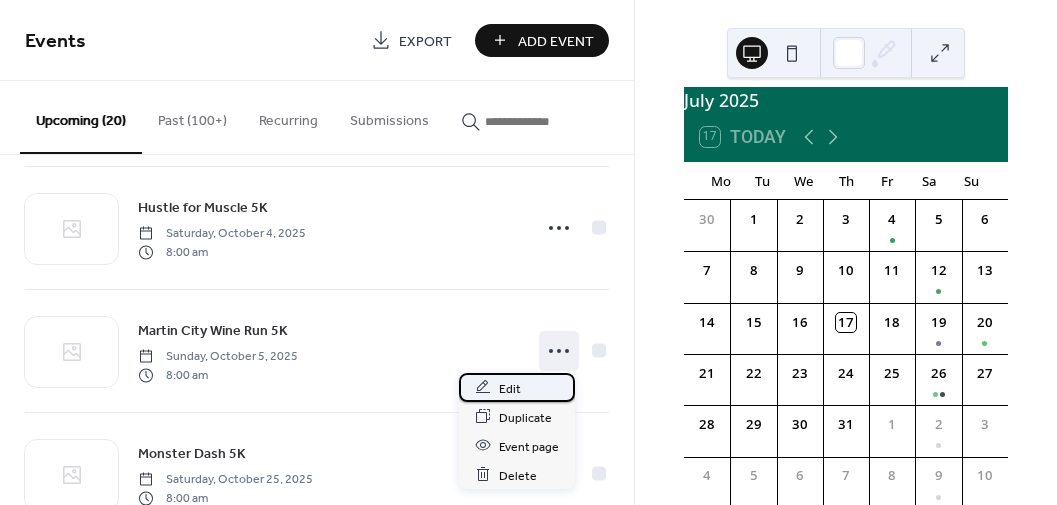 click on "Edit" at bounding box center [510, 388] 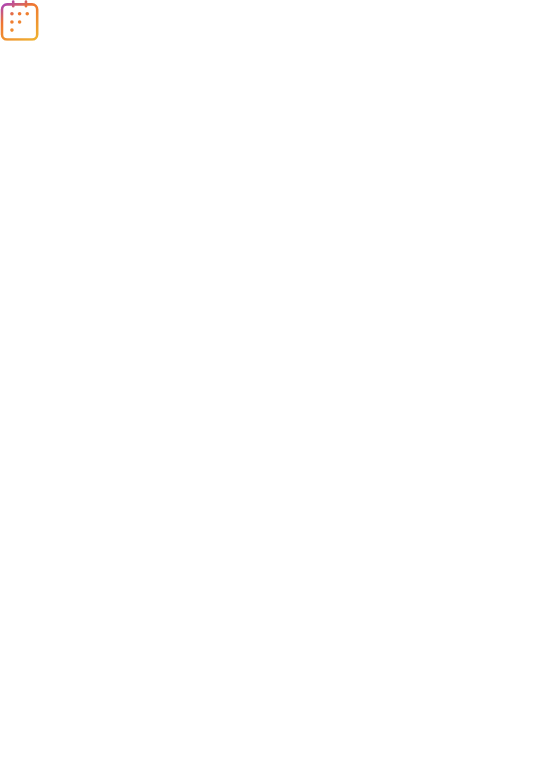 scroll, scrollTop: 0, scrollLeft: 0, axis: both 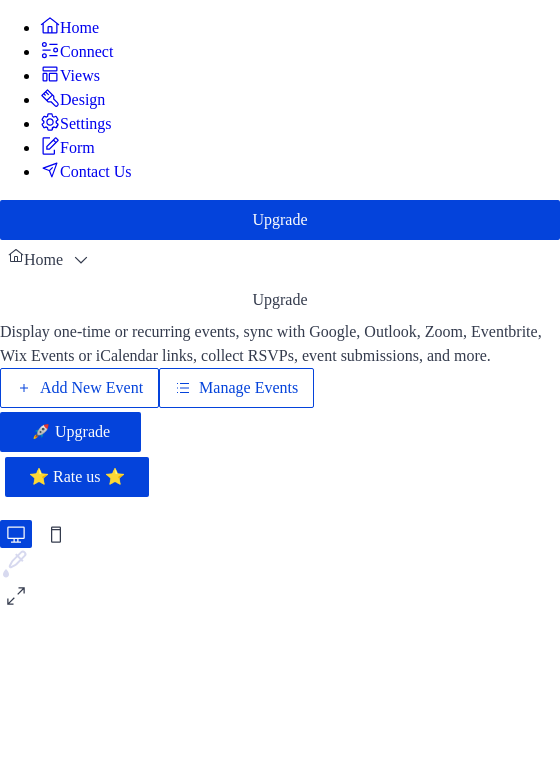 click on "Add New Event" at bounding box center [91, 388] 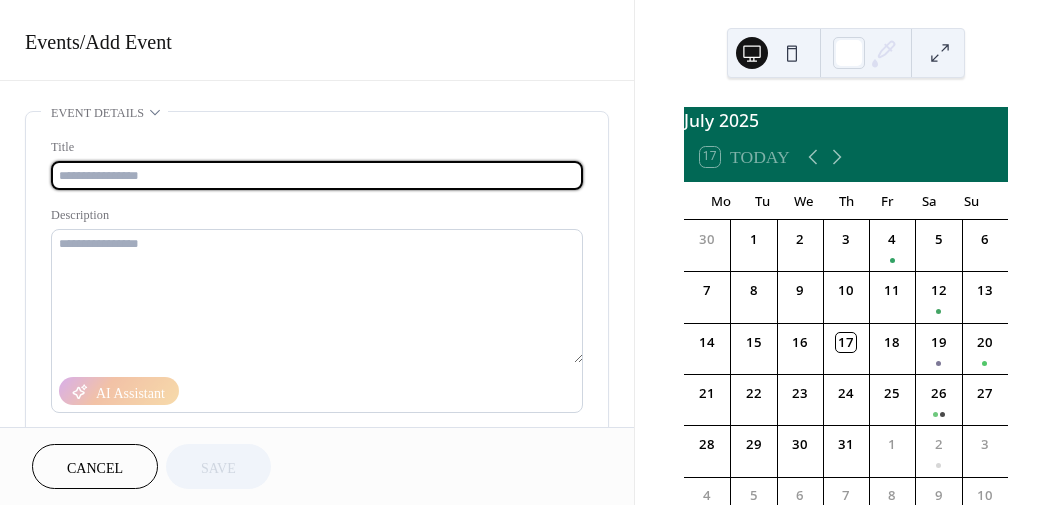 scroll, scrollTop: 0, scrollLeft: 0, axis: both 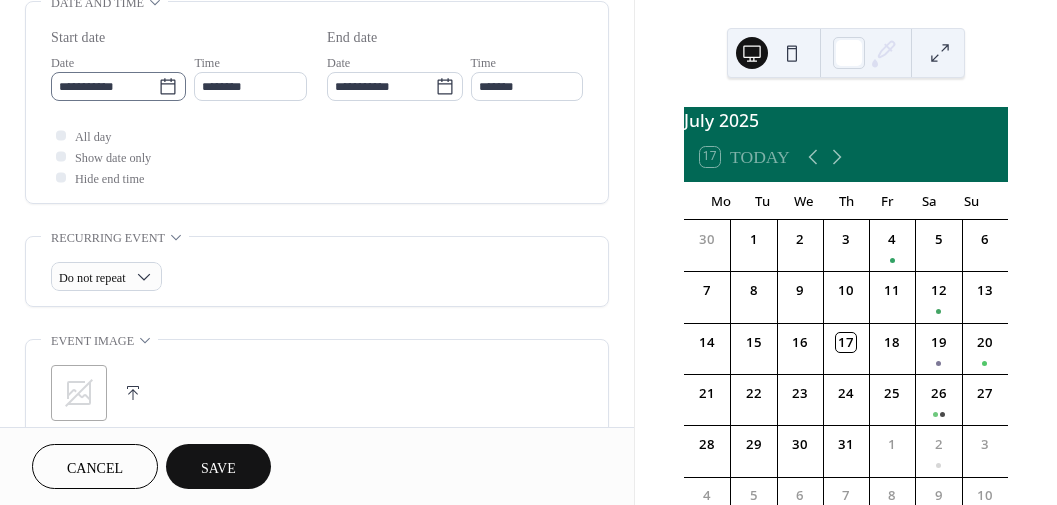 type on "**********" 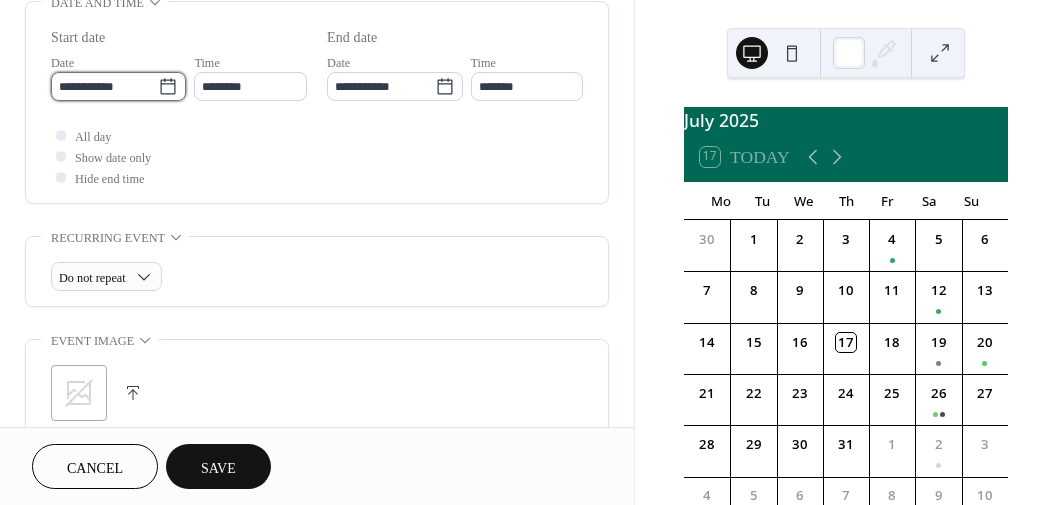 click on "**********" at bounding box center [104, 86] 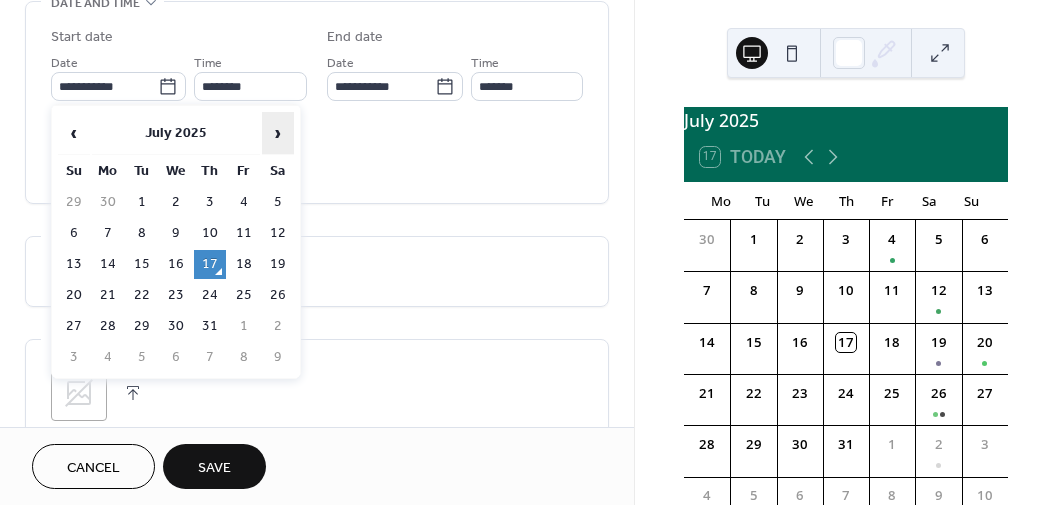 click on "›" at bounding box center [278, 133] 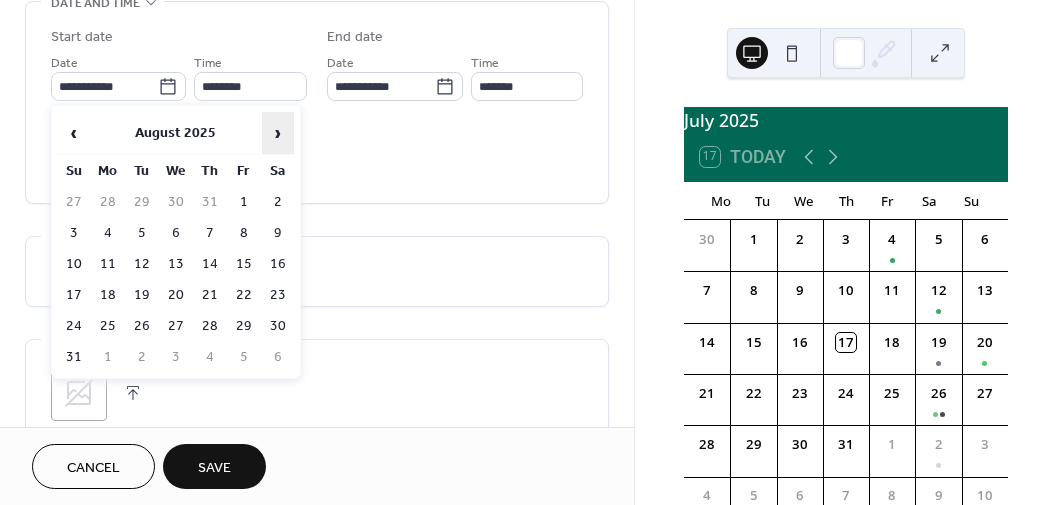 click on "›" at bounding box center [278, 133] 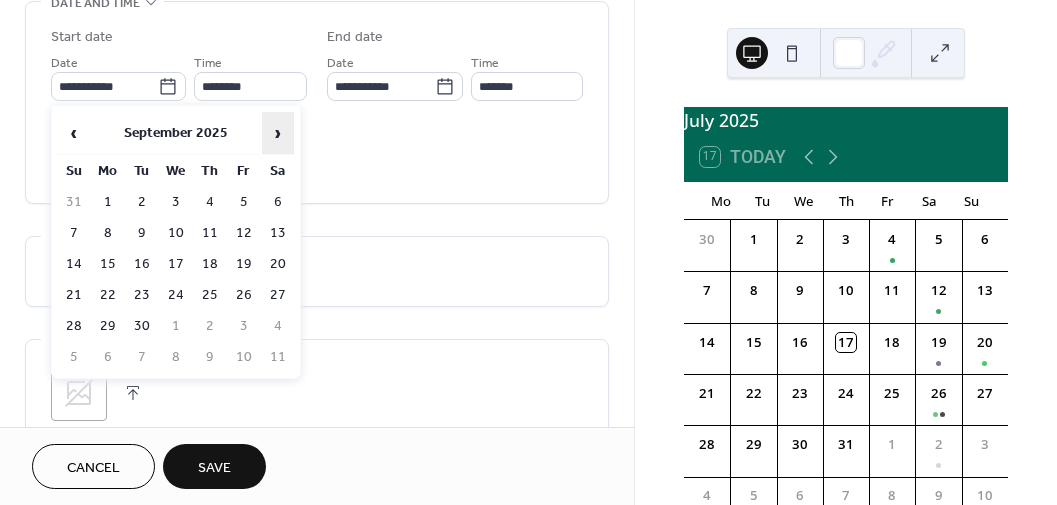 click on "›" at bounding box center [278, 133] 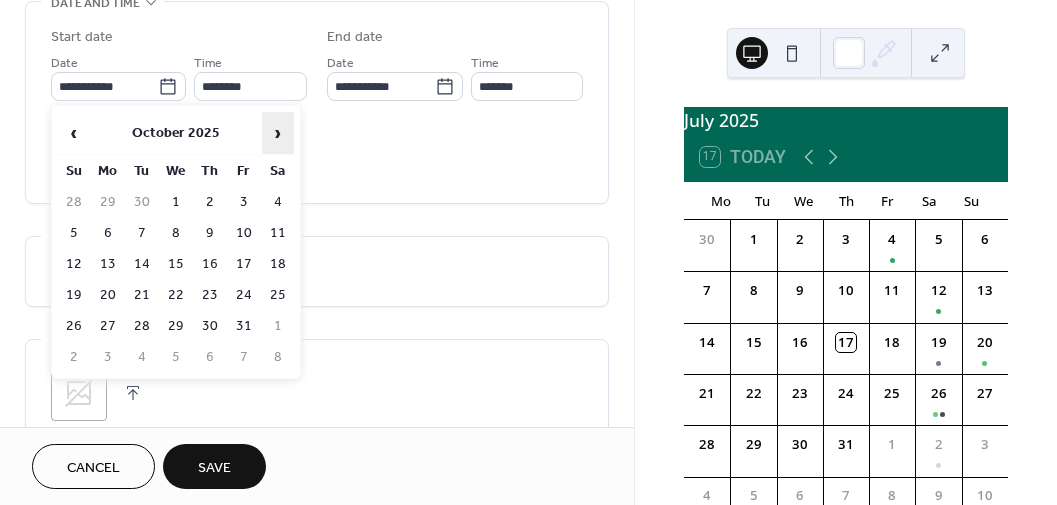 click on "›" at bounding box center (278, 133) 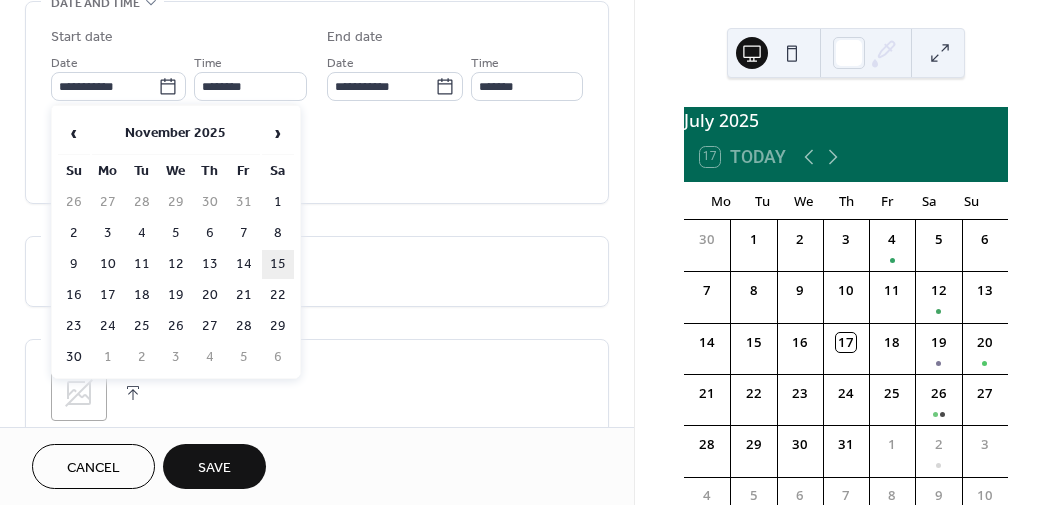 click on "15" at bounding box center (278, 264) 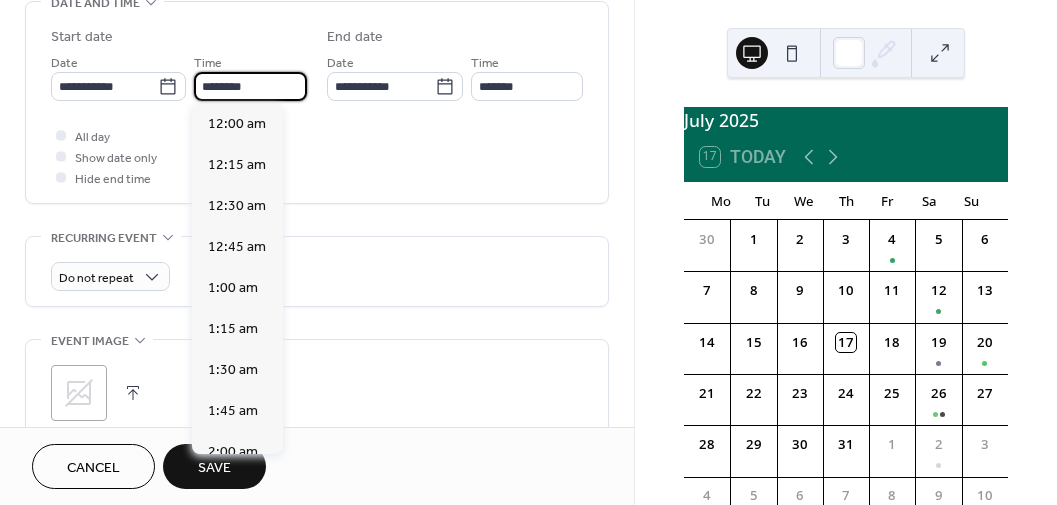 click on "********" at bounding box center (250, 86) 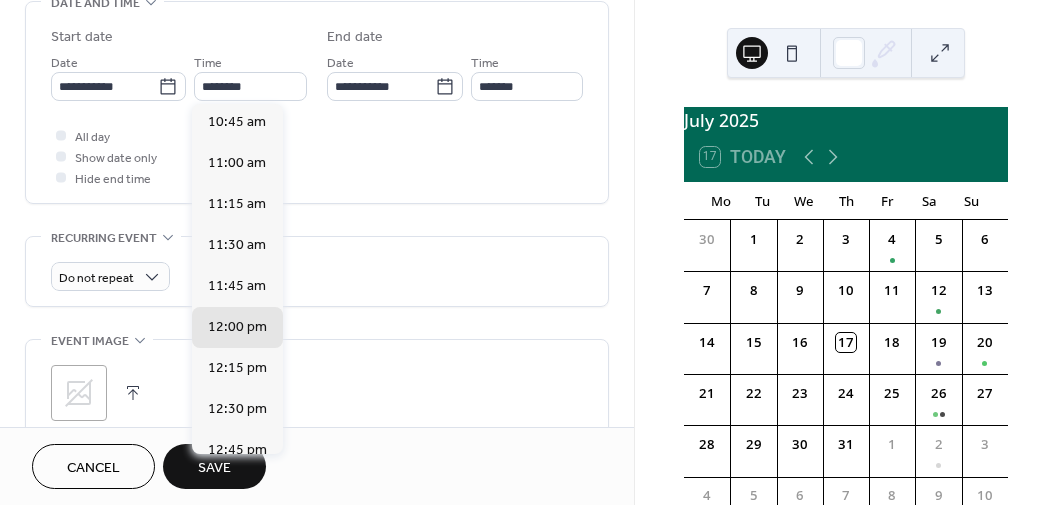 scroll, scrollTop: 1724, scrollLeft: 0, axis: vertical 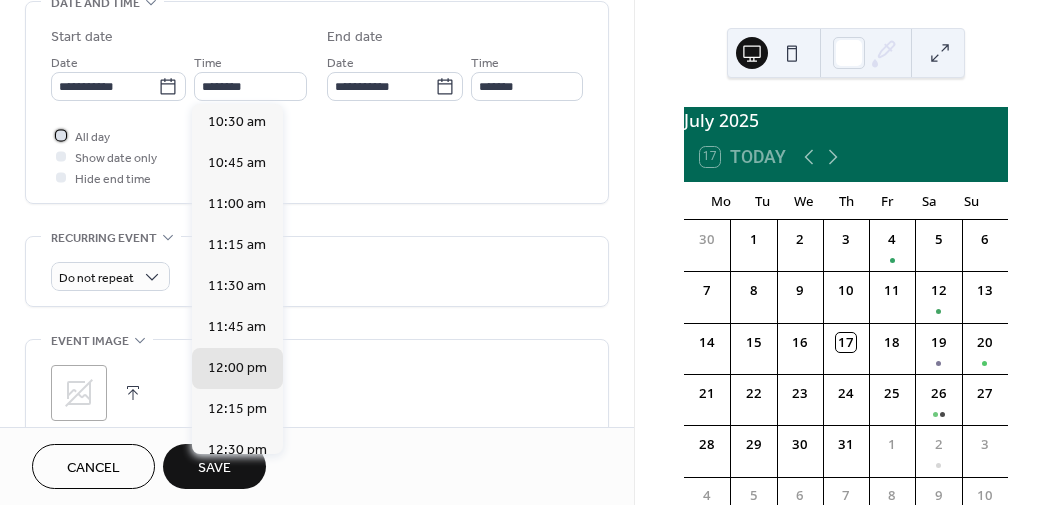 click at bounding box center (61, 135) 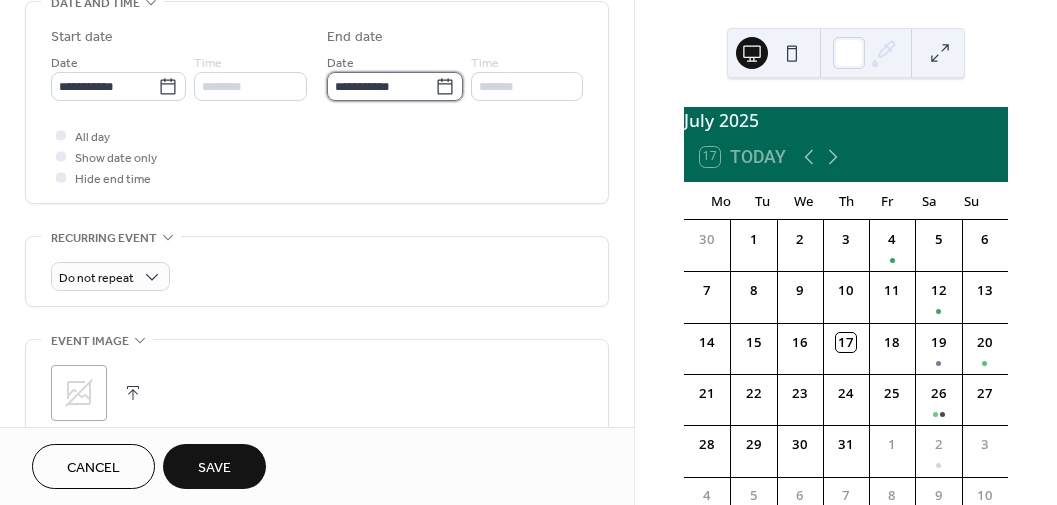 click on "**********" at bounding box center (380, 86) 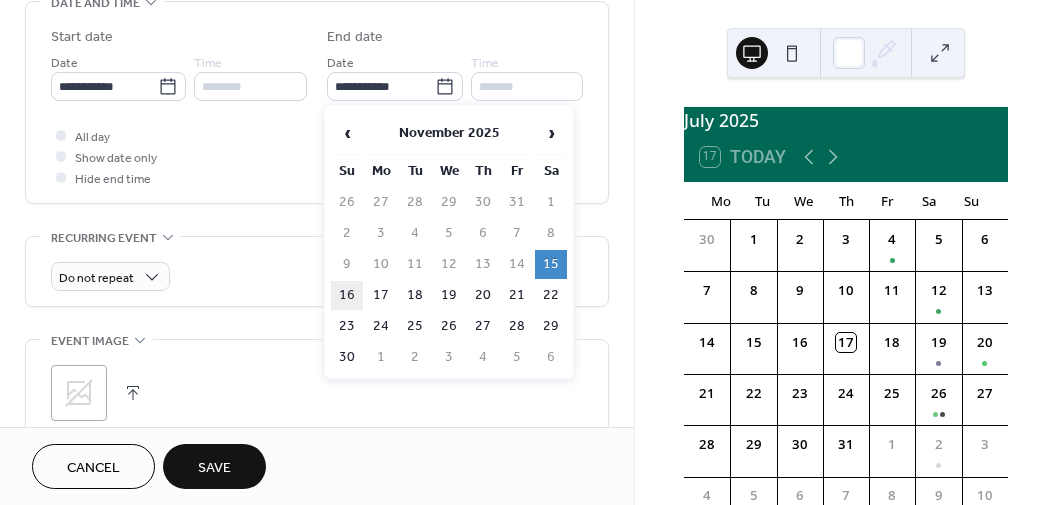 click on "16" at bounding box center (347, 295) 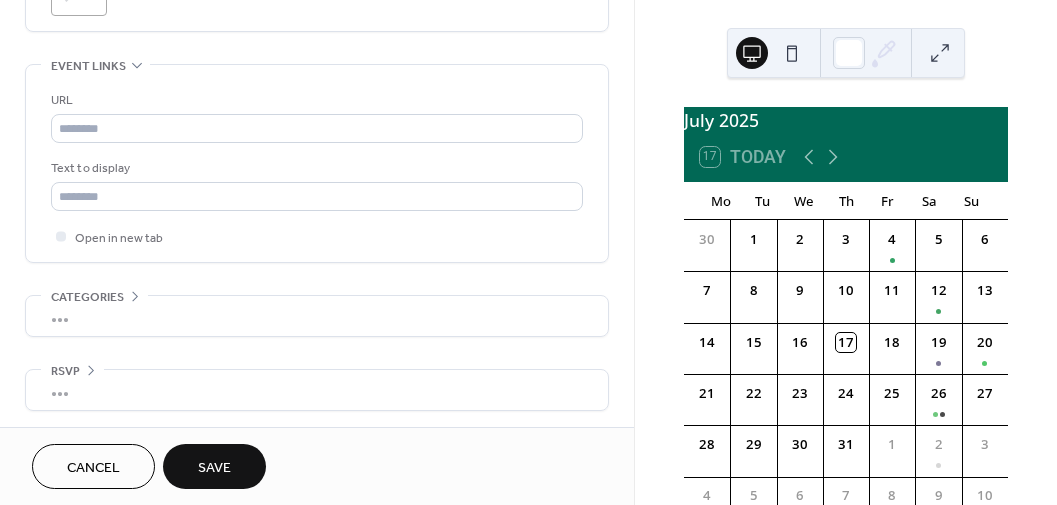 scroll, scrollTop: 1058, scrollLeft: 0, axis: vertical 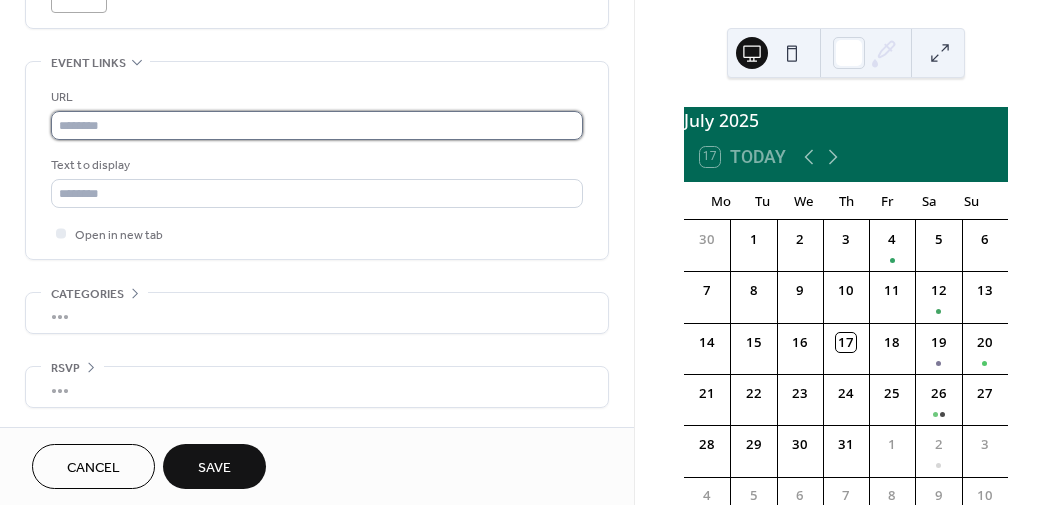 click at bounding box center (317, 125) 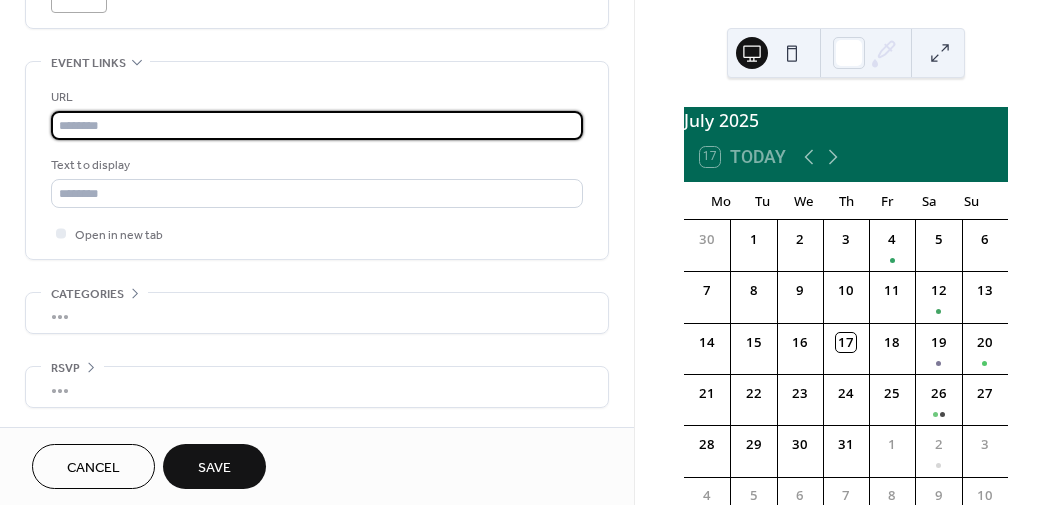paste on "**********" 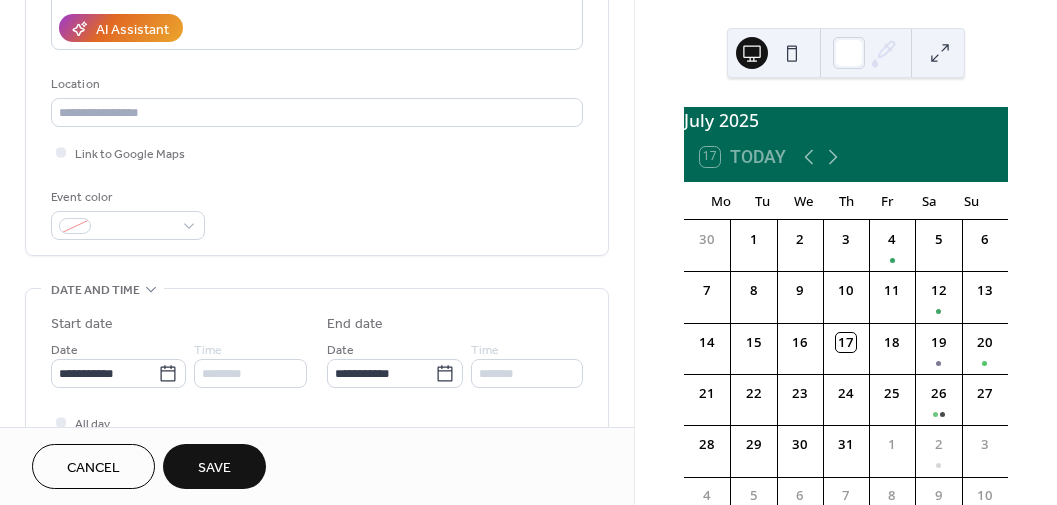 scroll, scrollTop: 358, scrollLeft: 0, axis: vertical 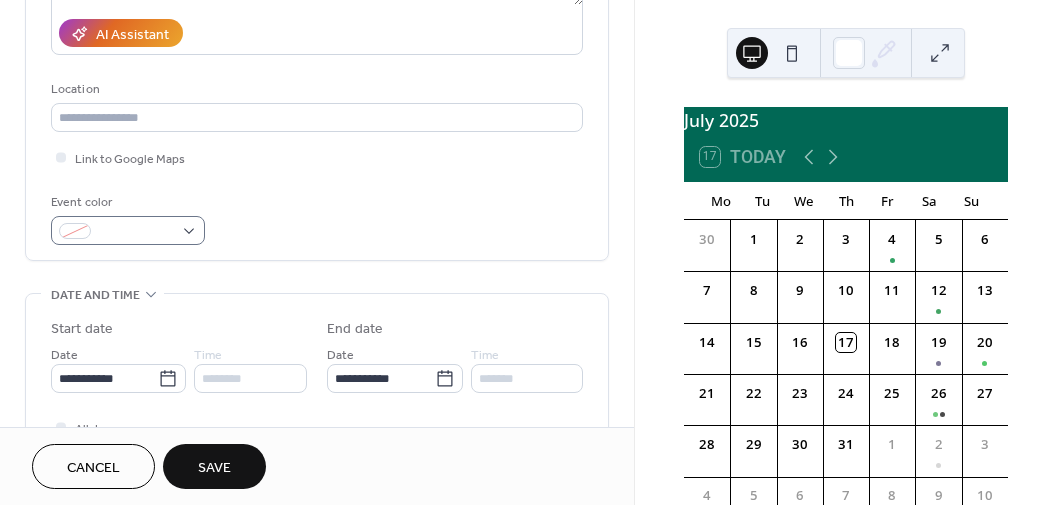 type on "**********" 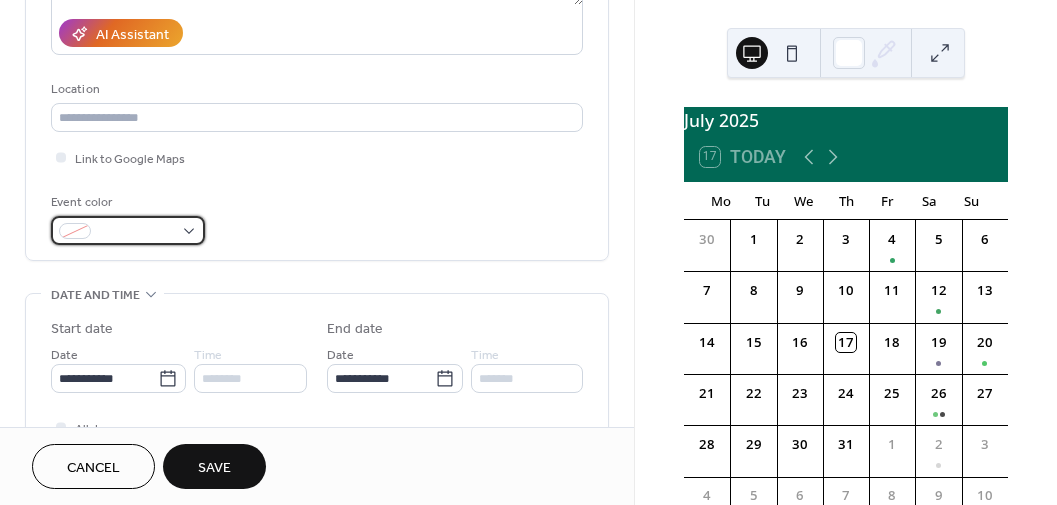 click at bounding box center [128, 230] 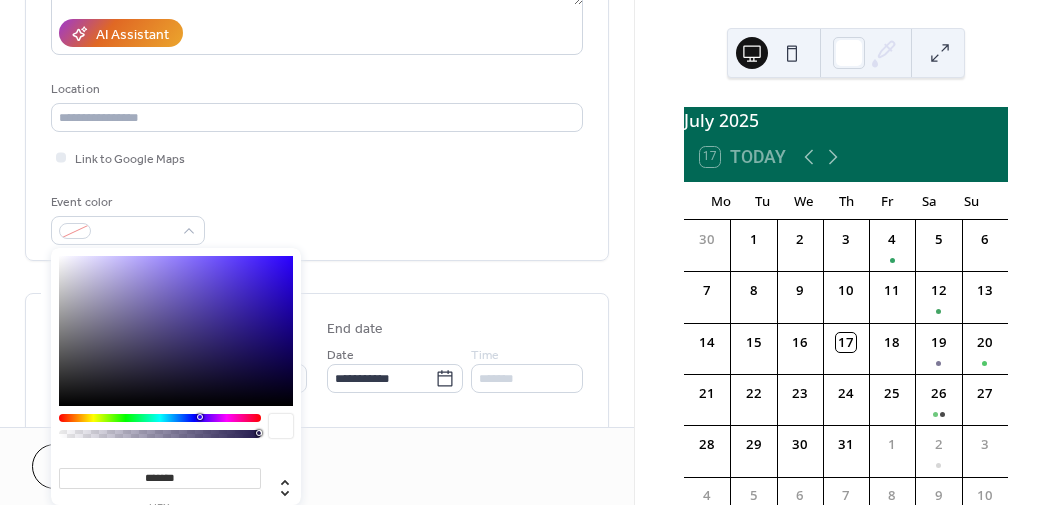 click at bounding box center (160, 418) 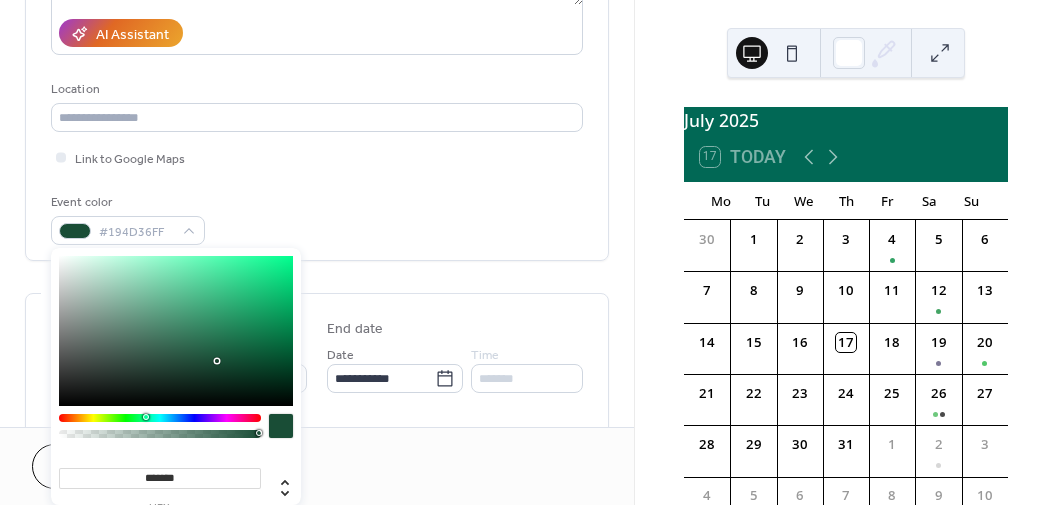 type on "*******" 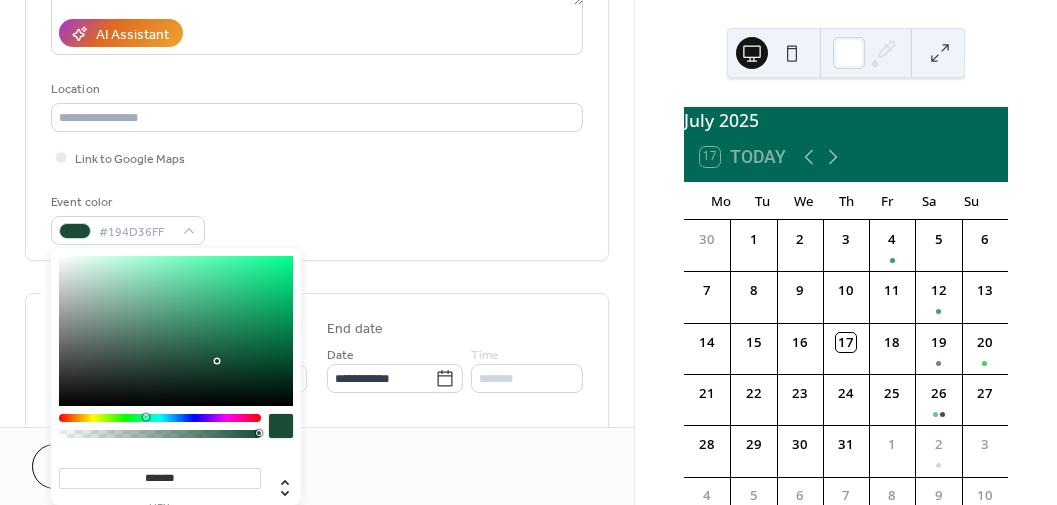 click at bounding box center [176, 331] 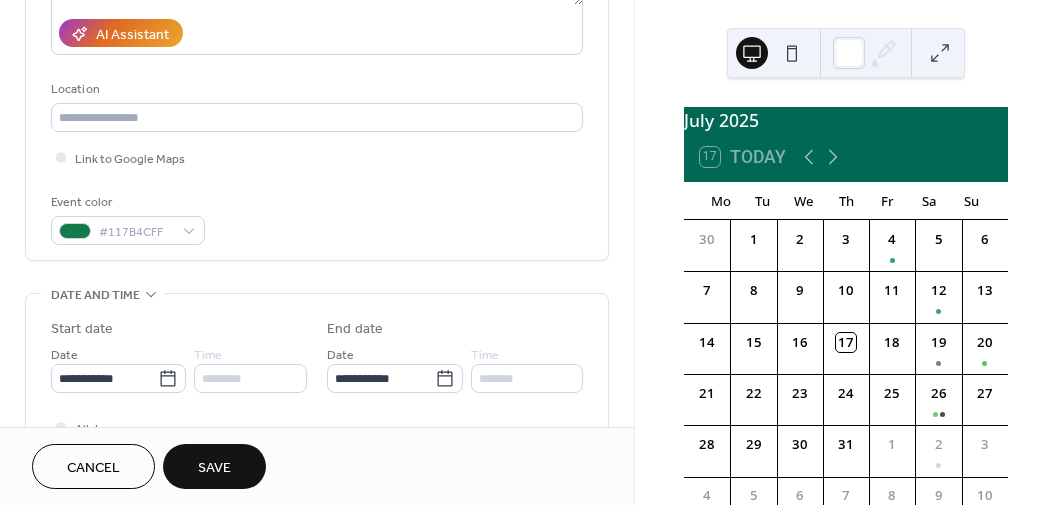 click on "Save" at bounding box center [214, 468] 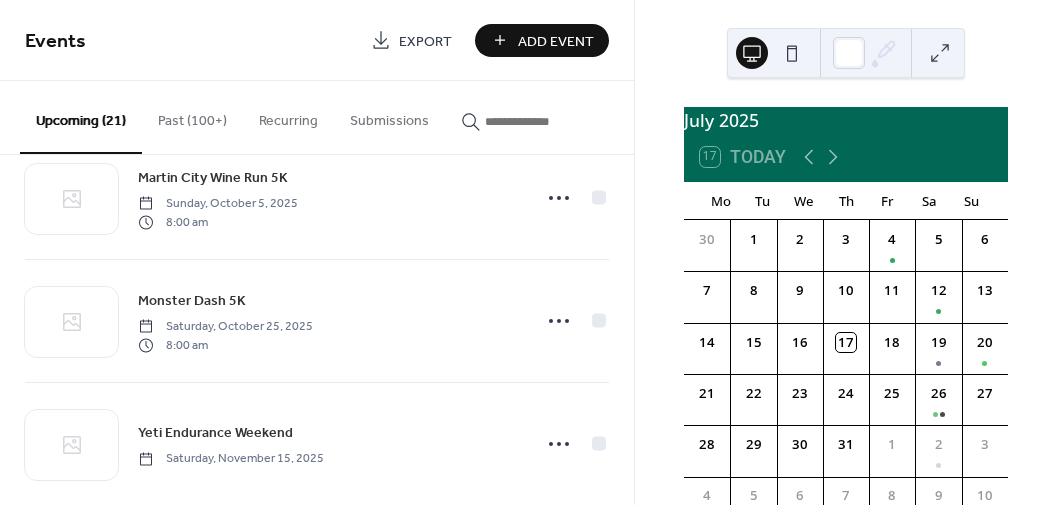 scroll, scrollTop: 2290, scrollLeft: 0, axis: vertical 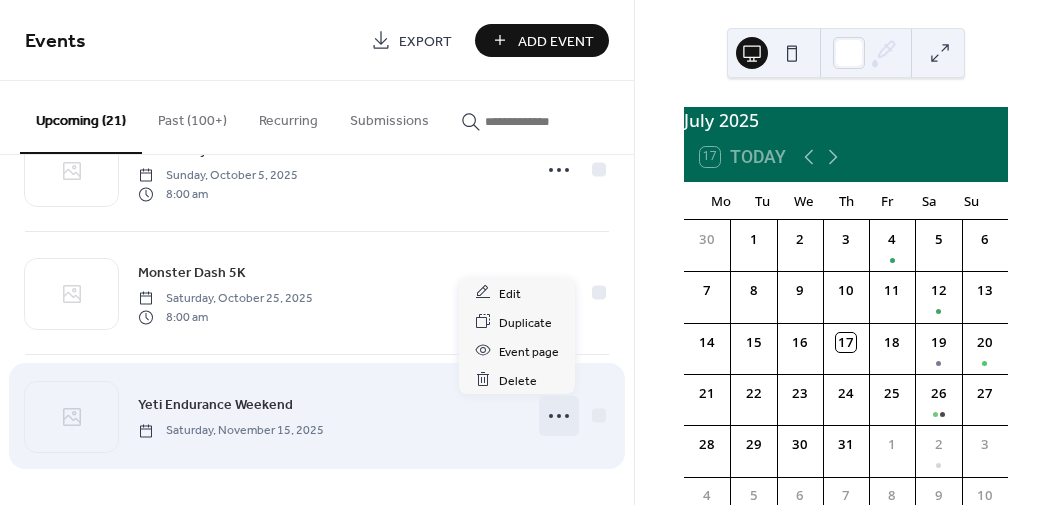 click 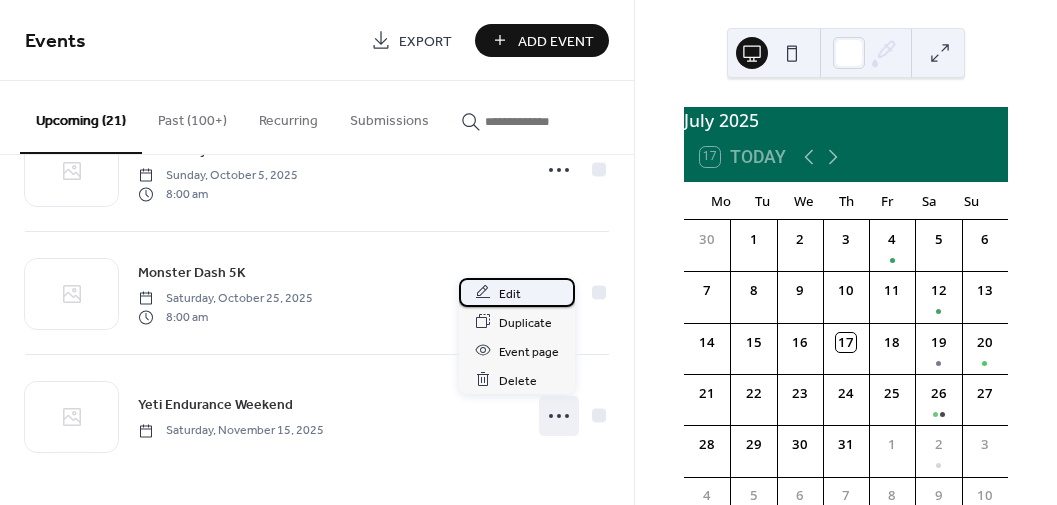 click on "Edit" at bounding box center (510, 293) 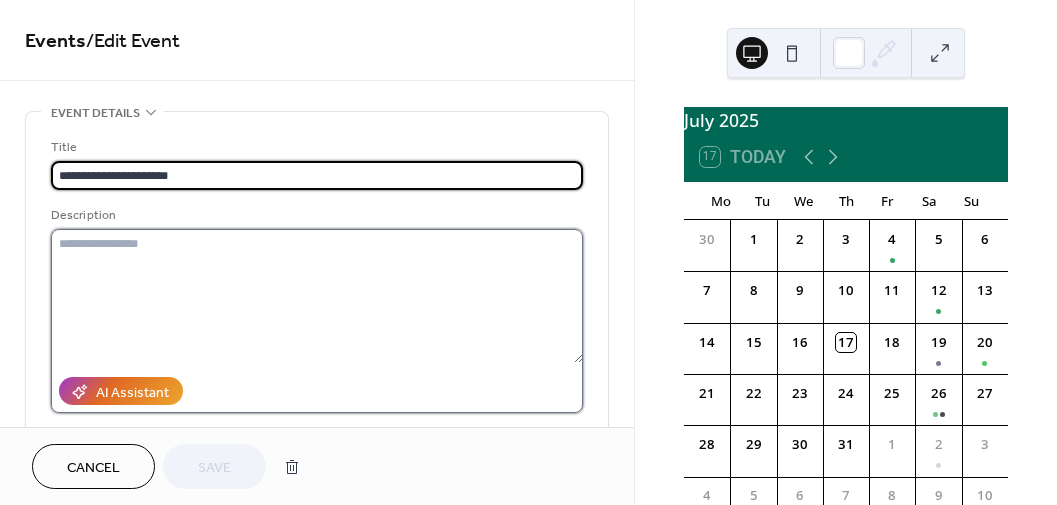 click at bounding box center [317, 296] 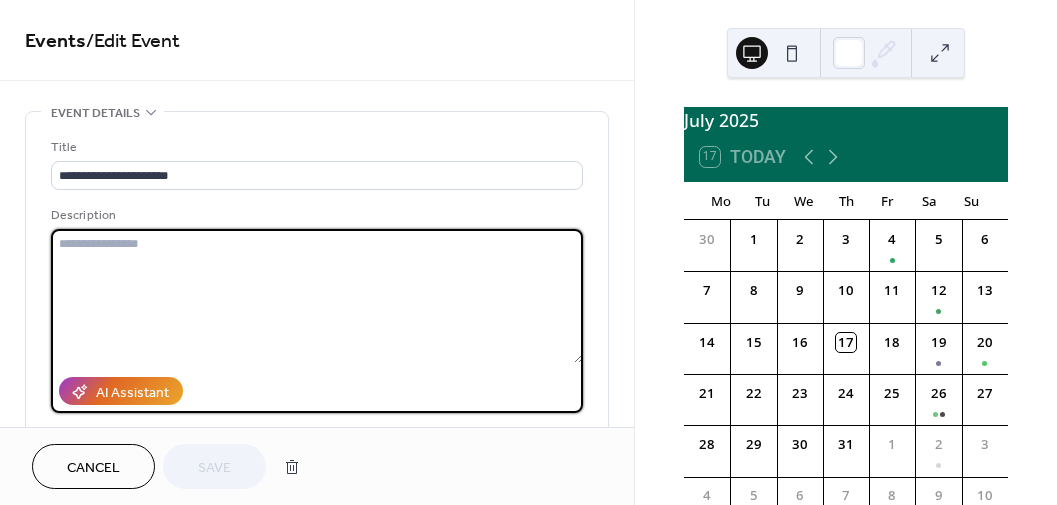 paste on "**********" 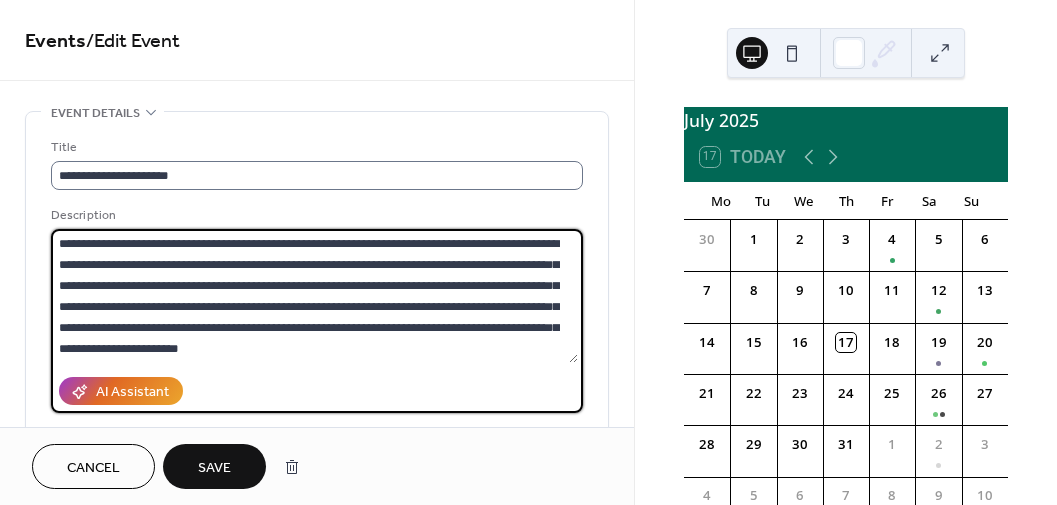 type on "**********" 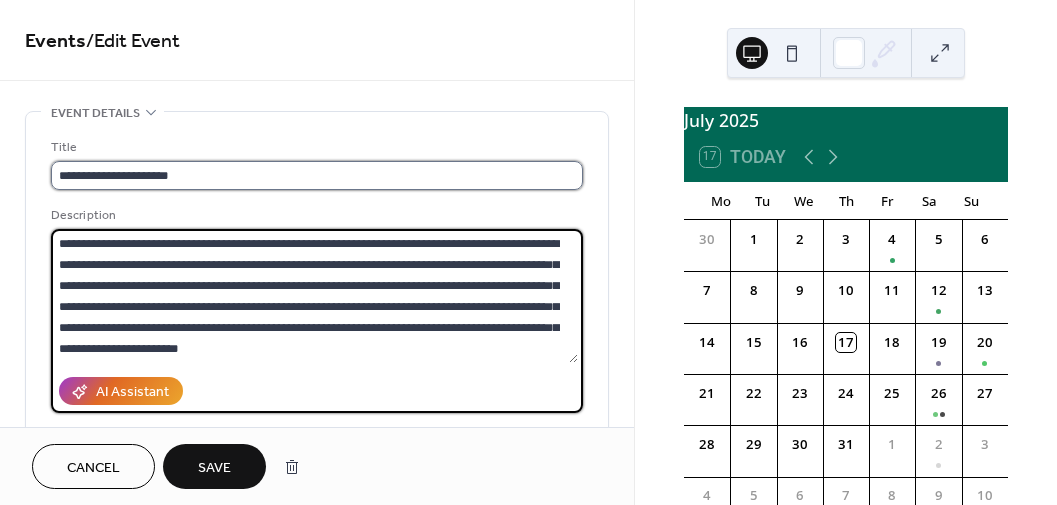 click on "**********" at bounding box center (317, 175) 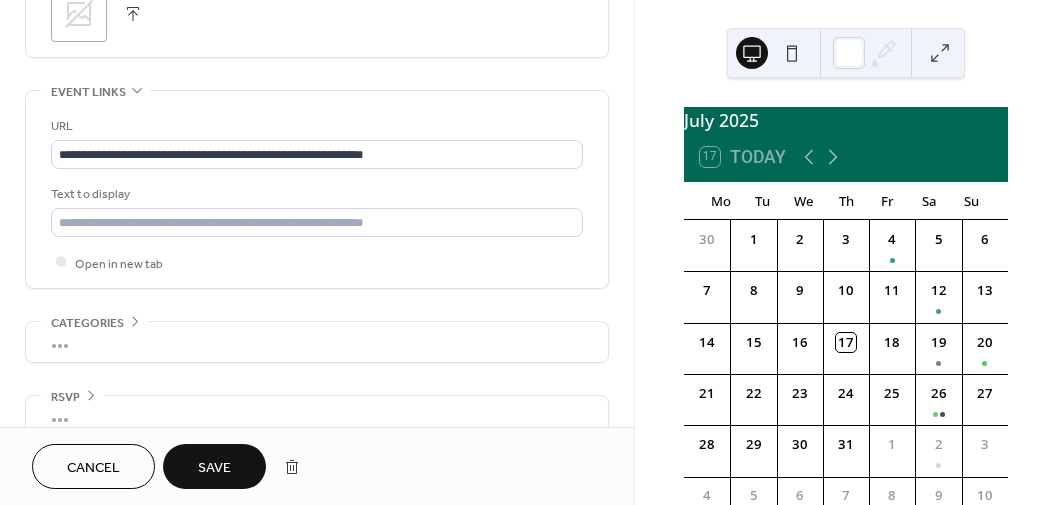 scroll, scrollTop: 1058, scrollLeft: 0, axis: vertical 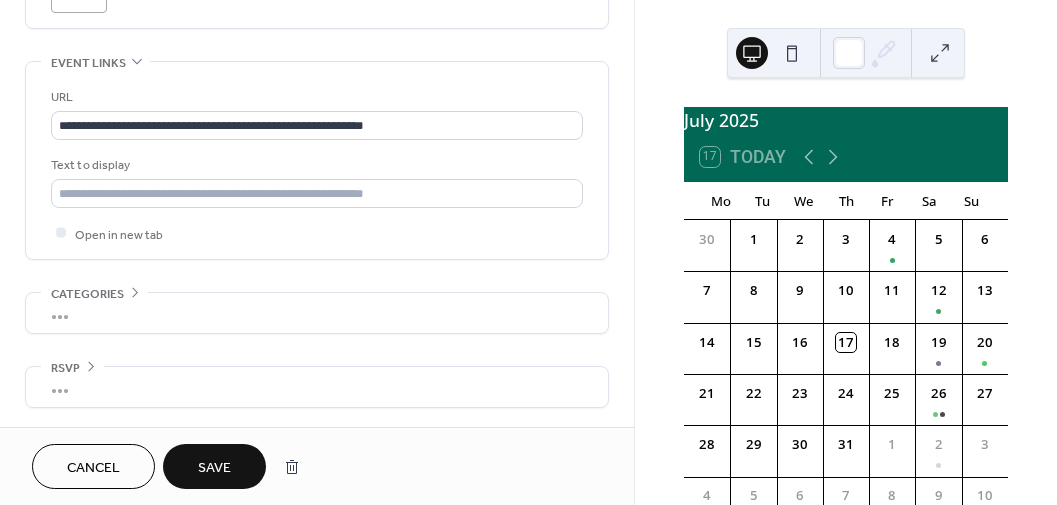 type on "**********" 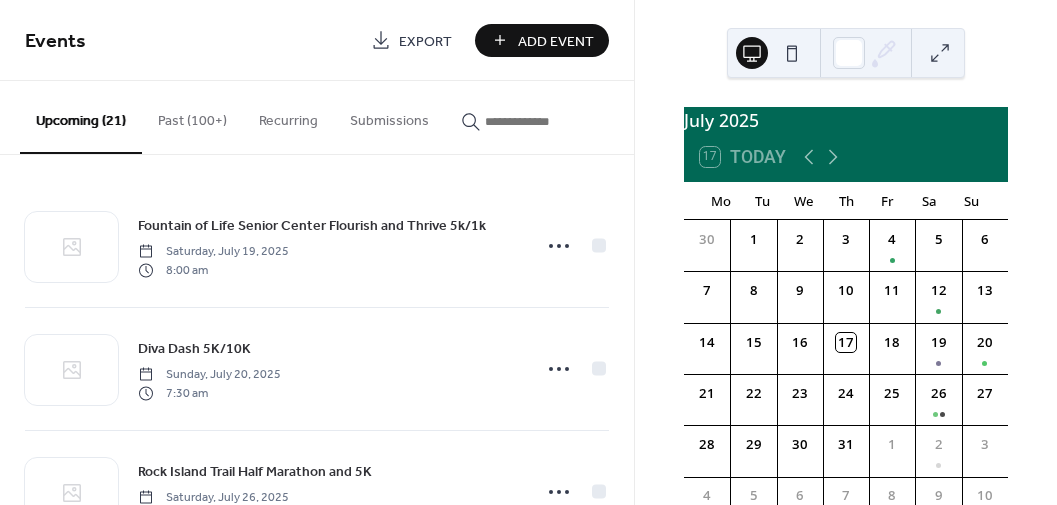 click on "Add Event" at bounding box center (556, 41) 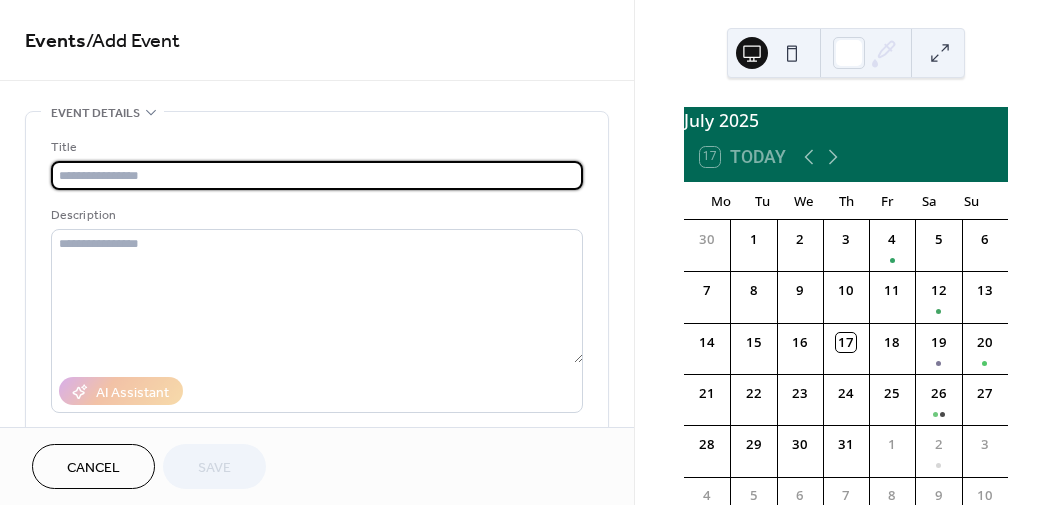 click at bounding box center (317, 175) 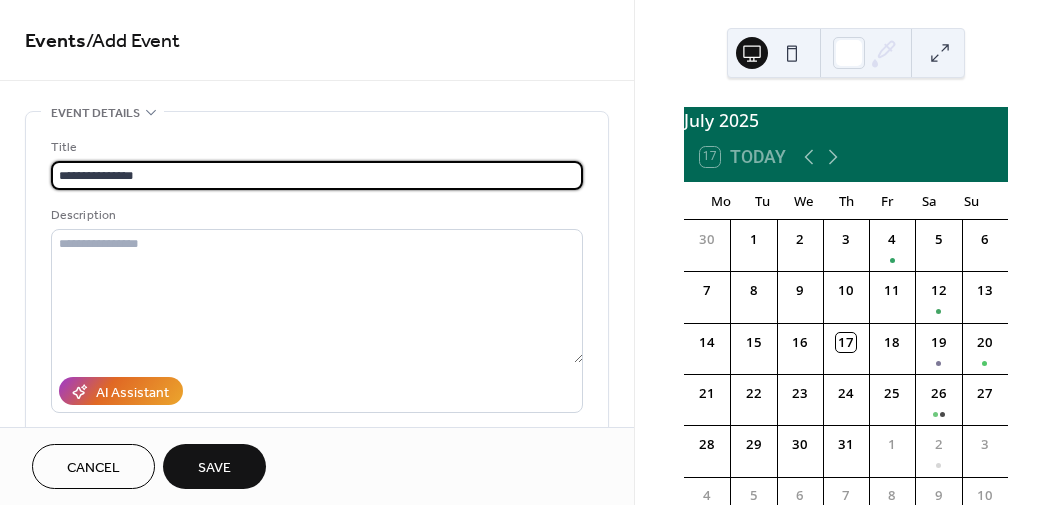 type on "**********" 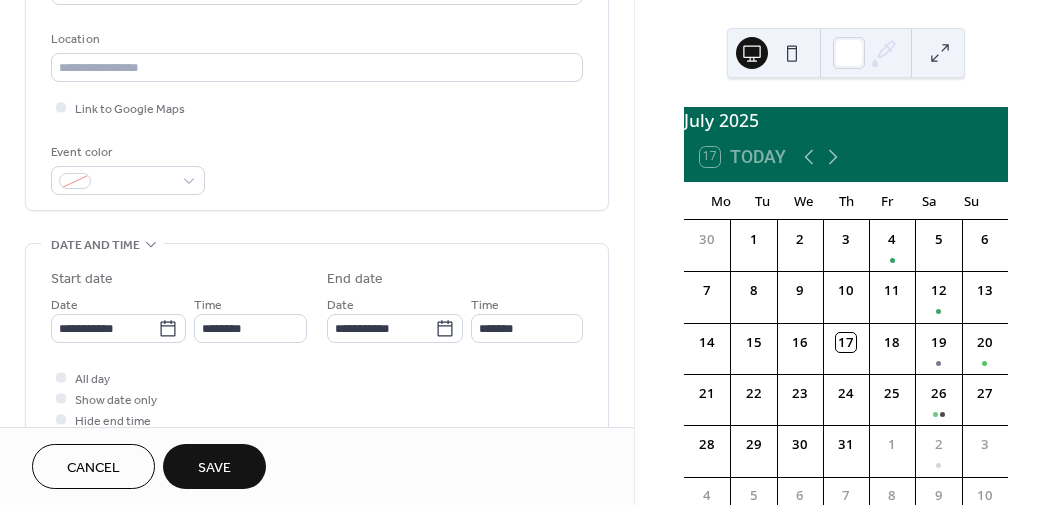 scroll, scrollTop: 456, scrollLeft: 0, axis: vertical 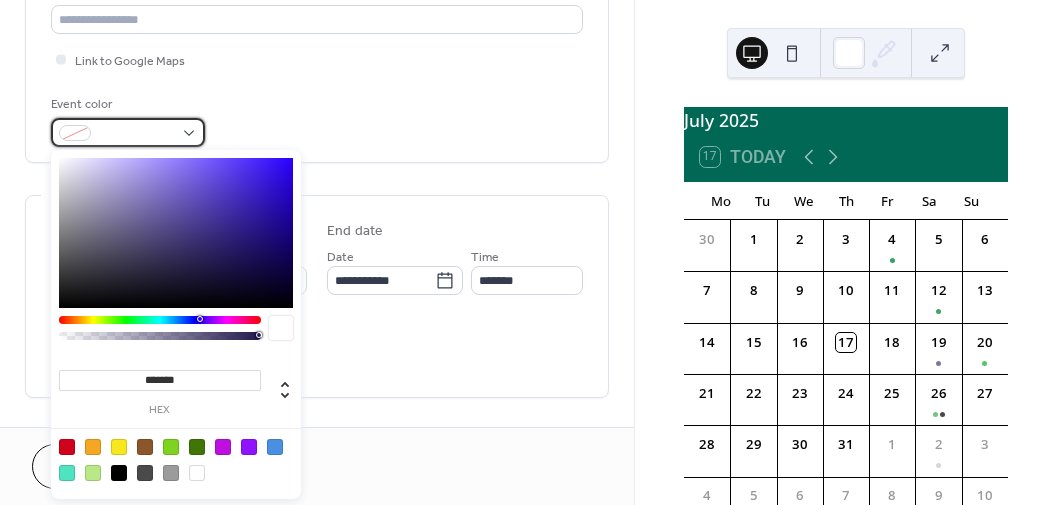 click at bounding box center (128, 132) 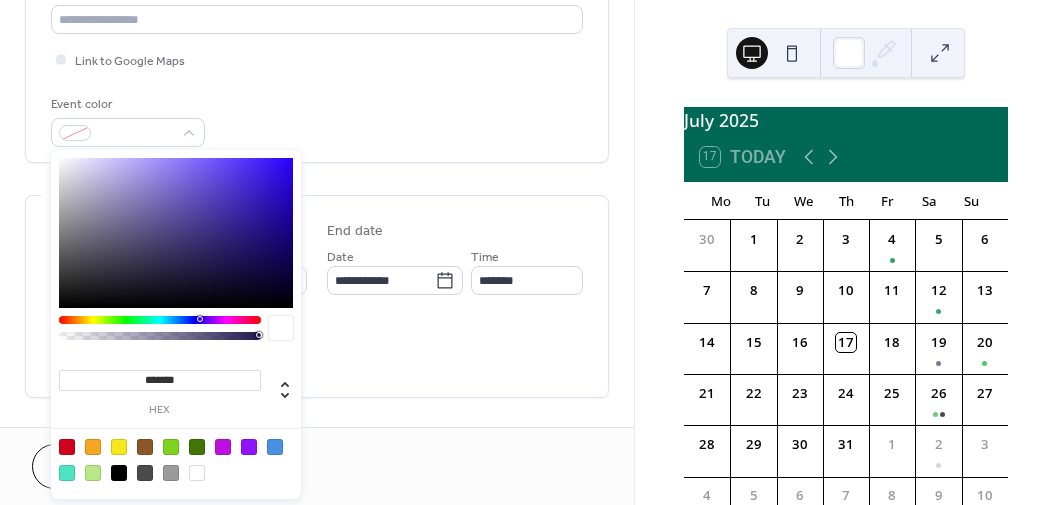 click at bounding box center [160, 320] 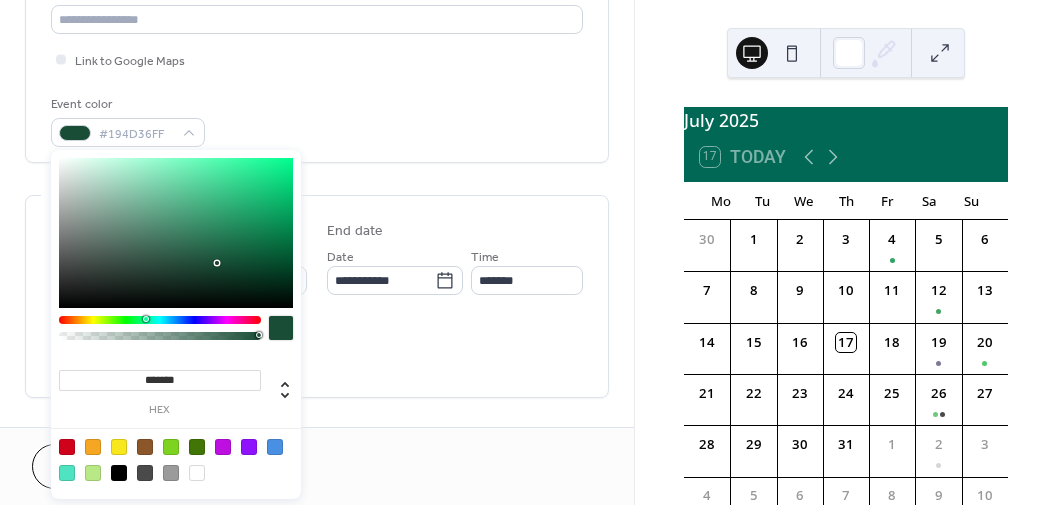 type on "*******" 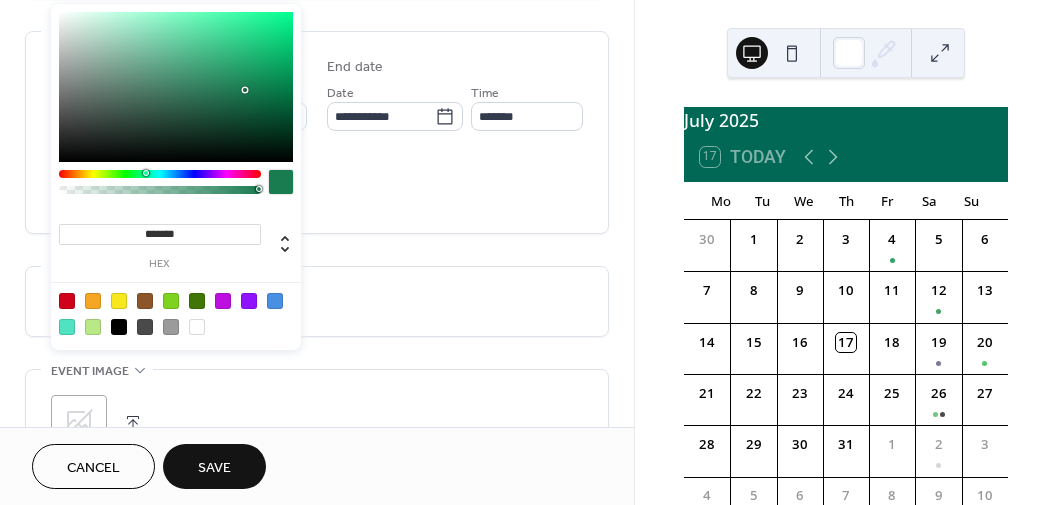 scroll, scrollTop: 646, scrollLeft: 0, axis: vertical 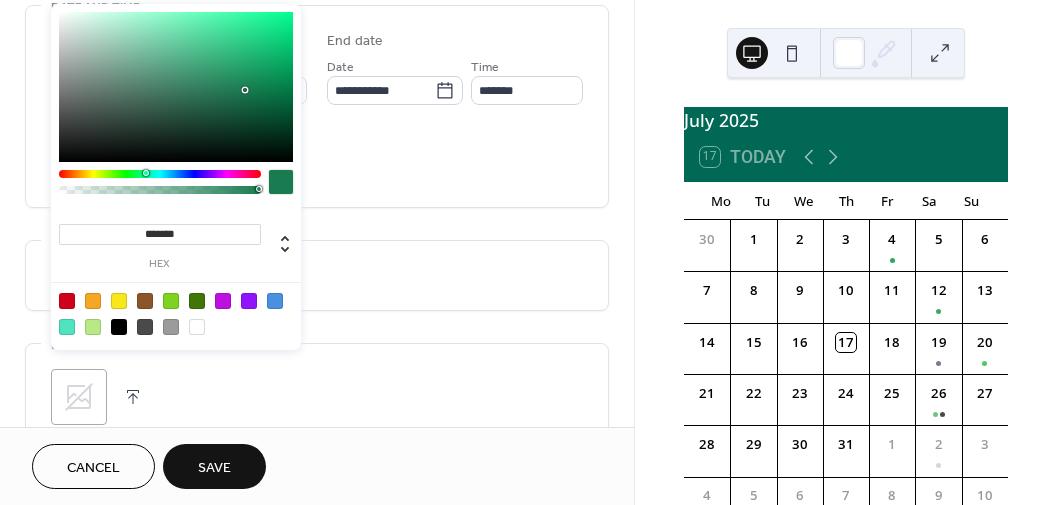 click on "Save" at bounding box center [214, 468] 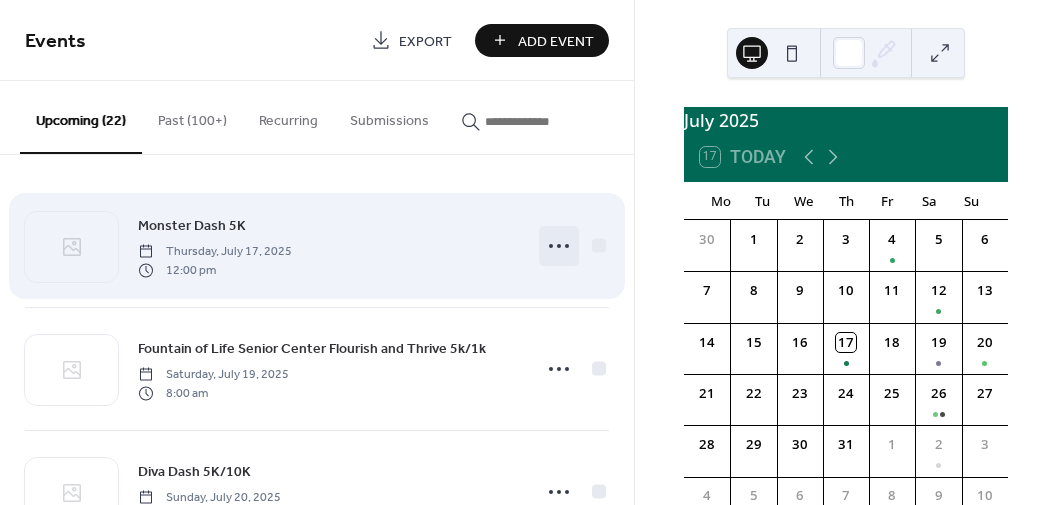 click 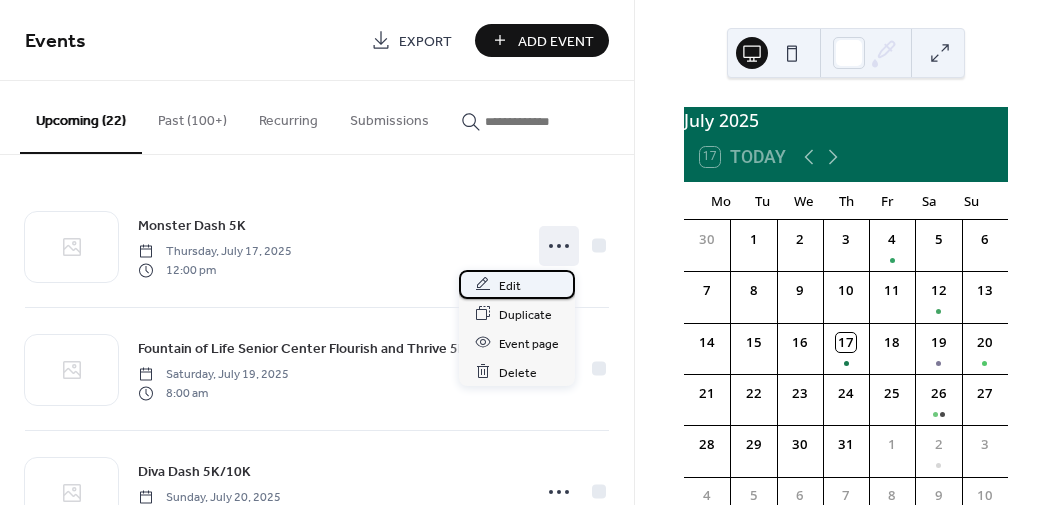 click on "Edit" at bounding box center (510, 285) 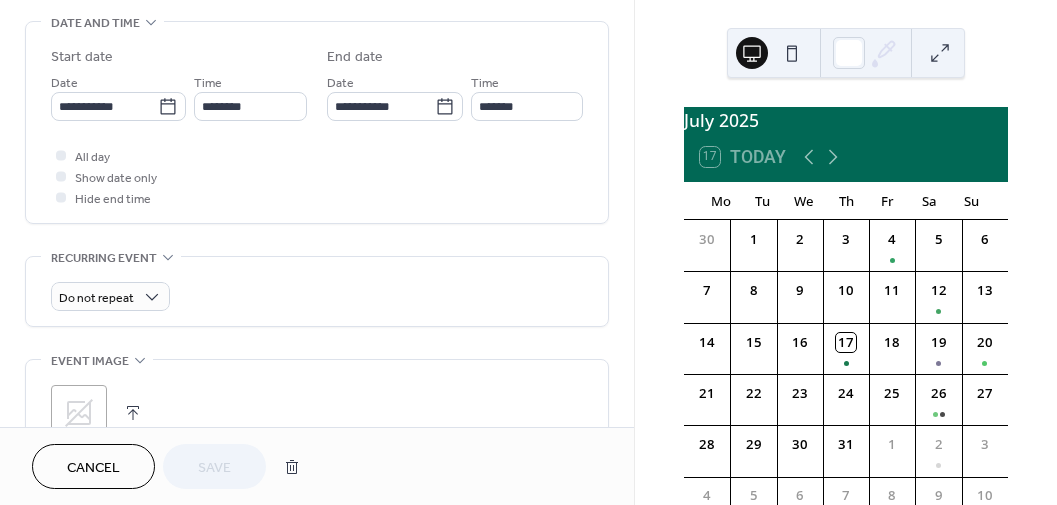 scroll, scrollTop: 646, scrollLeft: 0, axis: vertical 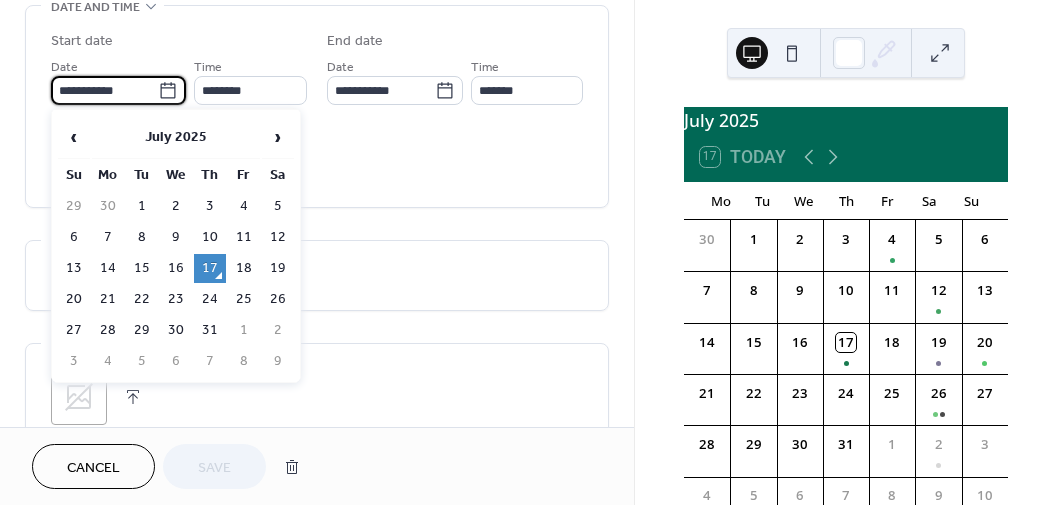 click on "**********" at bounding box center (104, 90) 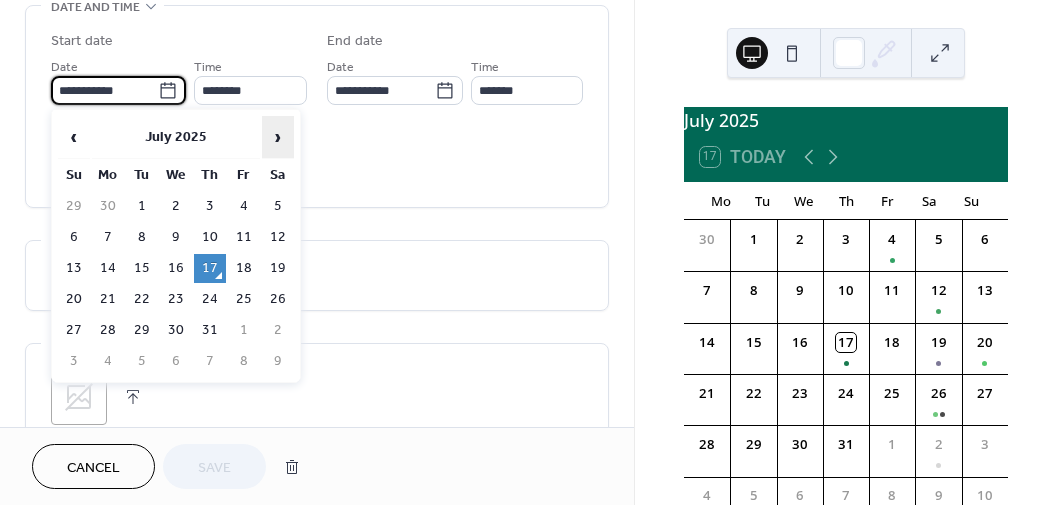 click on "›" at bounding box center [278, 137] 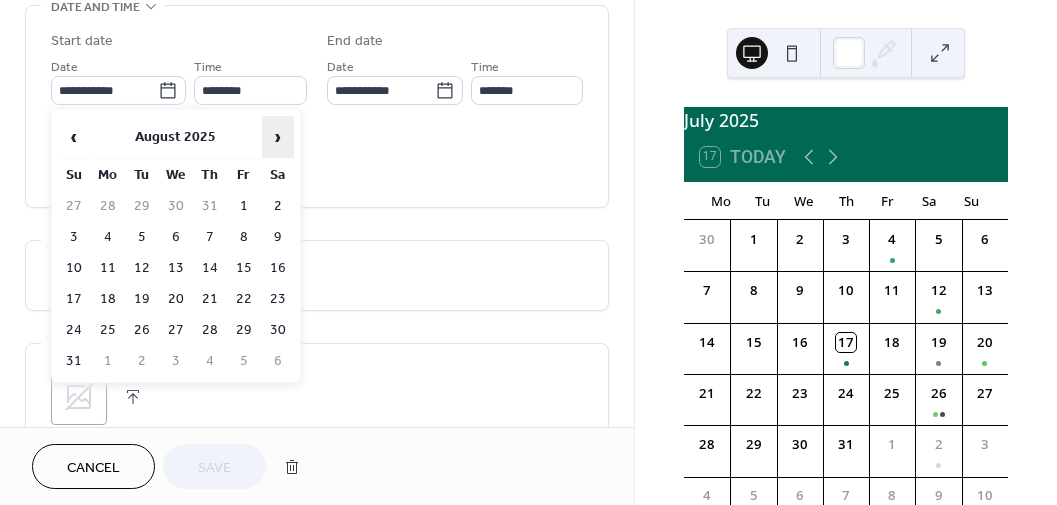 click on "›" at bounding box center [278, 137] 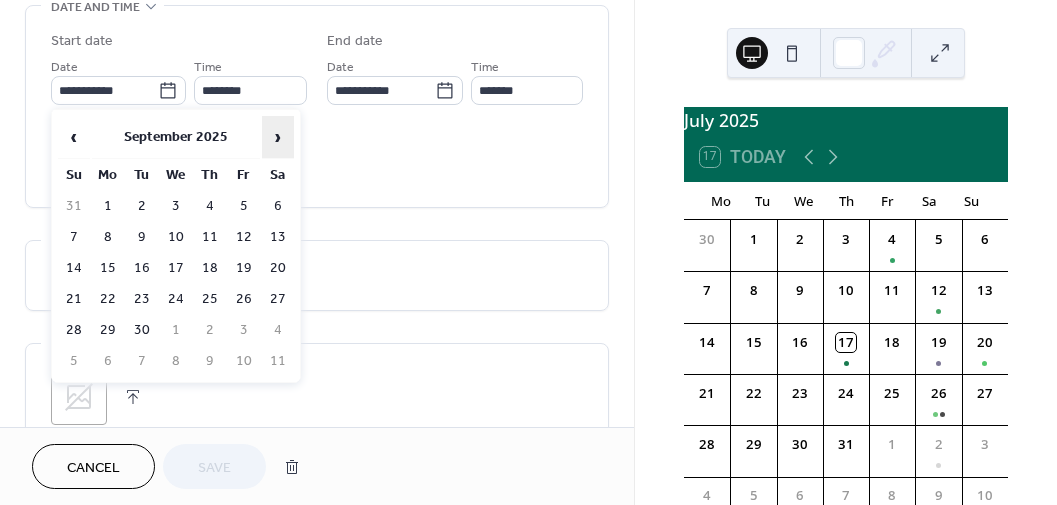 click on "›" at bounding box center [278, 137] 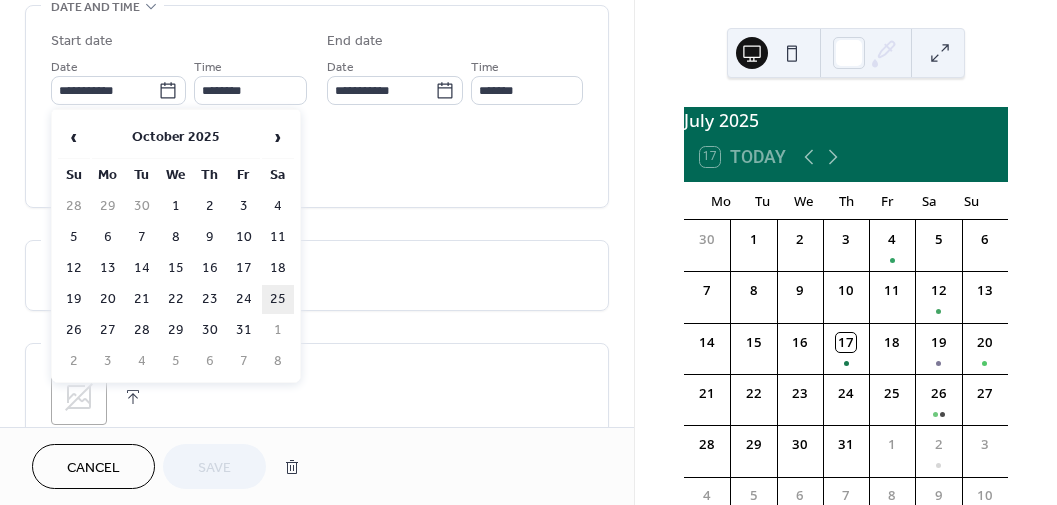 click on "25" at bounding box center (278, 299) 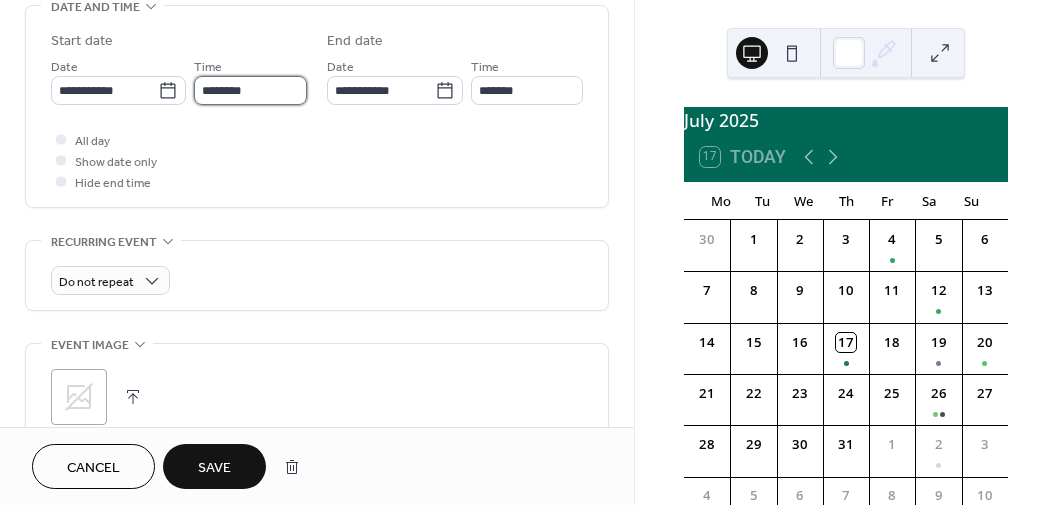 click on "********" at bounding box center [250, 90] 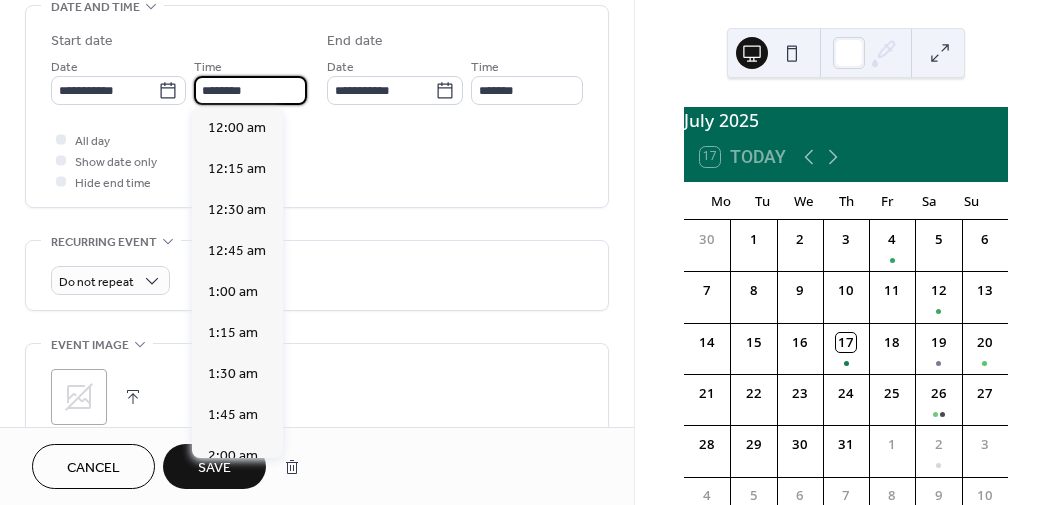 scroll, scrollTop: 1950, scrollLeft: 0, axis: vertical 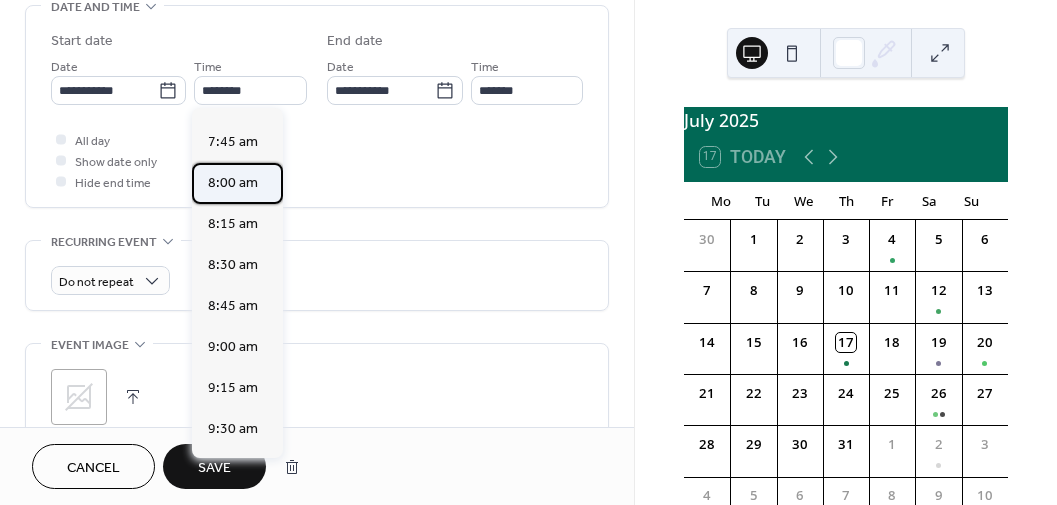 click on "8:00 am" at bounding box center [233, 183] 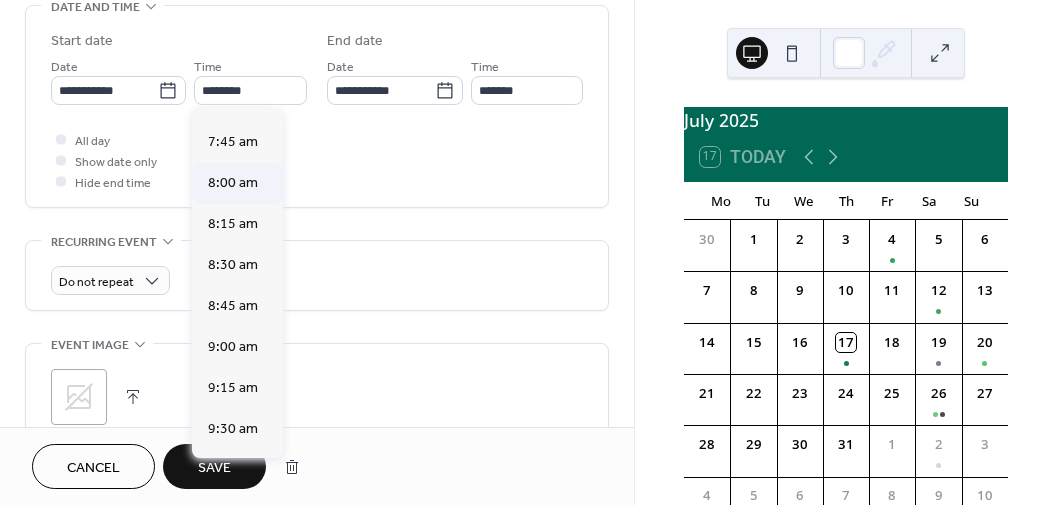 type on "*******" 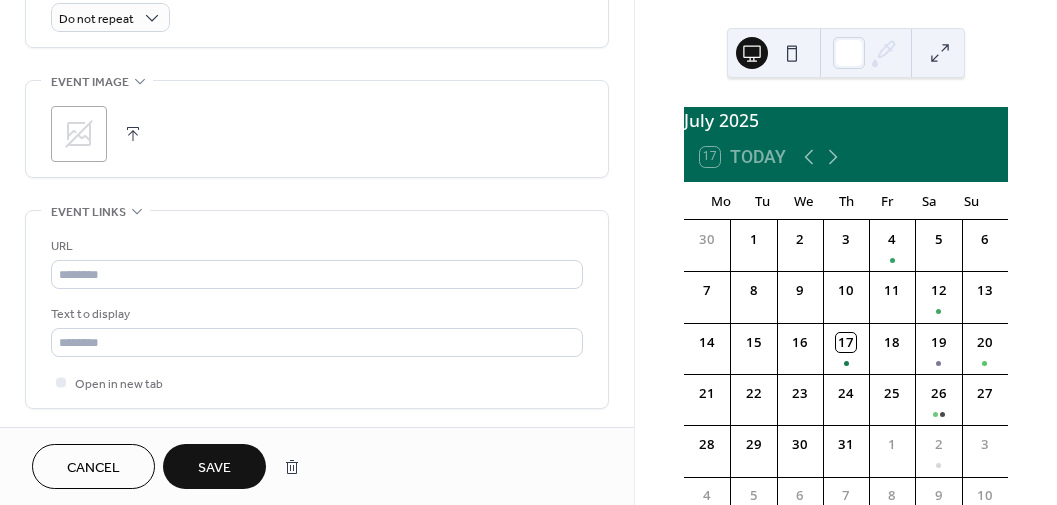 scroll, scrollTop: 934, scrollLeft: 0, axis: vertical 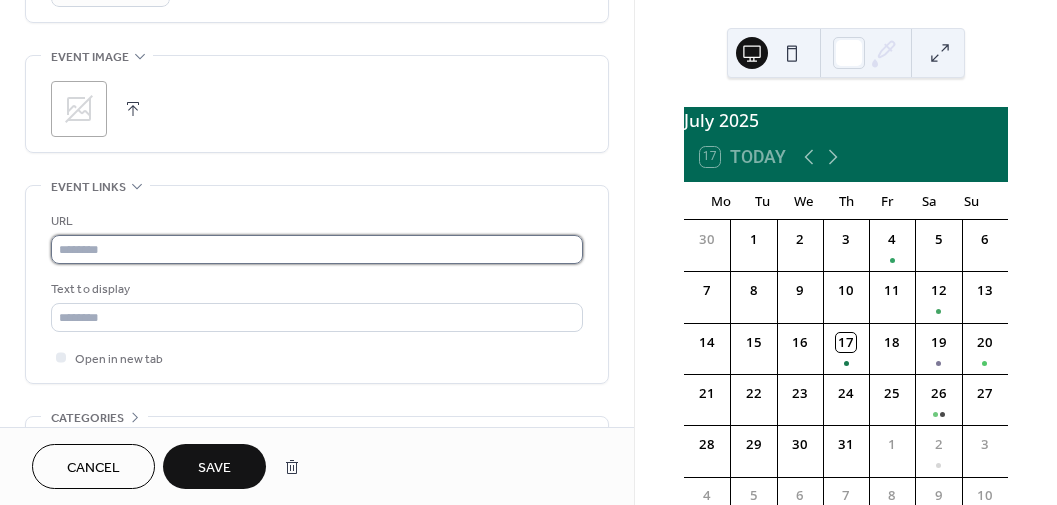 click at bounding box center (317, 249) 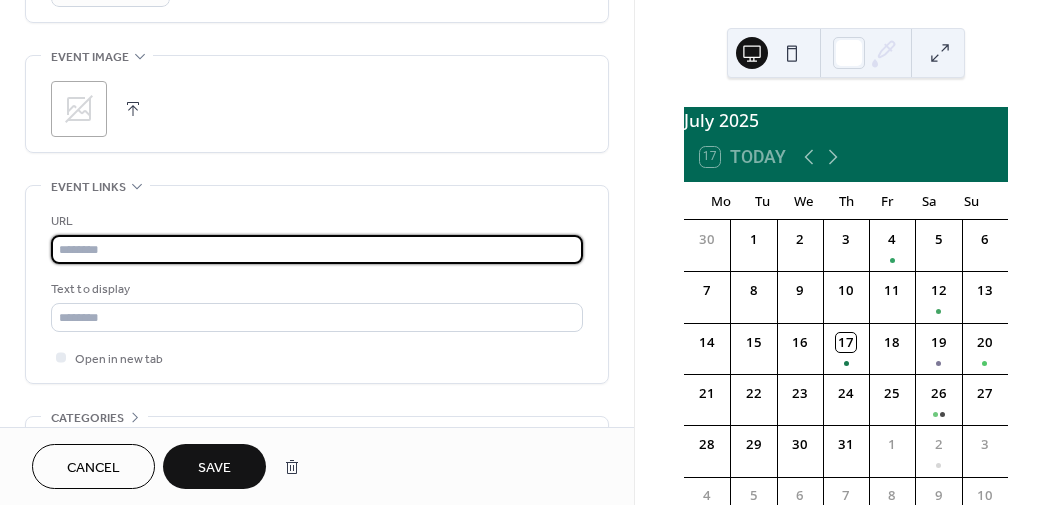 paste on "**********" 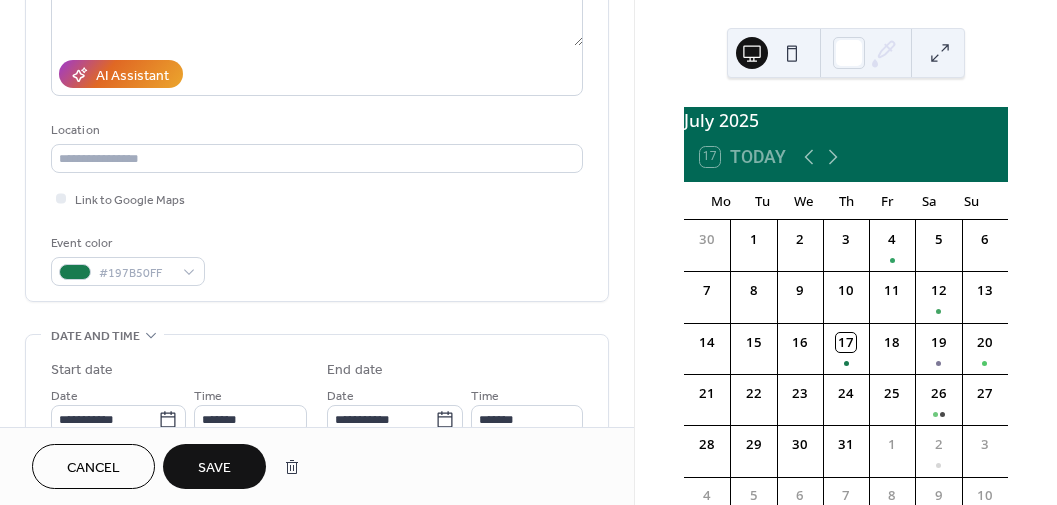 scroll, scrollTop: 300, scrollLeft: 0, axis: vertical 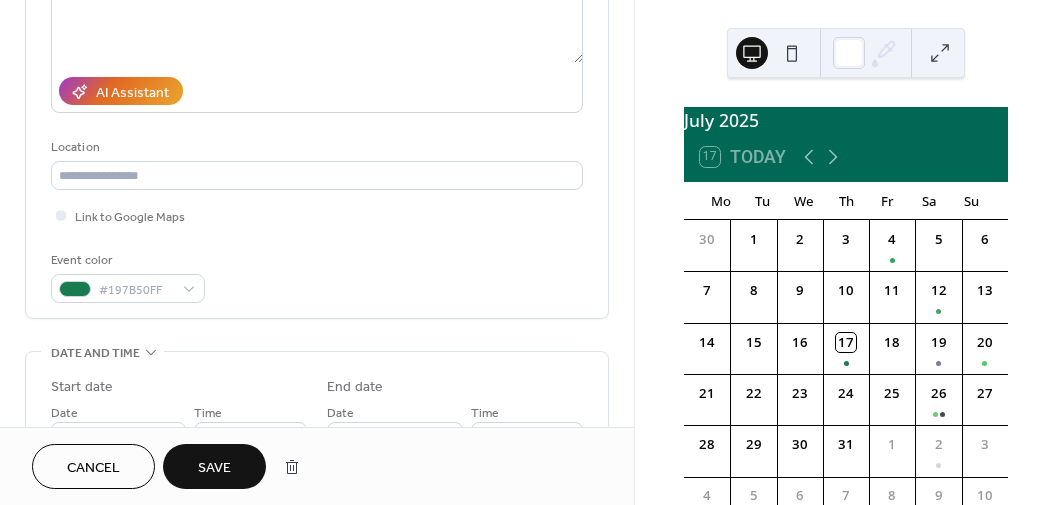 type on "**********" 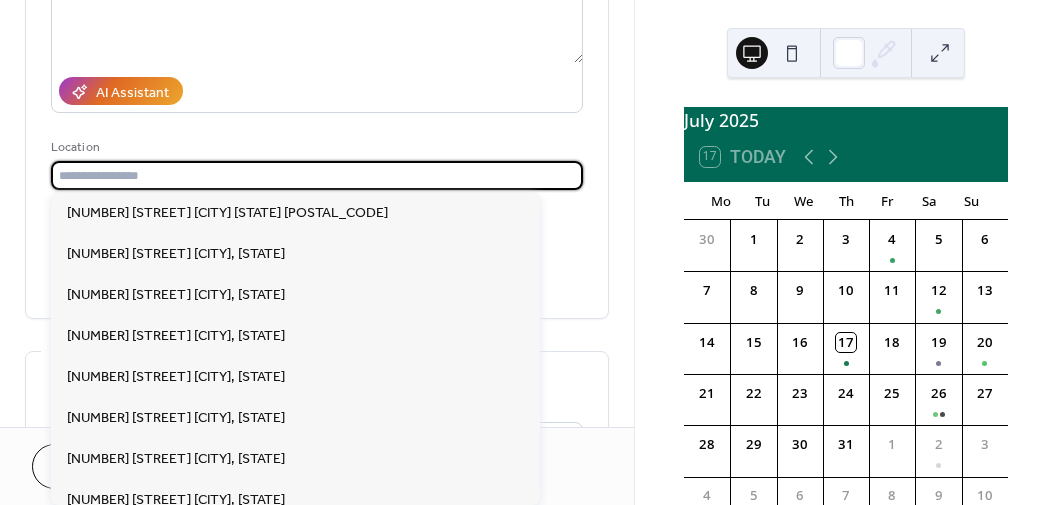 click at bounding box center (317, 175) 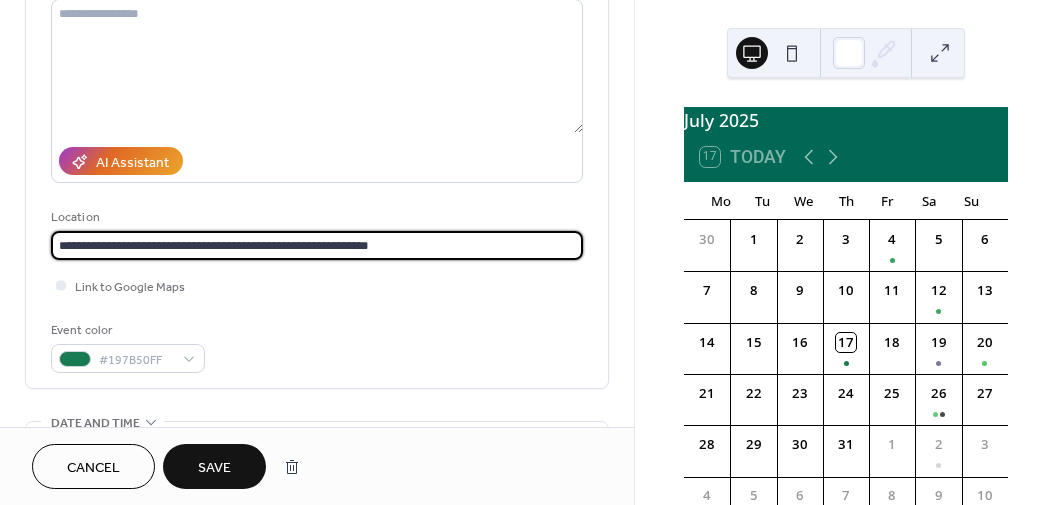 scroll, scrollTop: 0, scrollLeft: 0, axis: both 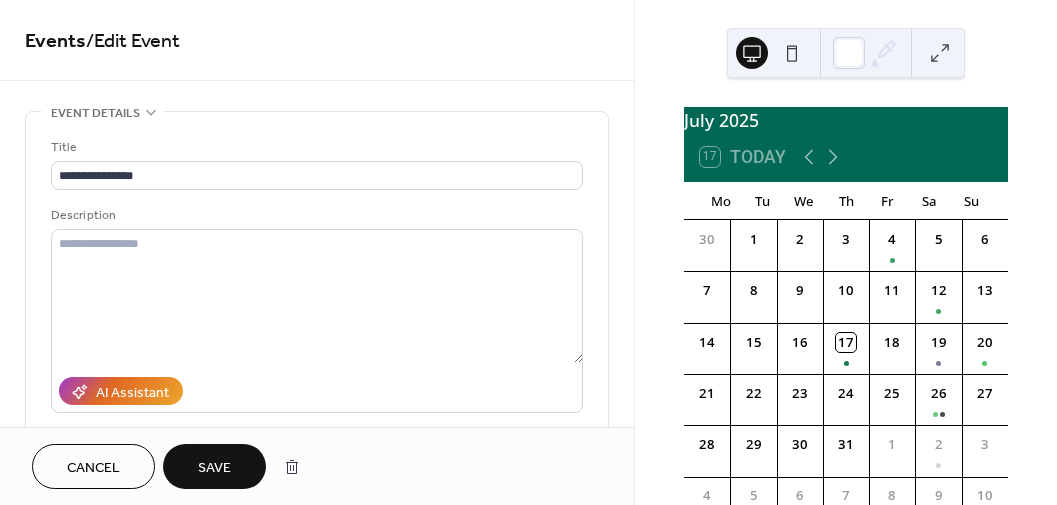 type on "**********" 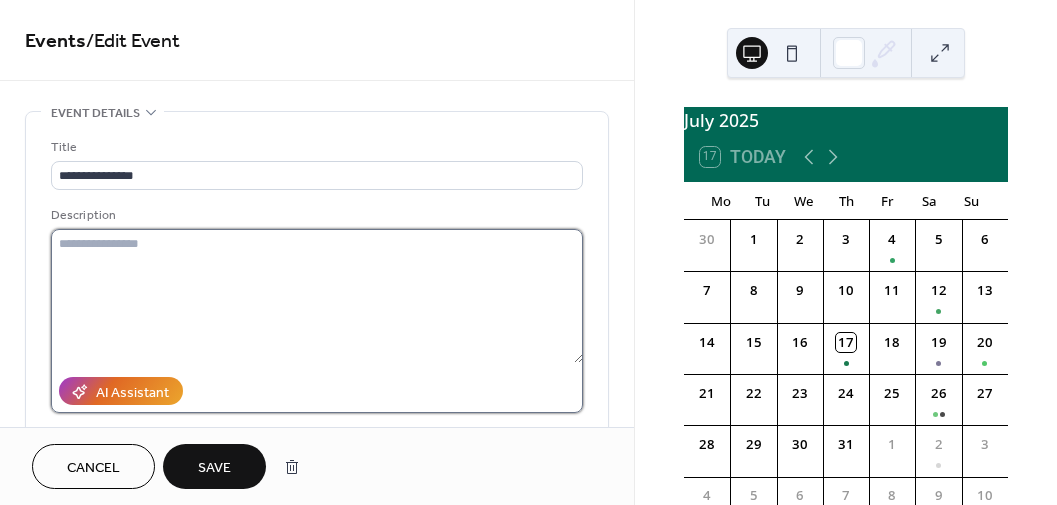 click at bounding box center (317, 296) 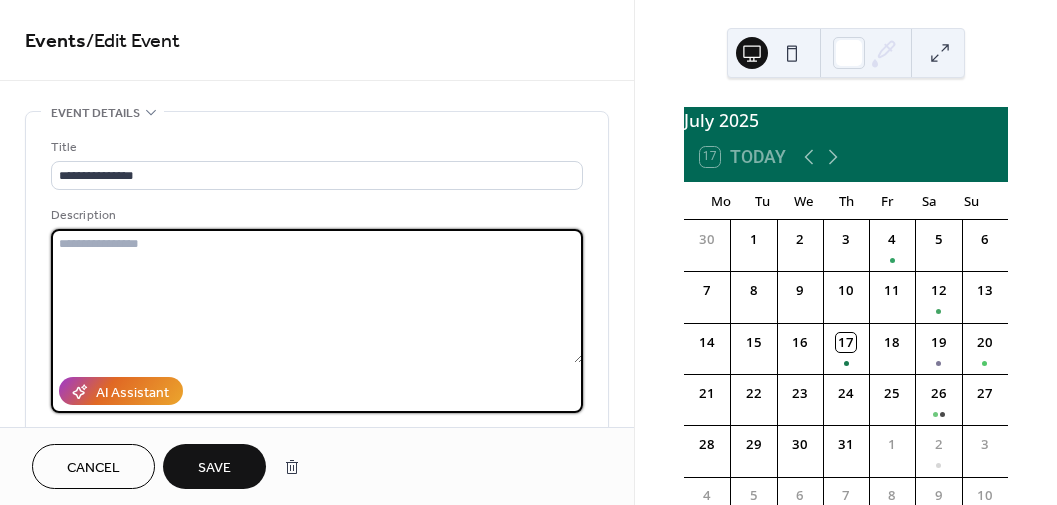 paste on "**********" 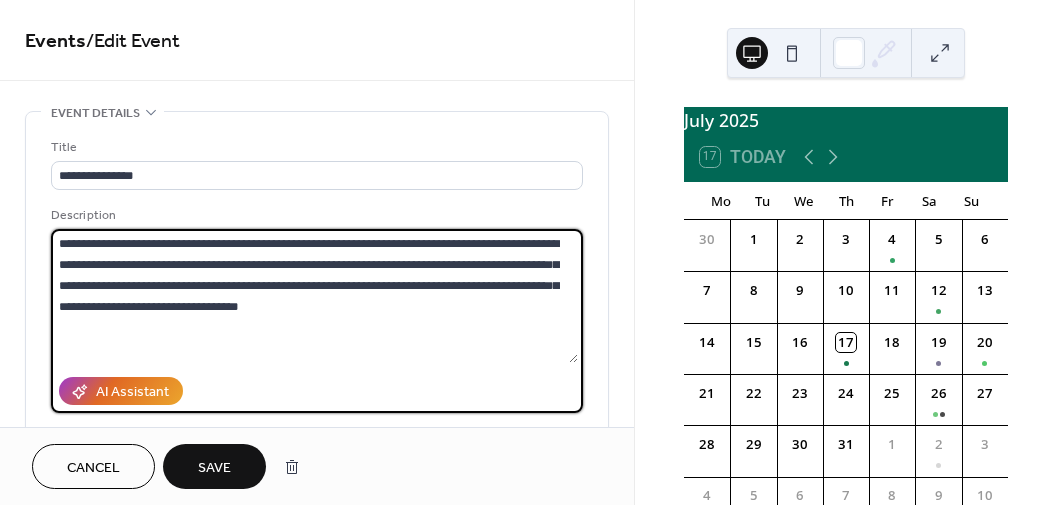 click on "**********" at bounding box center [314, 296] 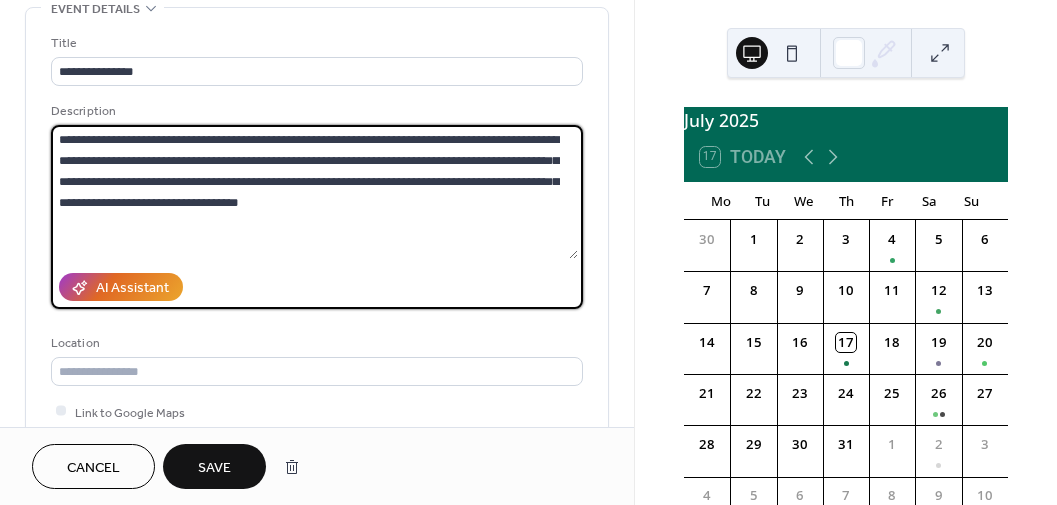 scroll, scrollTop: 120, scrollLeft: 0, axis: vertical 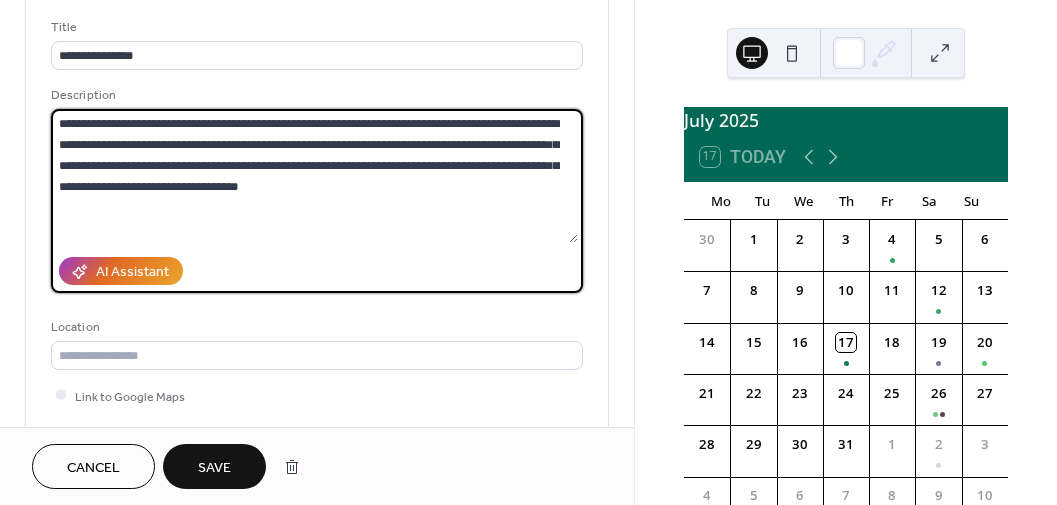 type on "**********" 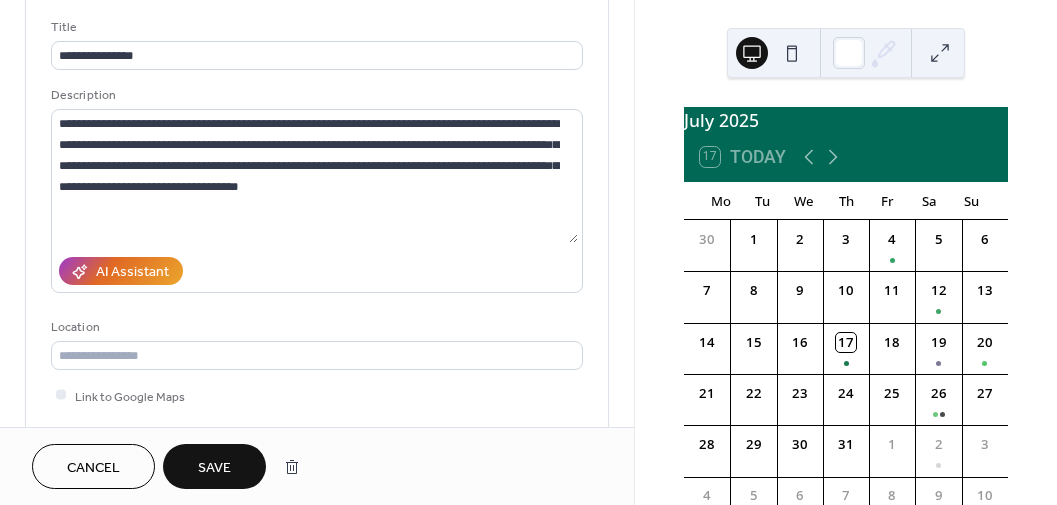 click on "Save" at bounding box center (214, 468) 